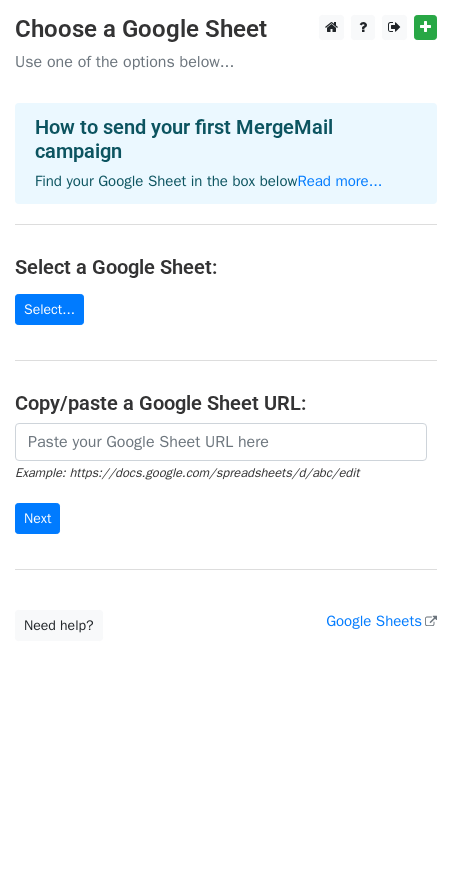scroll, scrollTop: 0, scrollLeft: 0, axis: both 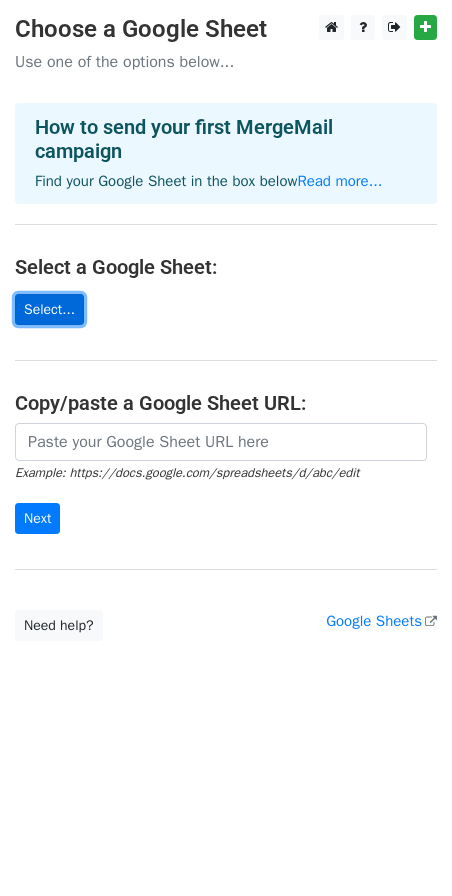 click on "Select..." at bounding box center [49, 309] 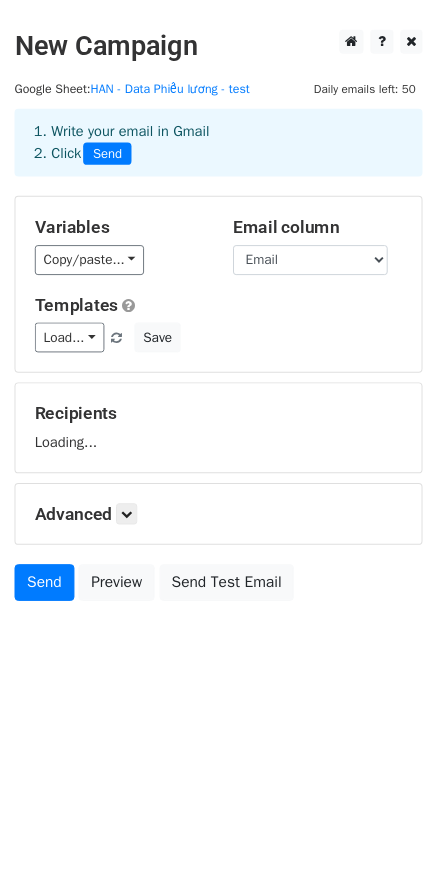 scroll, scrollTop: 0, scrollLeft: 0, axis: both 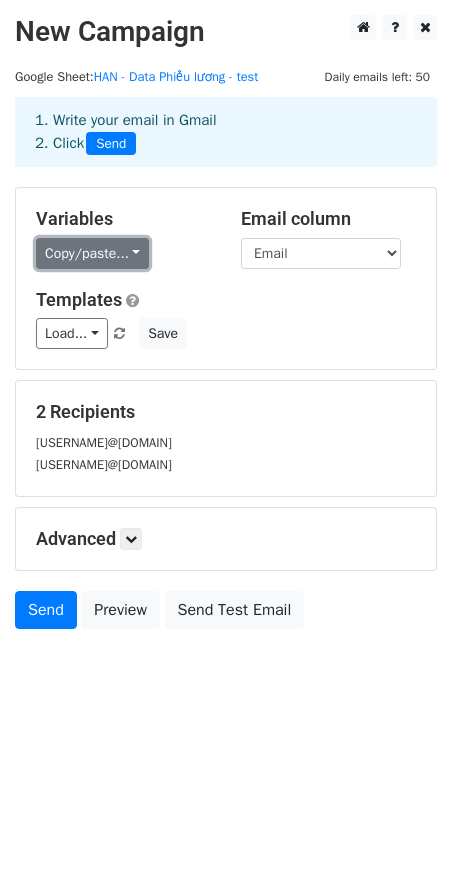 click on "Copy/paste..." at bounding box center (92, 253) 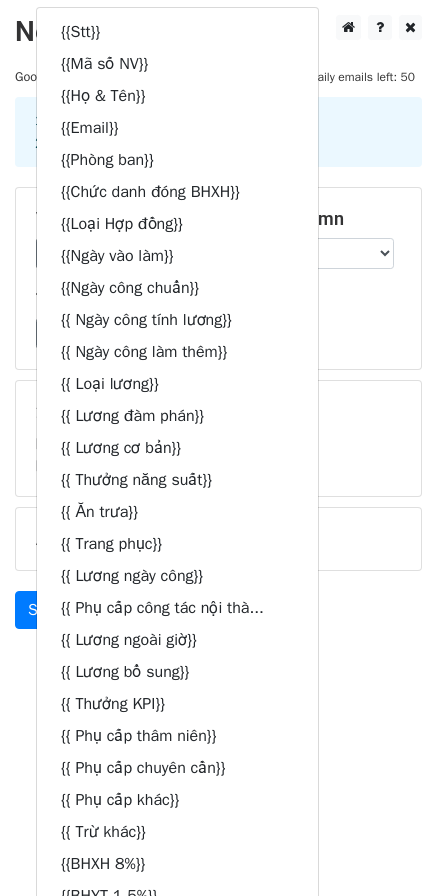 click on "Templates" at bounding box center [218, 300] 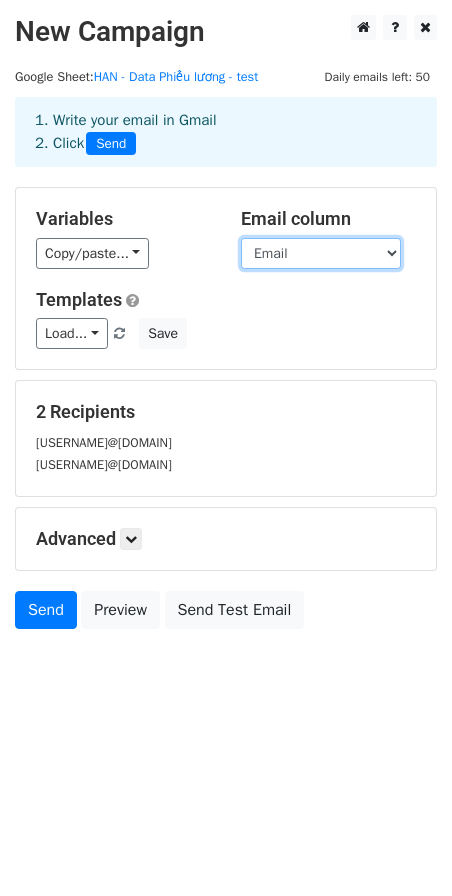 click on "Stt
Mã số NV
Họ & Tên
Email
Phòng ban
Chức danh đóng BHXH
Loại Hợp đồng
Ngày vào làm
Ngày công
chuẩn
Ngày công
tính lương
Ngày công làm thêm
Loại lương
Lương đàm phán
Lương cơ bản
Thưởng năng suất
Ăn trưa
Trang phục
Lương ngày công
Phụ cấp công tác nội thành
Lương
ngoài giờ
Lương bổ sung
Thưởng KPI
Phụ cấp thâm niên
Phụ cấp chuyên cần
Phụ cấp khác
Trừ khác
BHXH 8%
BHYT 1.5%
BHTN 1%
Tổng thu nhập
Tổng khấu trừ
Thu Nhập chịu Thuế TNCN
Số người phụ thuộc
Giảm trừ gia cảnh
Thu nhập tính thuế TNCN
Thuế TNCN
phải nộp
(VNĐ)
Đoàn phí (tối đa 10% lương cơ sở)
Tạm ứng
Hoàn thuế TNCN 2024
Thực lãnh" at bounding box center [321, 253] 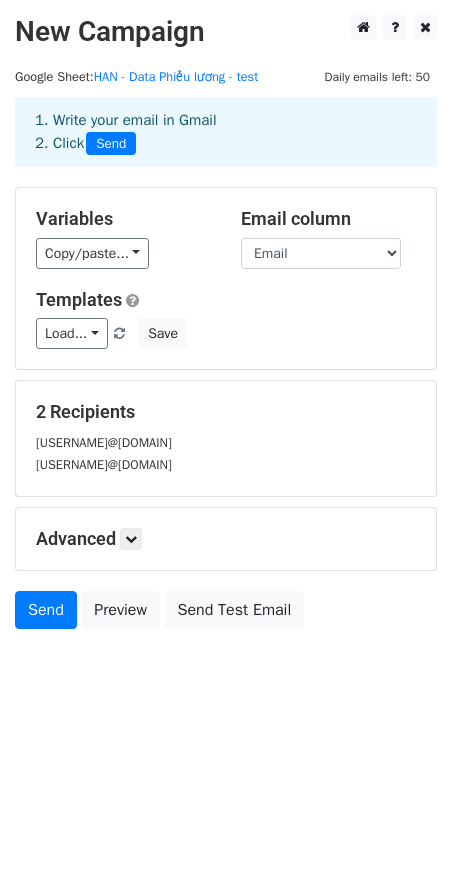click on "Variables" at bounding box center [123, 219] 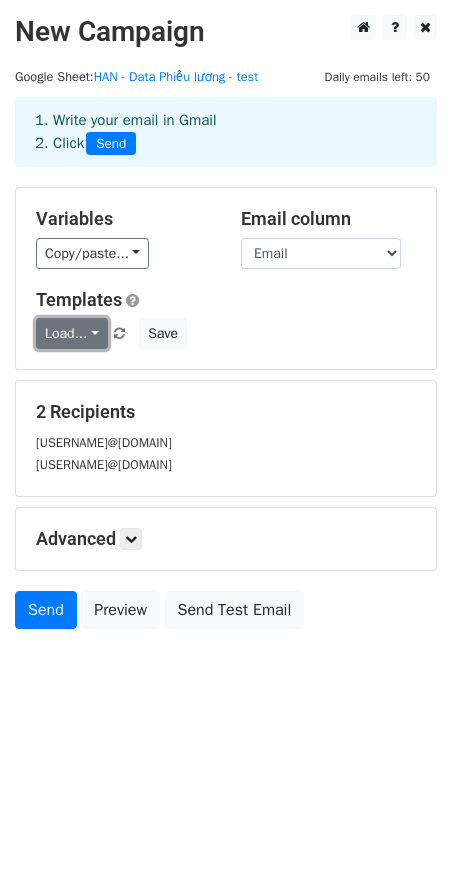 click on "Load..." at bounding box center [72, 333] 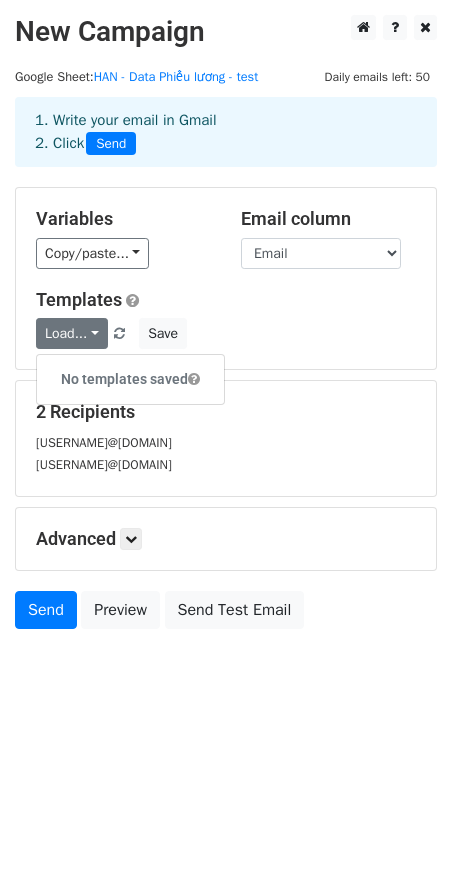 click on "Load...
No templates saved
Save" at bounding box center (226, 333) 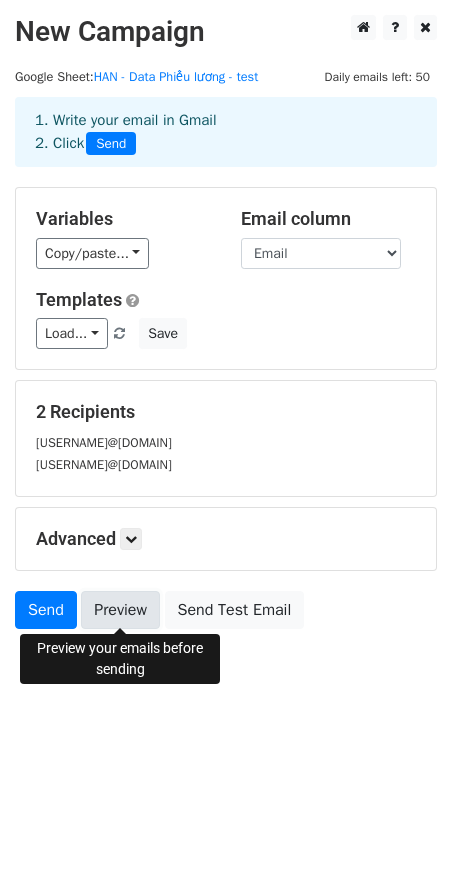 click on "Preview" at bounding box center (120, 610) 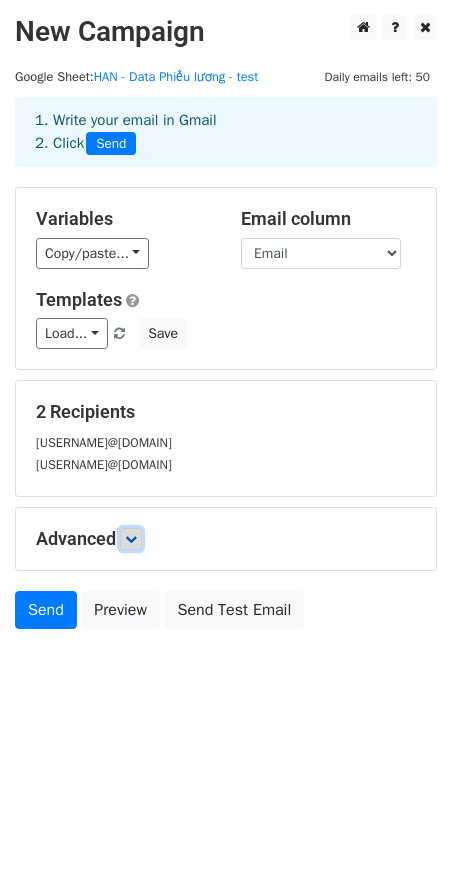 click at bounding box center (131, 539) 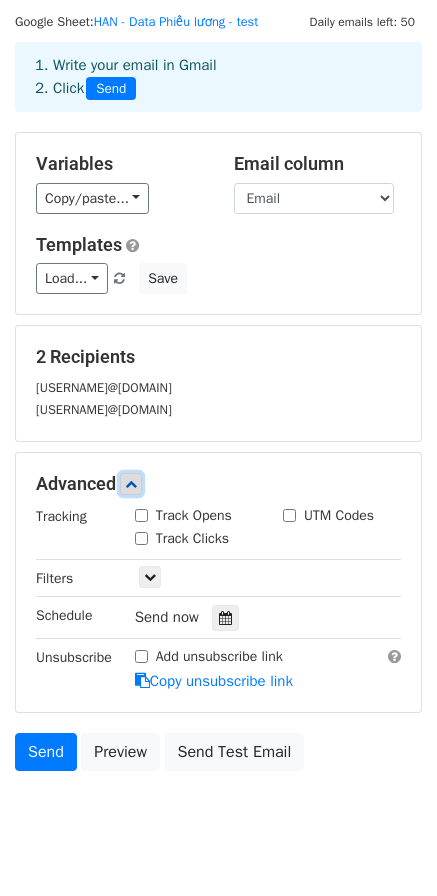 scroll, scrollTop: 98, scrollLeft: 0, axis: vertical 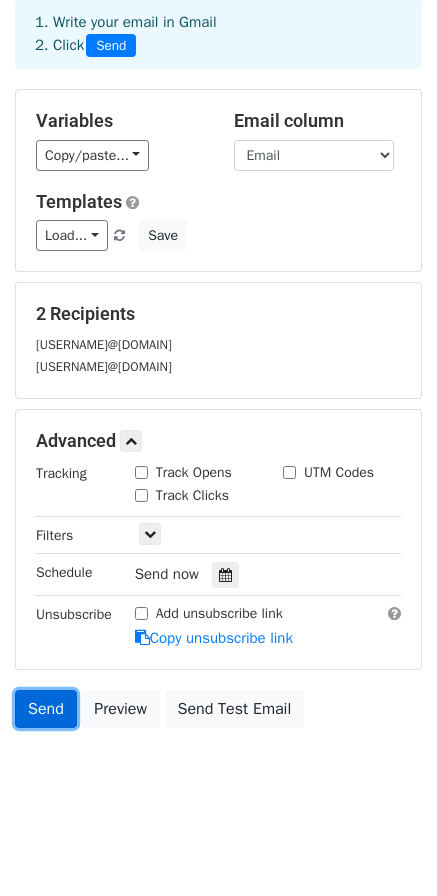 click on "Send" at bounding box center [46, 709] 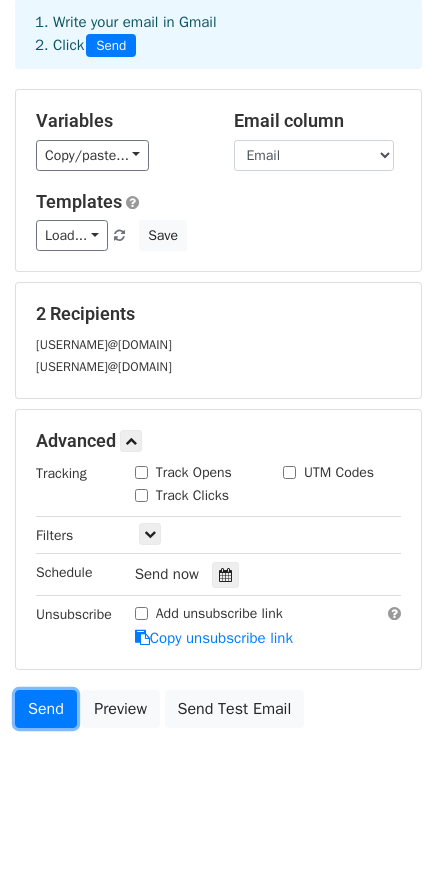 scroll, scrollTop: 0, scrollLeft: 0, axis: both 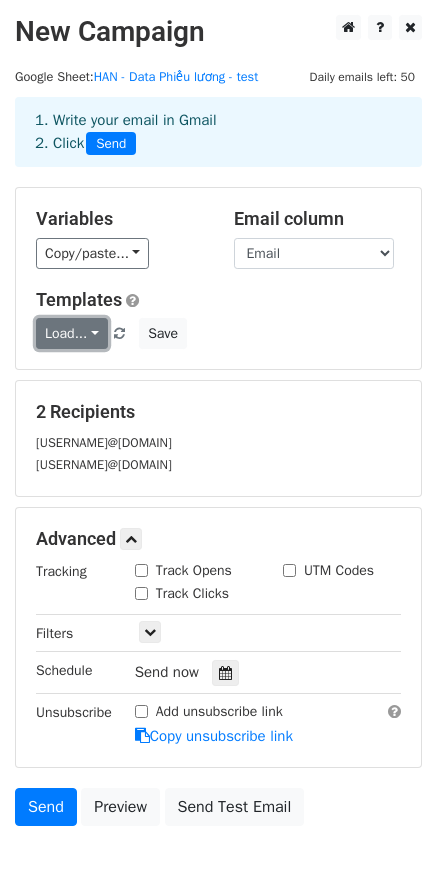 click on "Load..." at bounding box center [72, 333] 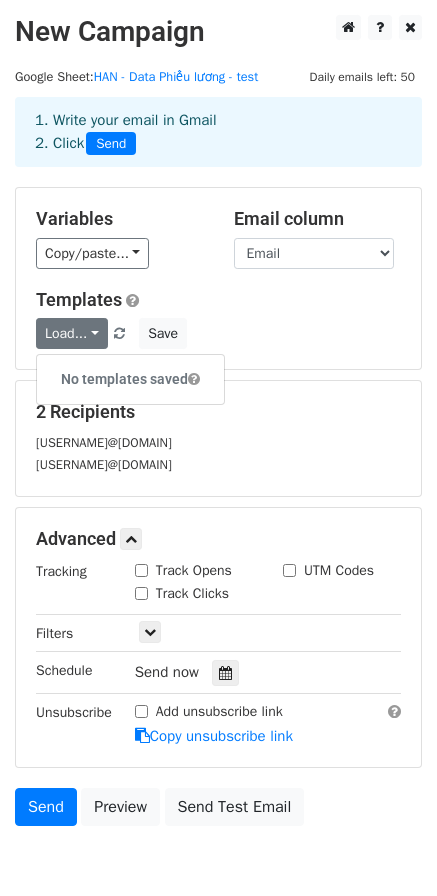 click on "No templates saved" at bounding box center (130, 379) 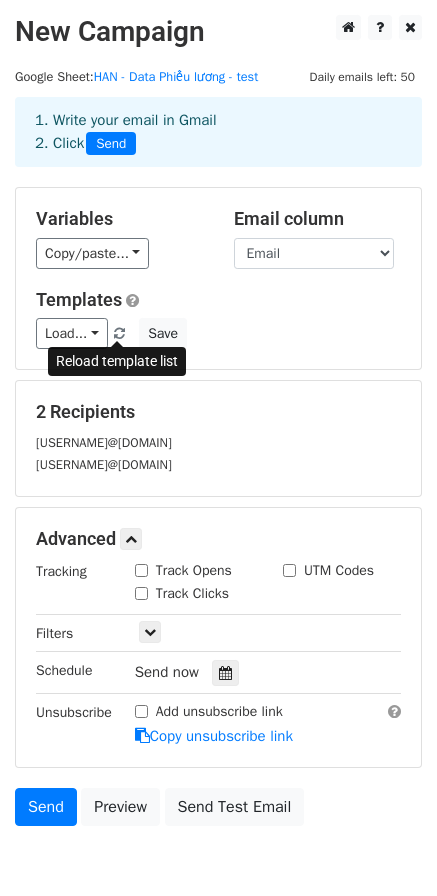 click at bounding box center [119, 334] 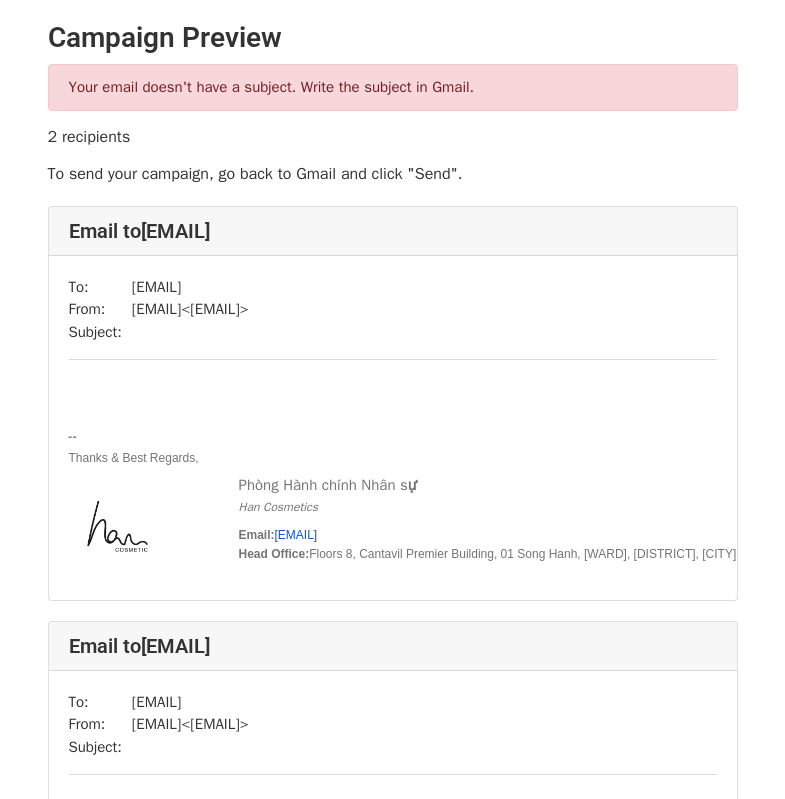 scroll, scrollTop: 0, scrollLeft: 0, axis: both 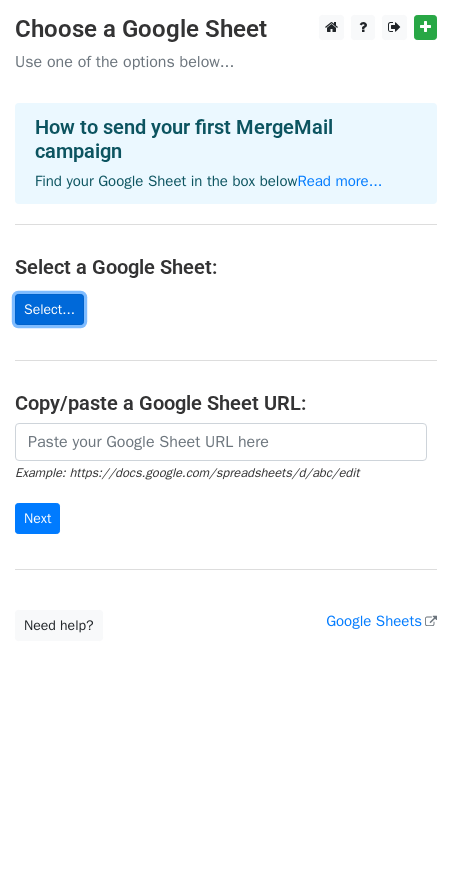 click on "Select..." at bounding box center (49, 309) 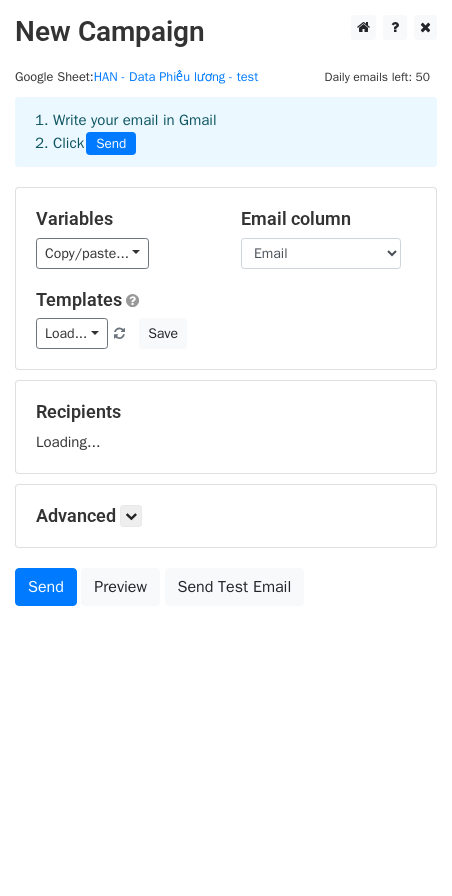 scroll, scrollTop: 0, scrollLeft: 0, axis: both 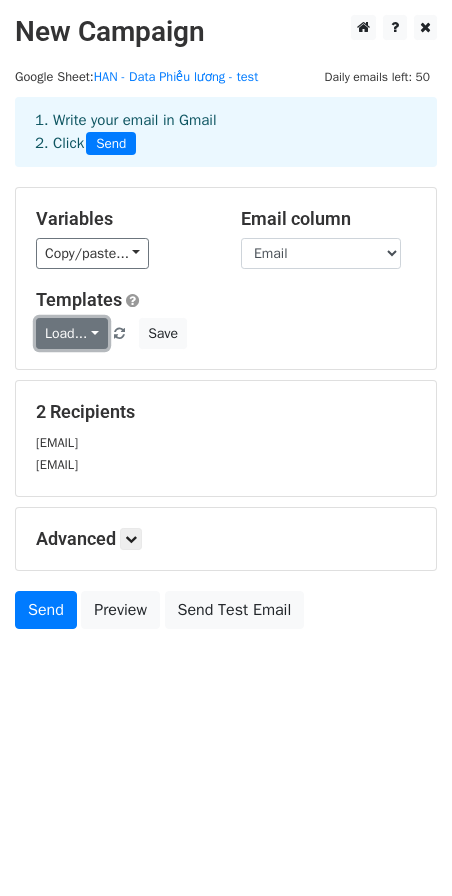 click on "Load..." at bounding box center [72, 333] 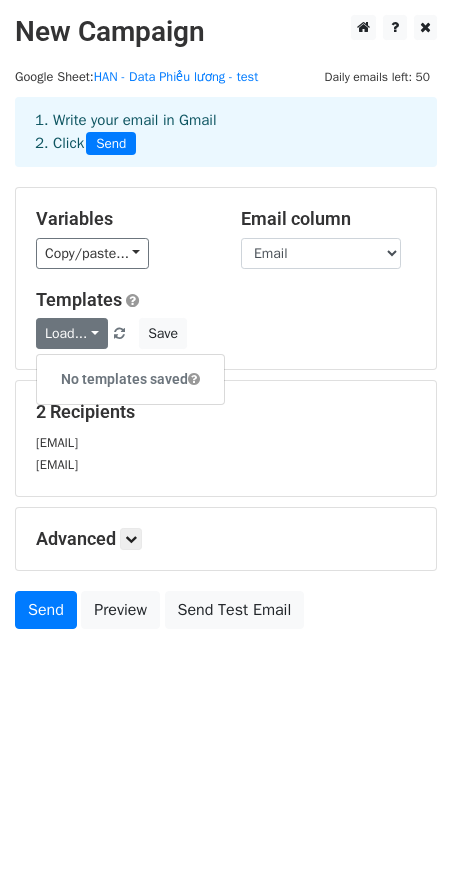 click on "No templates saved" at bounding box center (130, 379) 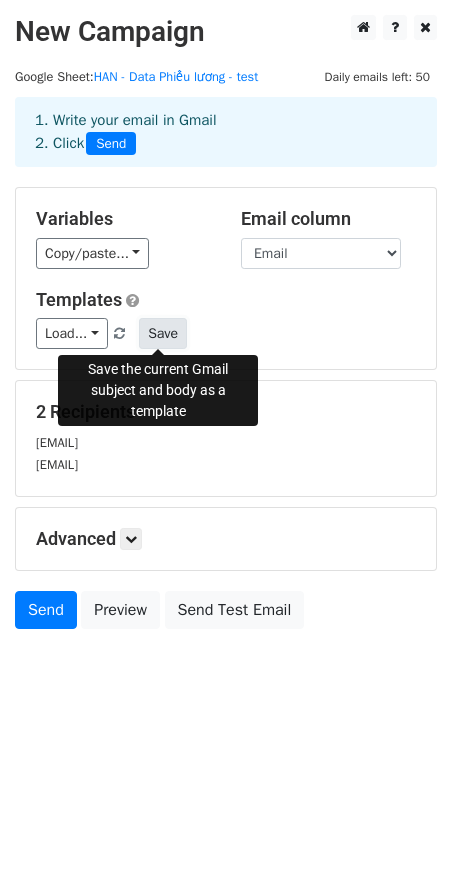 click on "Save" at bounding box center (163, 333) 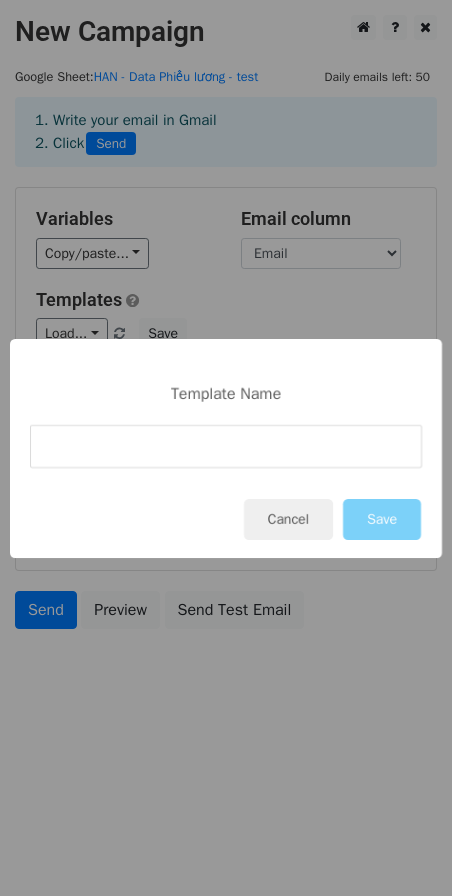 click at bounding box center [226, 446] 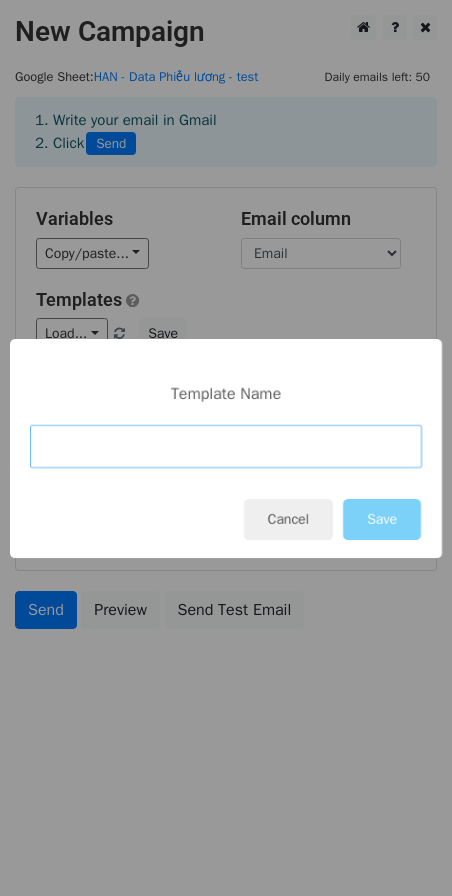 click at bounding box center (226, 446) 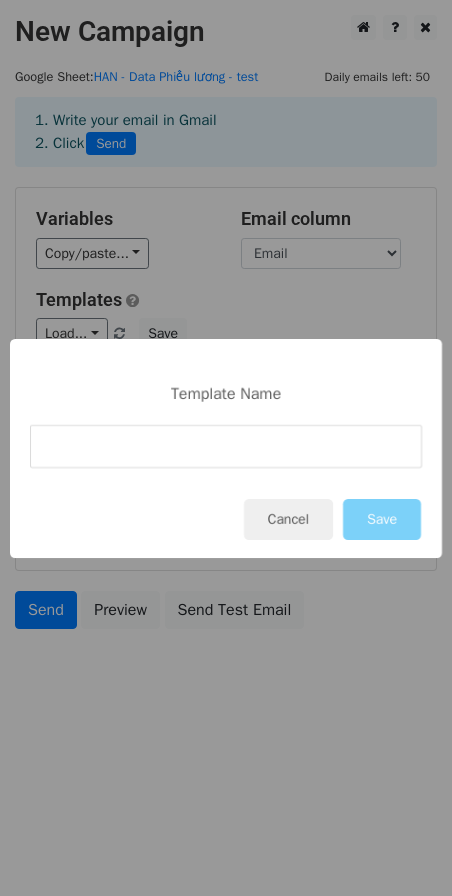 click on "Template Name" at bounding box center (226, 394) 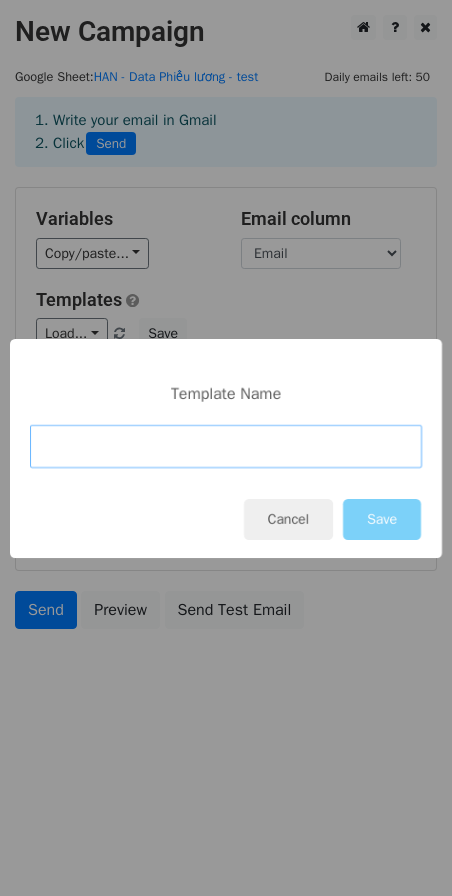 click at bounding box center [226, 446] 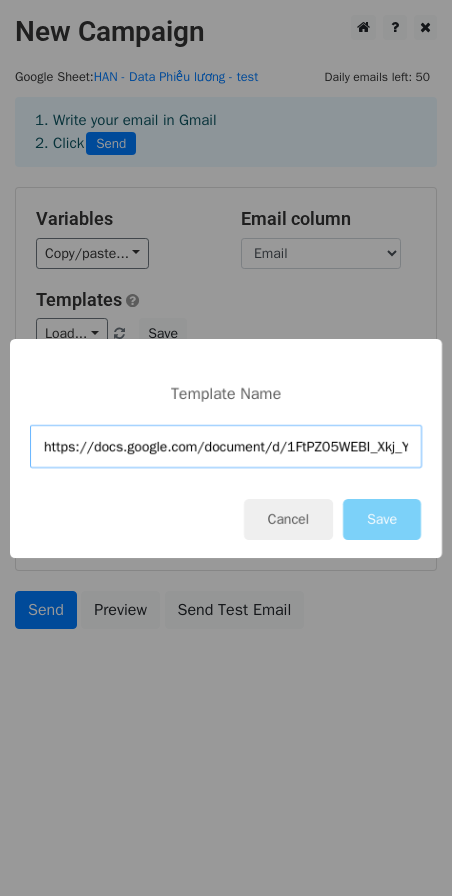 scroll, scrollTop: 0, scrollLeft: 147, axis: horizontal 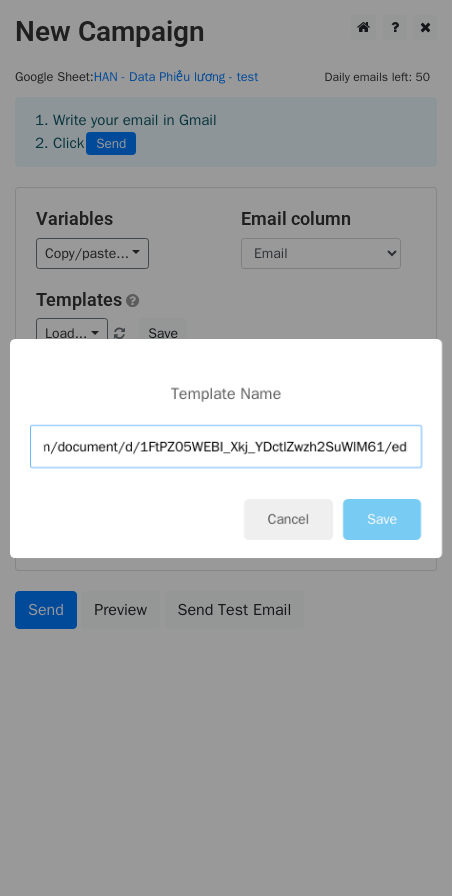 type on "https://docs.google.com/document/d/1FtPZ05WEBI_Xkj_YDctlZwzh2SuWlM61/edit" 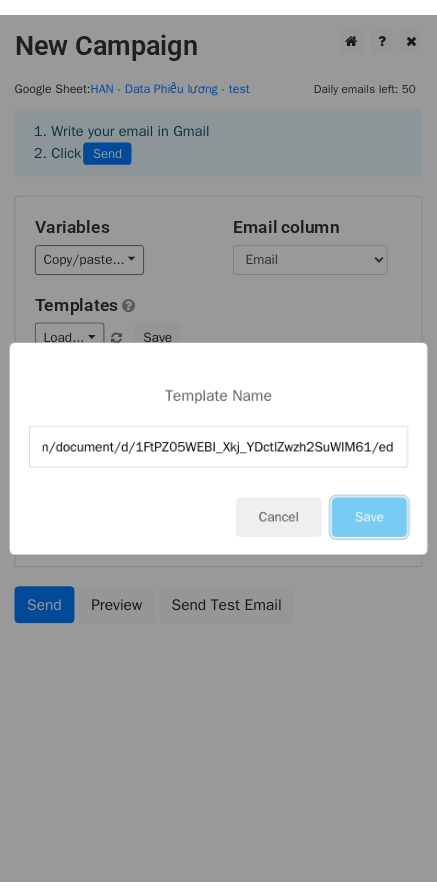 scroll, scrollTop: 0, scrollLeft: 0, axis: both 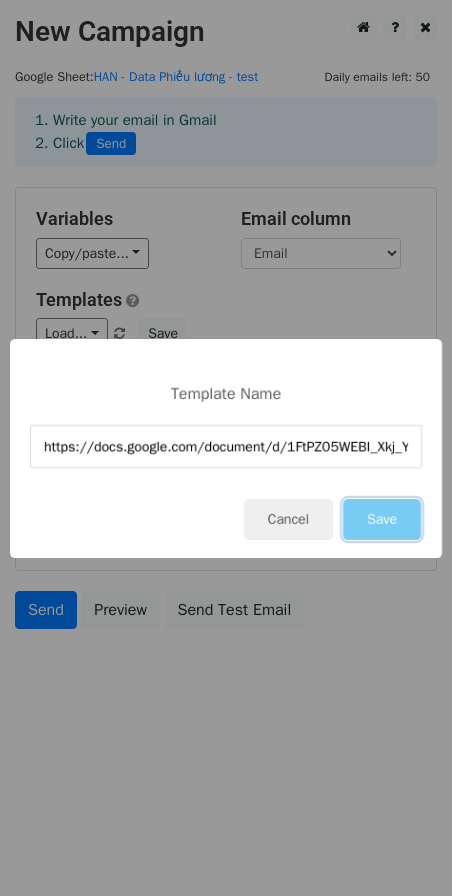 click on "Save" at bounding box center (382, 519) 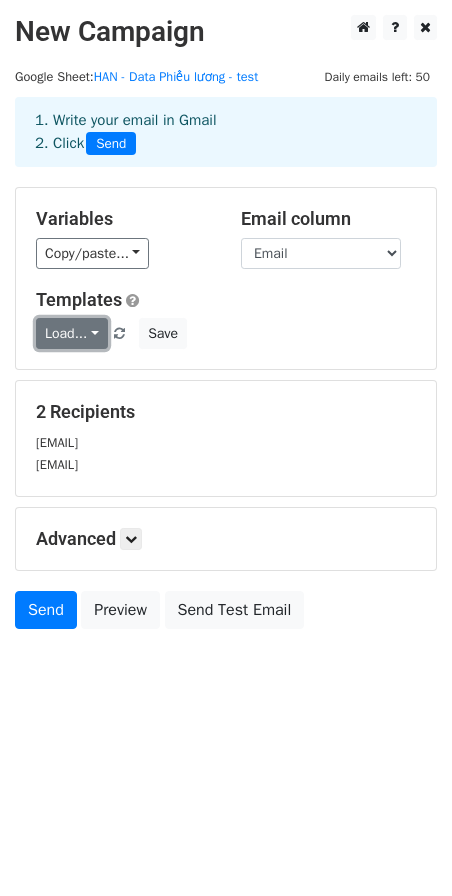 click on "Load..." at bounding box center [72, 333] 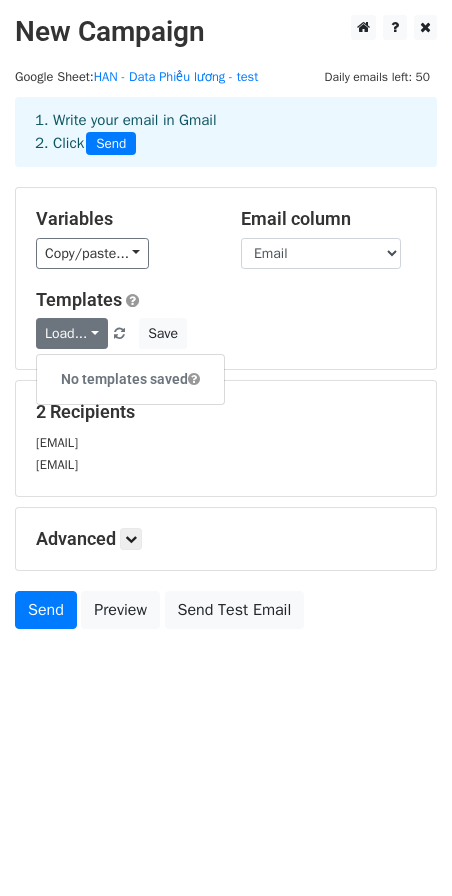 click on "[EMAIL]" at bounding box center (226, 442) 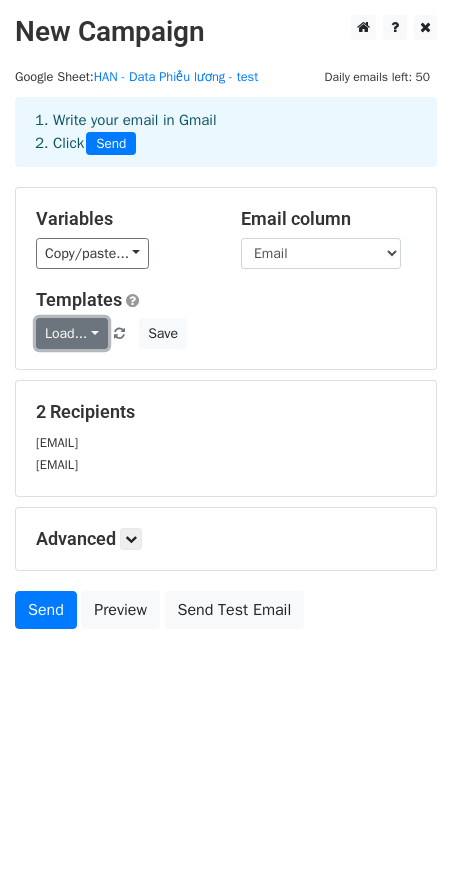 click on "Load..." at bounding box center (72, 333) 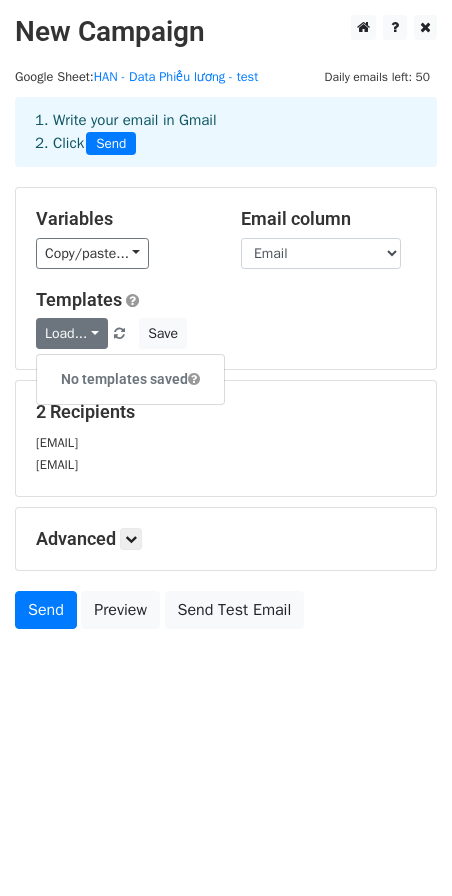 click on "No templates saved" at bounding box center [130, 379] 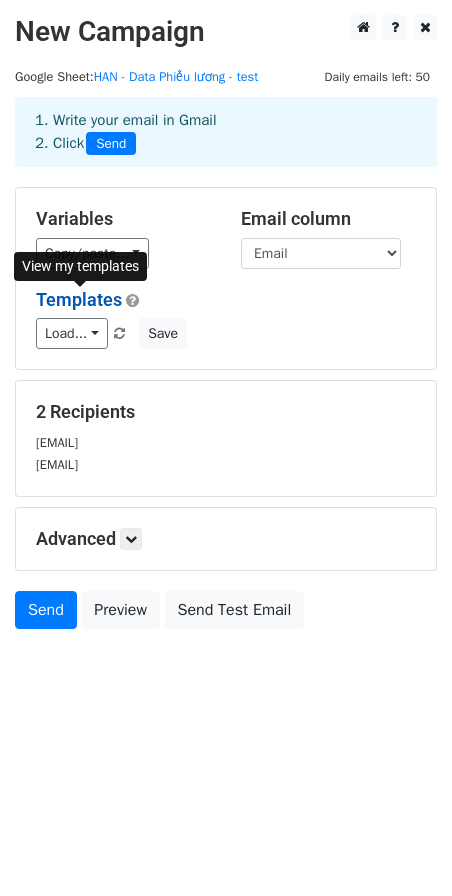 click on "Templates" at bounding box center [79, 299] 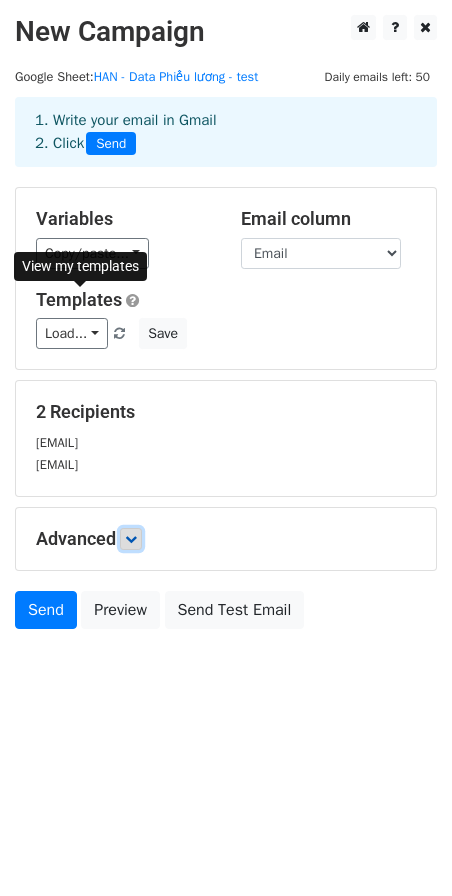 click at bounding box center (131, 539) 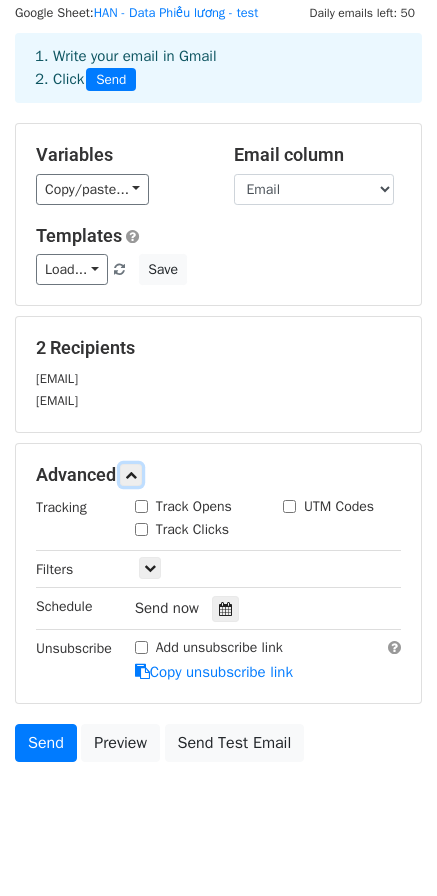 scroll, scrollTop: 98, scrollLeft: 0, axis: vertical 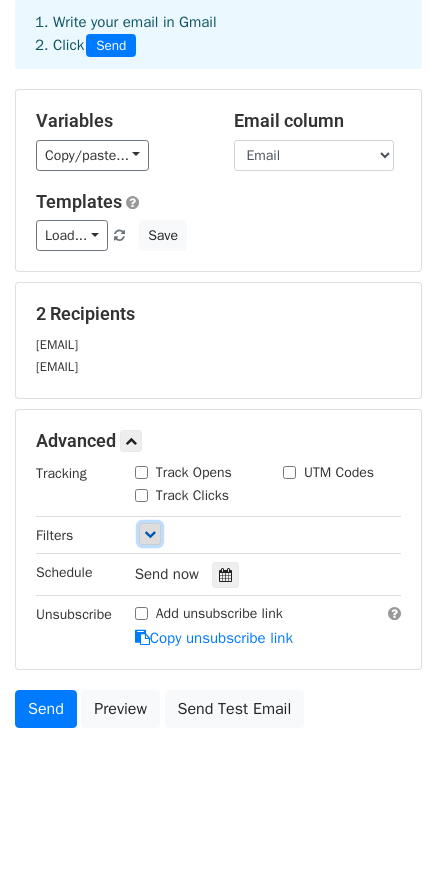 click at bounding box center (150, 534) 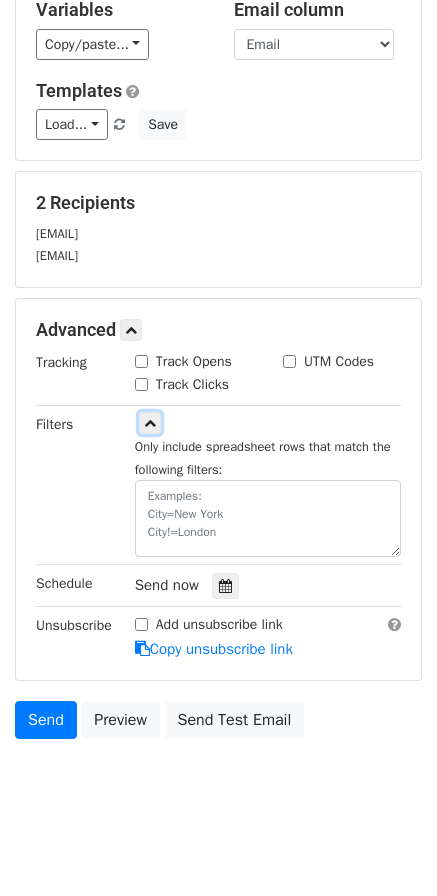 scroll, scrollTop: 220, scrollLeft: 0, axis: vertical 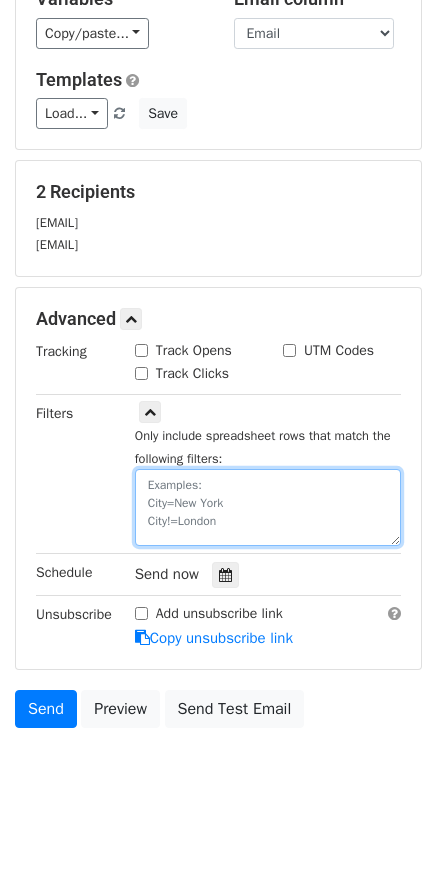 click at bounding box center (268, 507) 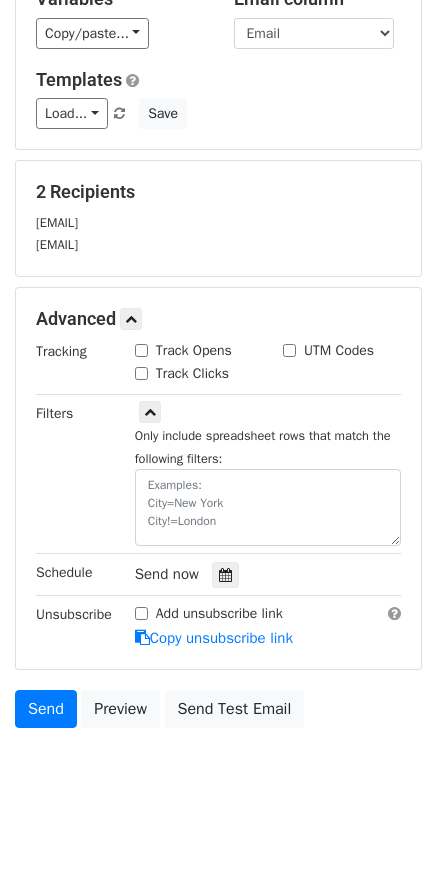 click on "Filters" at bounding box center [70, 474] 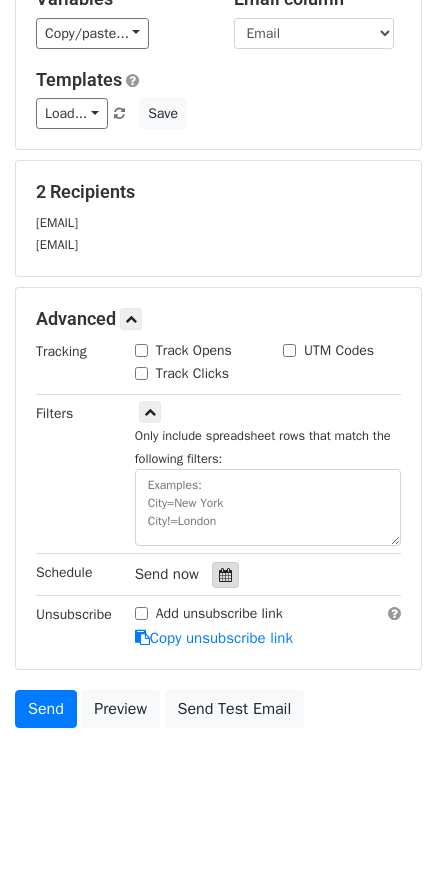 click at bounding box center [225, 575] 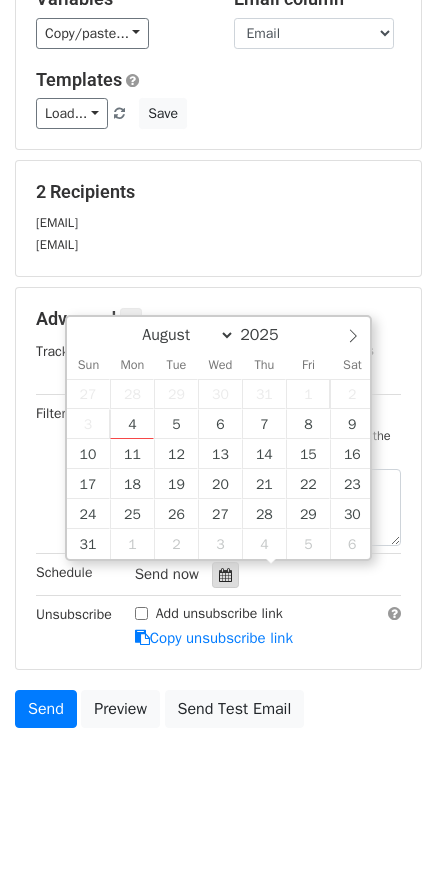 click at bounding box center [225, 575] 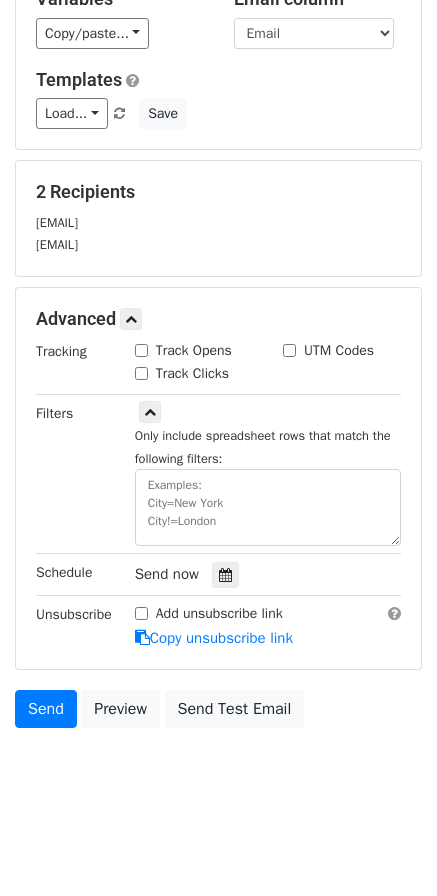 click on "Add unsubscribe link" at bounding box center [219, 613] 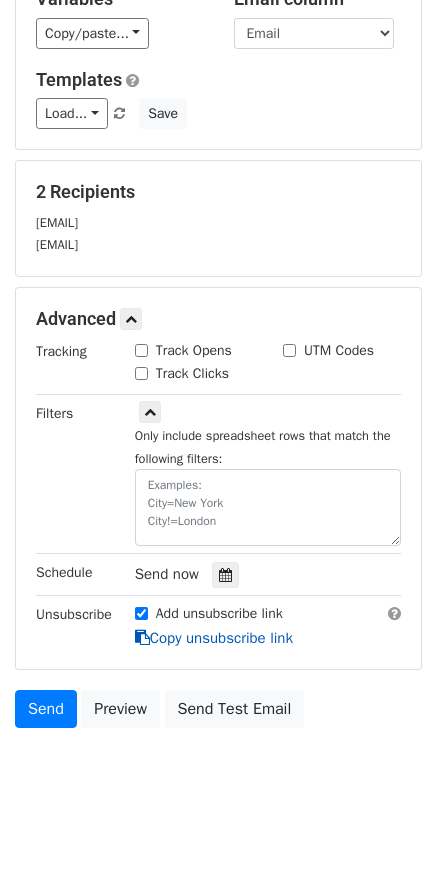 click on "Copy unsubscribe link" at bounding box center [214, 638] 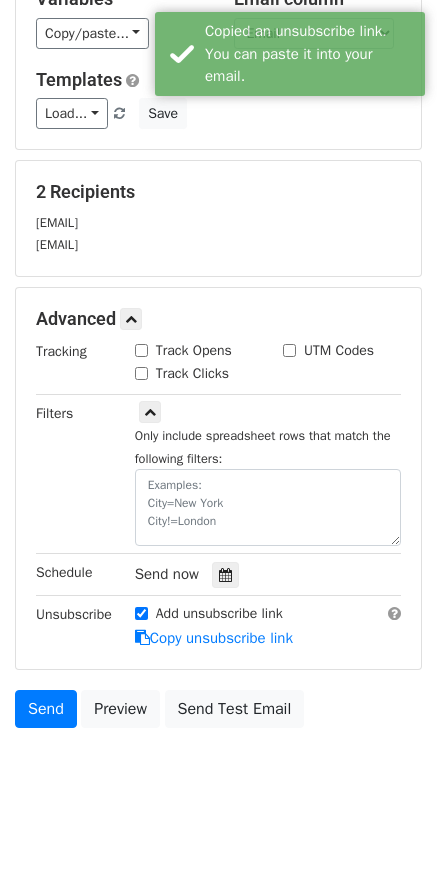 click on "Add unsubscribe link" at bounding box center [219, 613] 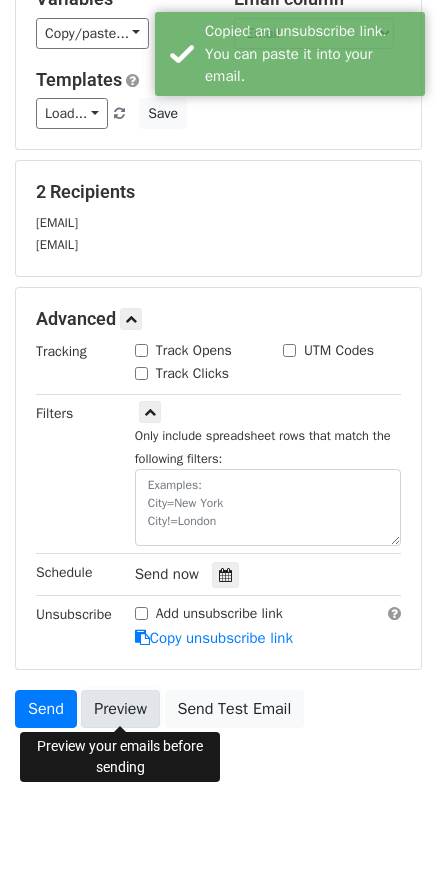 click on "Preview" at bounding box center [120, 709] 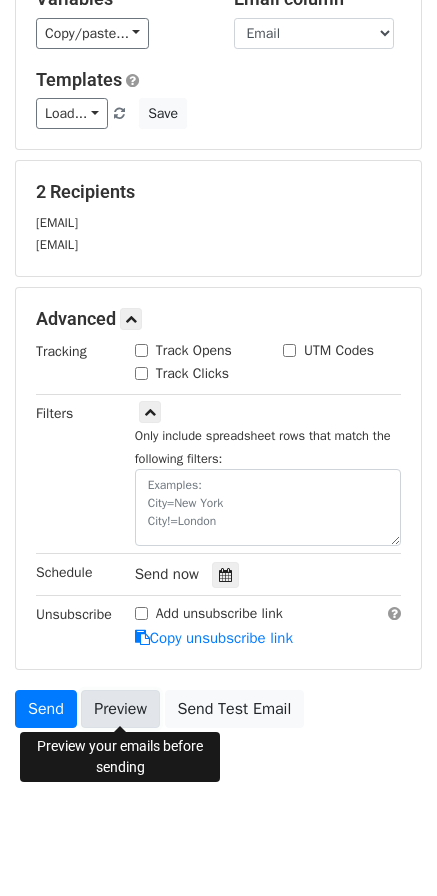 click on "Preview" at bounding box center [120, 709] 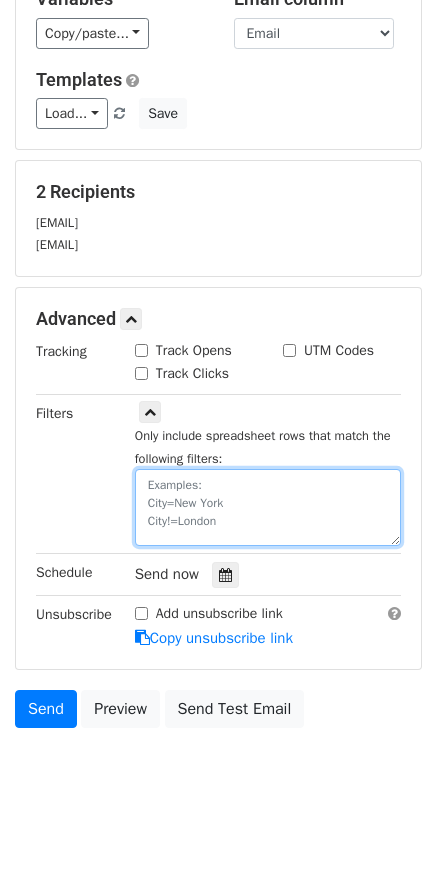 click at bounding box center (268, 507) 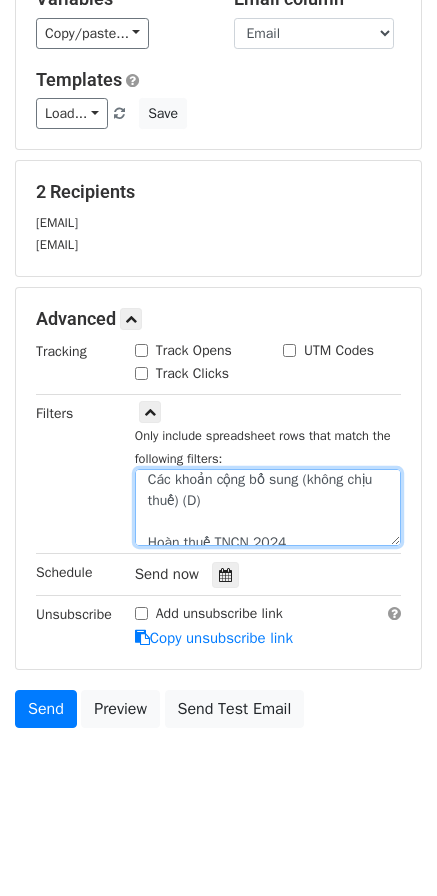 scroll, scrollTop: 1710, scrollLeft: 0, axis: vertical 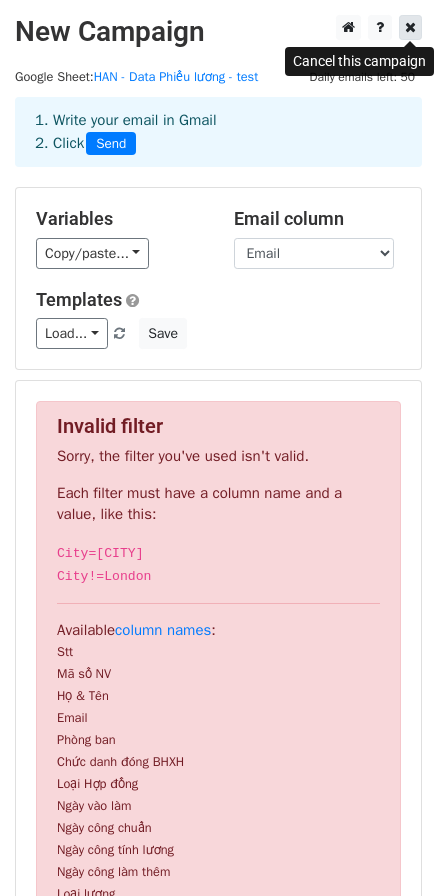 type on "PHIẾU LƯƠNG NHÂN VIÊN
THÁNG 6 NĂM 2025
Đơn vị tính: VNĐ
Họ tên
Phạm Thị Ngọc Hoàng
Email
hoang.ptn@hancosmetics.vn
Phòng ban
Team Kinh doanh A1.02
Số ngày công chuẩn (theo tháng)
26
Ngày công tính lương
26
Mức lương (thử việc/chính thức)
6,000,000
Tổng tiền lương
Lương ngày công
6,000,000
Phụ cấp công tác
Lương bổ sung
Thưởng KPI
2,882,380
Phụ cấp chuyên cần
1,000,000
Phụ cấp khác
Trừ khác
Tổng thu nhập (A)
9,882,380
Tạm ứng lương (B)
Các khoản phải khấu trừ vào lương
BHXH (8%)
424,800
Theo mức lương BHXH
BHYT (1.5%)
79,650
Theo mức lương BHXH
BHTN (1%)
53,100
Theo mức lương BHXH
Thuế TNCN
Tổng khấu trừ (C)
557,550
Các khoản cộng bổ sung (không chịu thuế) (D)
Hoàn thuế TNCN 2024
Thực lĩnh (A-B-C+D)
9,325,000" 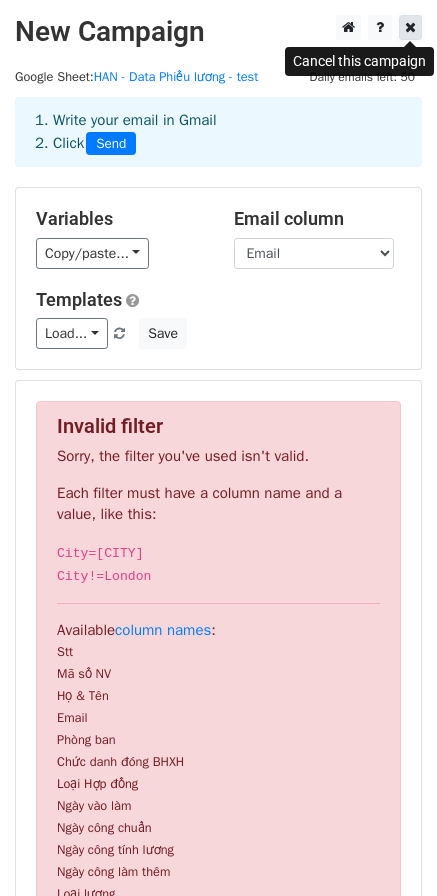 click at bounding box center (410, 27) 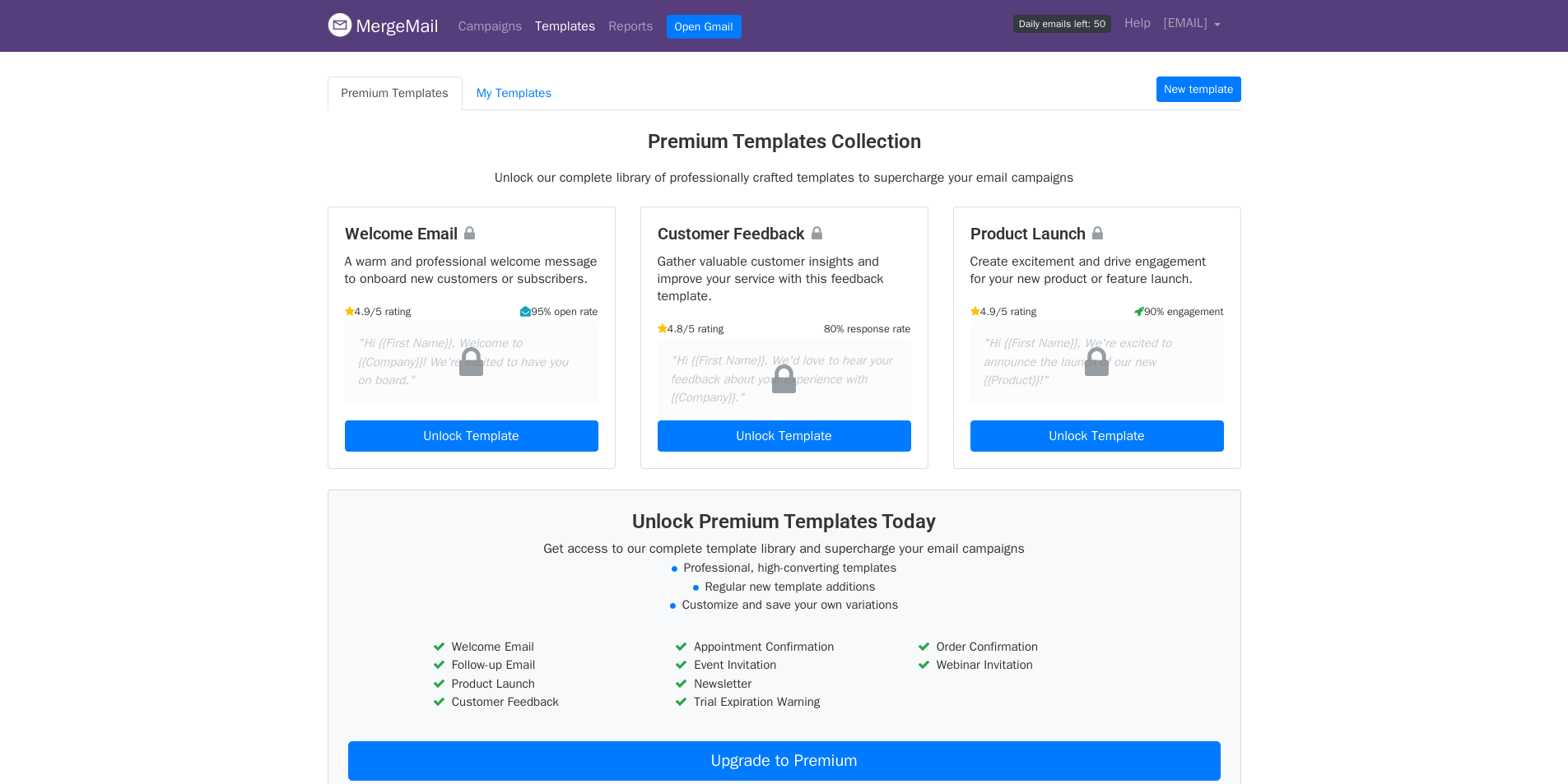 scroll, scrollTop: 0, scrollLeft: 0, axis: both 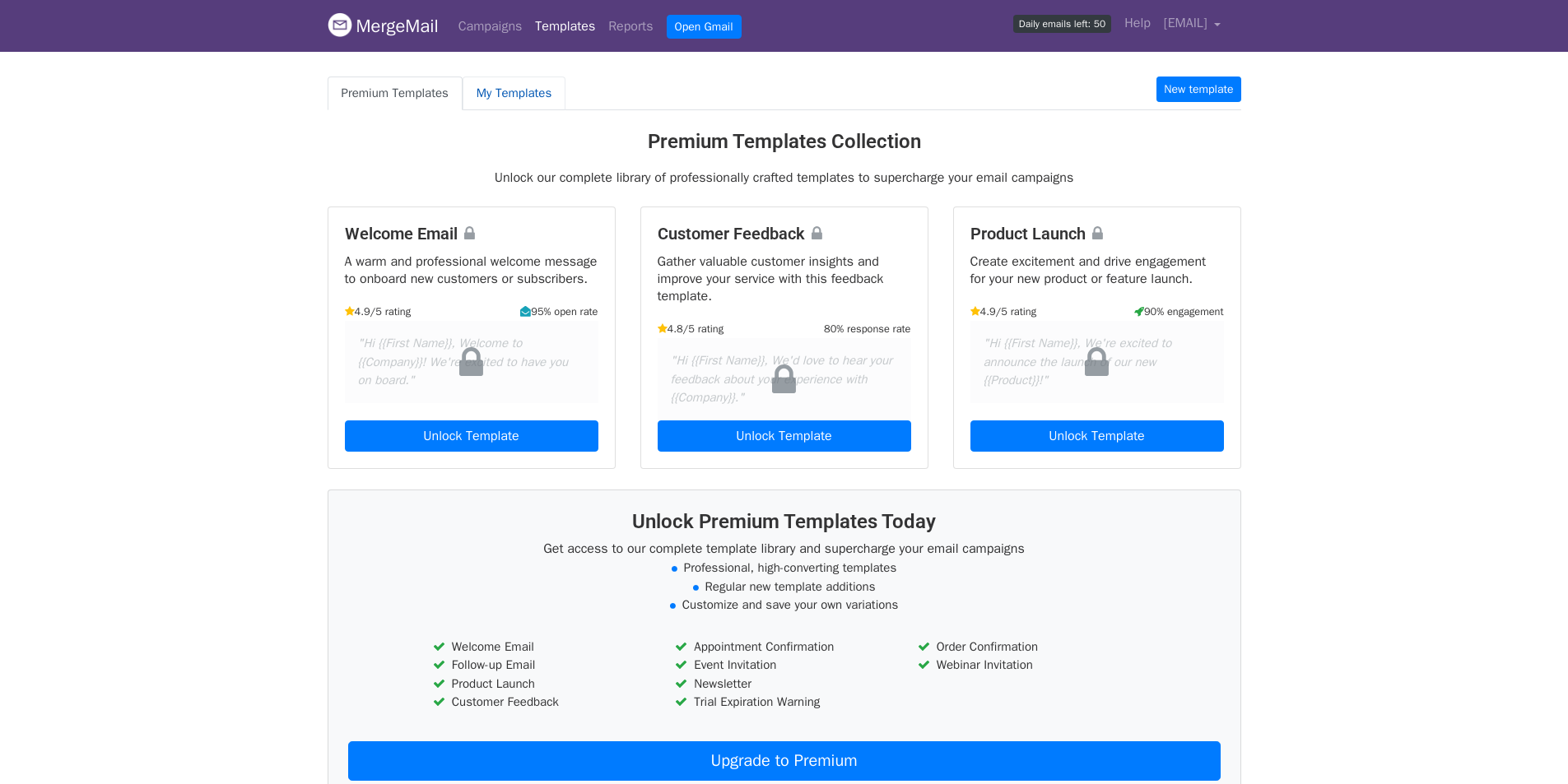 click on "My Templates" at bounding box center [514, 93] 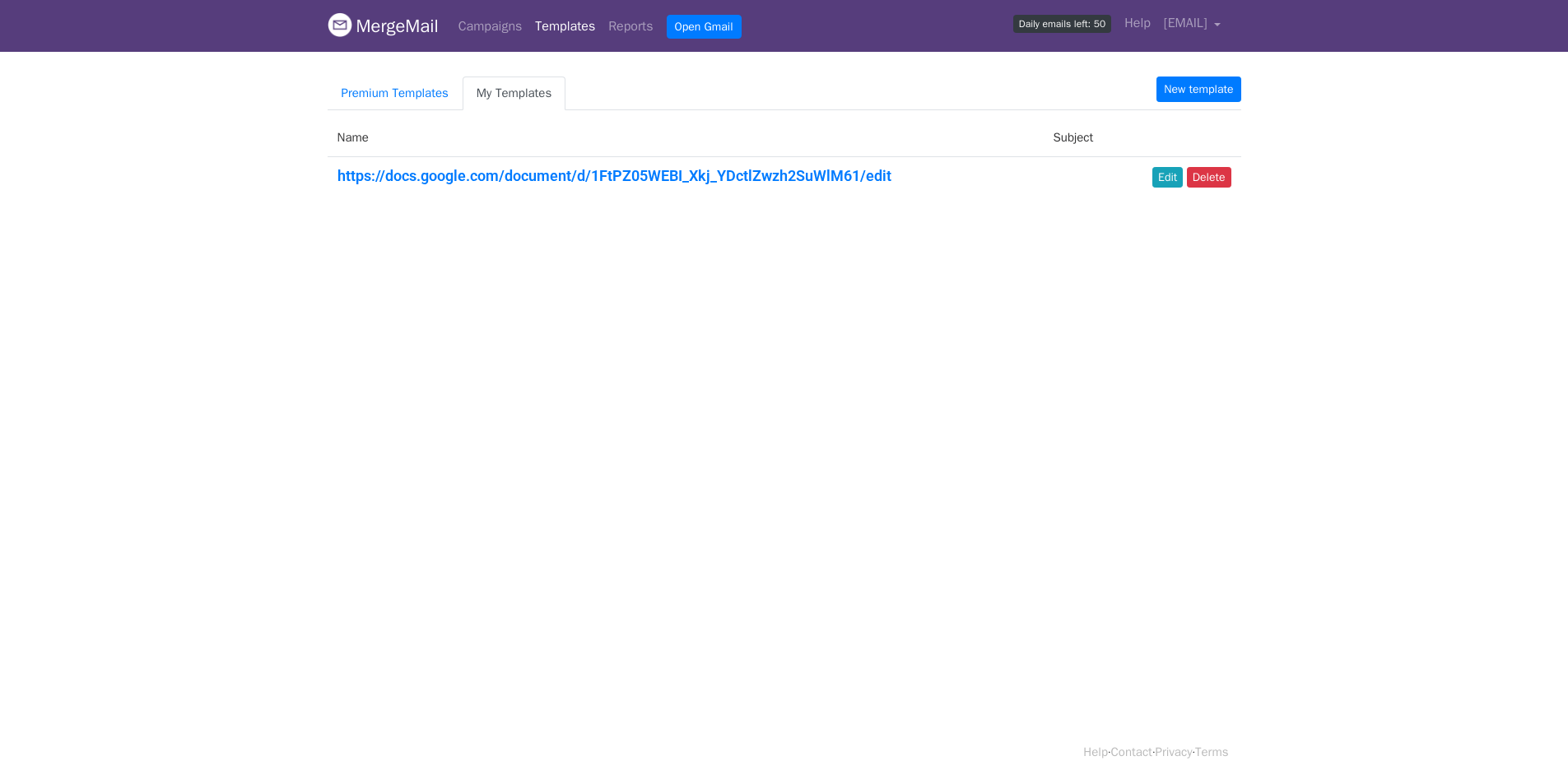 scroll, scrollTop: 0, scrollLeft: 0, axis: both 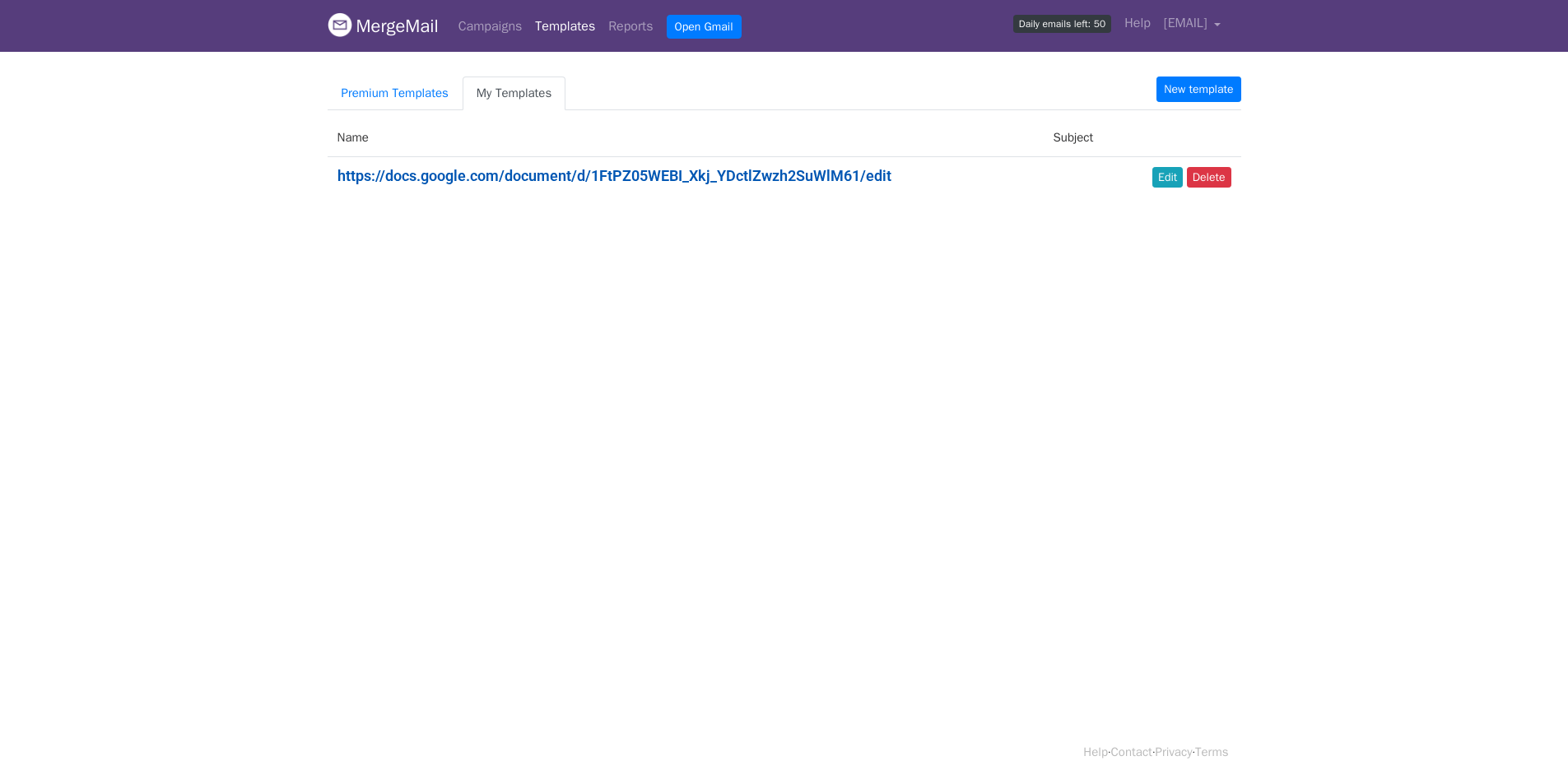 click on "https://docs.google.com/document/d/1FtPZ05WEBI_Xkj_YDctlZwzh2SuWlM61/edit" at bounding box center [614, 175] 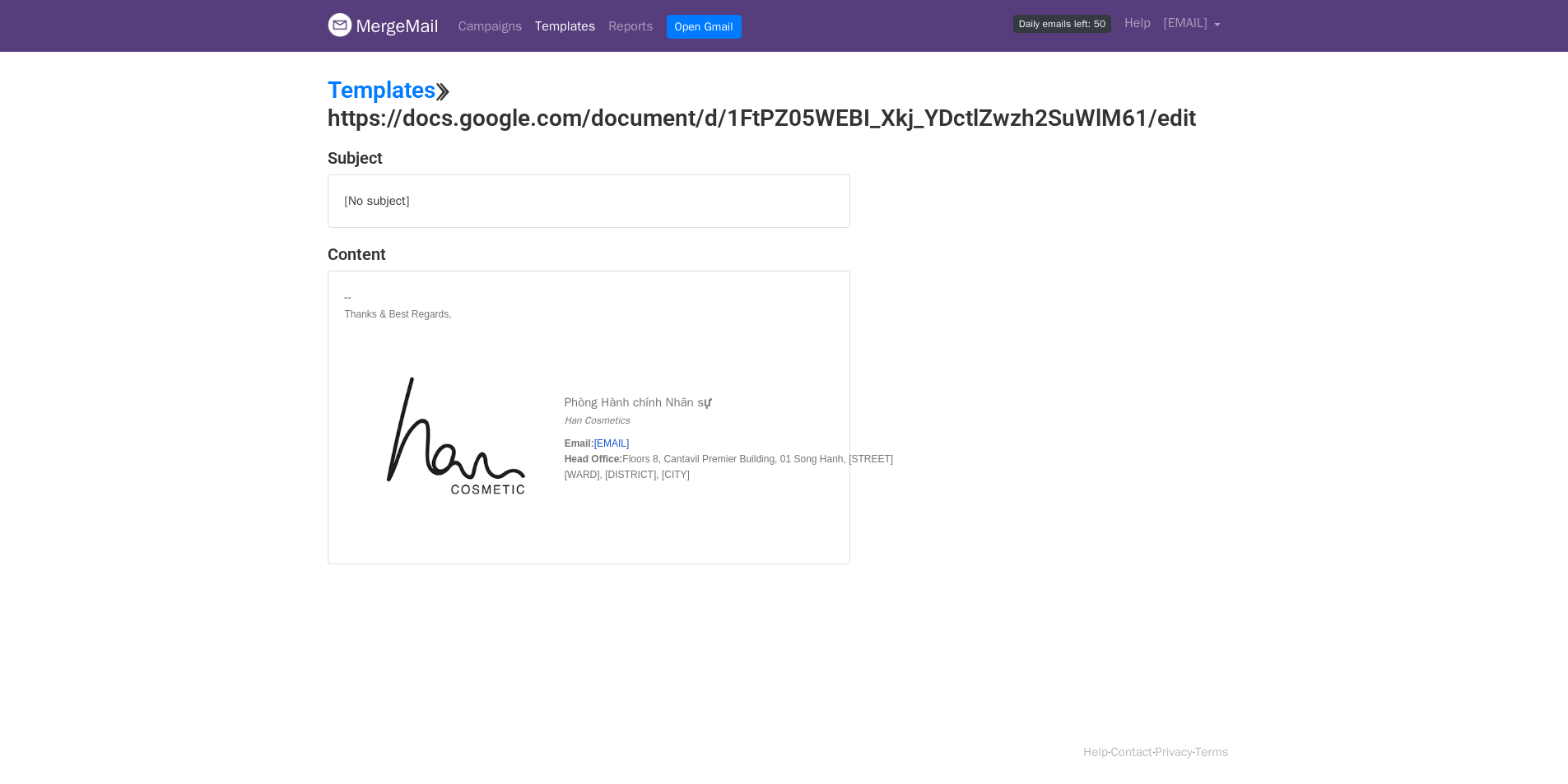 scroll, scrollTop: 0, scrollLeft: 0, axis: both 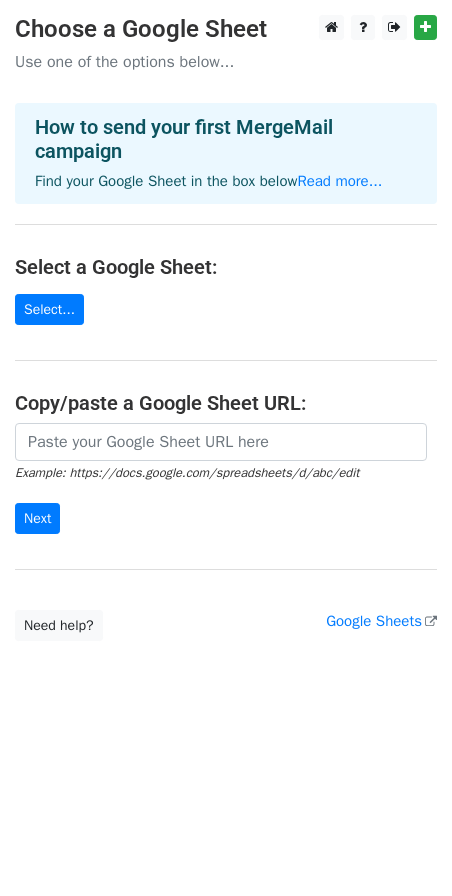 click on "Choose a Google Sheet
Use one of the options below...
How to send your first MergeMail campaign
Find your Google Sheet in the box below  Read more...
Select a Google Sheet:
Select...
Copy/paste a Google Sheet URL:
Example:
https://docs.google.com/spreadsheets/d/abc/edit
Next
Google Sheets
Need help?
Help
×
Why do I need to copy/paste a Google Sheet URL?
Normally, MergeMail would show you a list of your Google Sheets to choose from, but because you didn't allow MergeMail access to your Google Drive, it cannot show you a list of your Google Sheets. You can read more about permissions in our  support pages .
If you'd like to see a list of your Google Sheets, you'll need to  sign out of MergeMail  and then sign back in and allow access to your Google Drive.
Are your recipients in a CSV or Excel file?
Import your CSV or Excel file into a Google Sheet  then try again.
Read our" at bounding box center [226, 328] 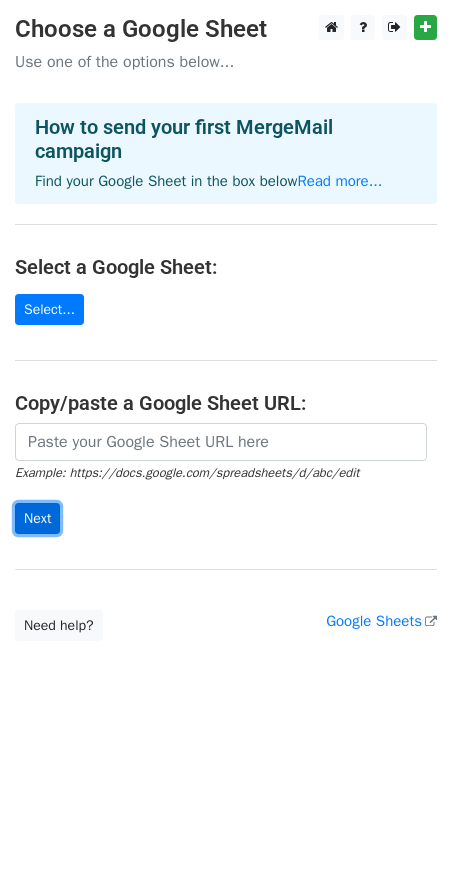click on "Next" at bounding box center [37, 518] 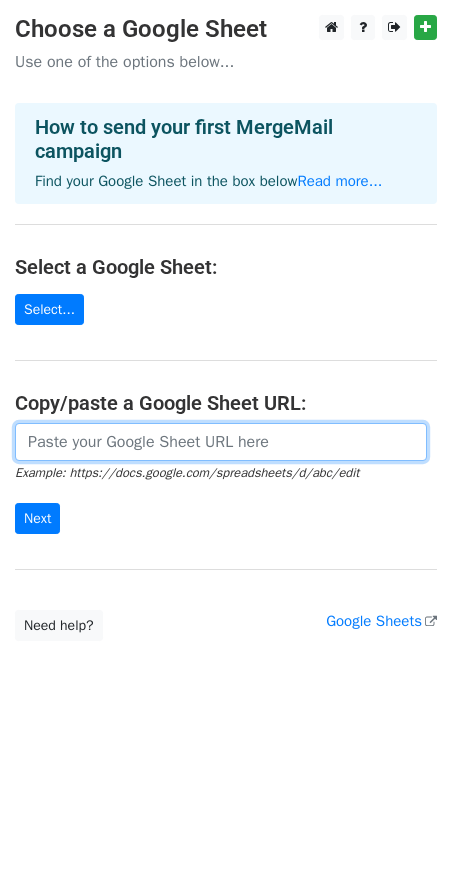 paste on "https://docs.google.com/spreadsheets/d/1Xmpan8UnWNQX6AtfIq0QeN2tCWwwViveOiUjSwonpZo/edit?gid=0#gid=0" 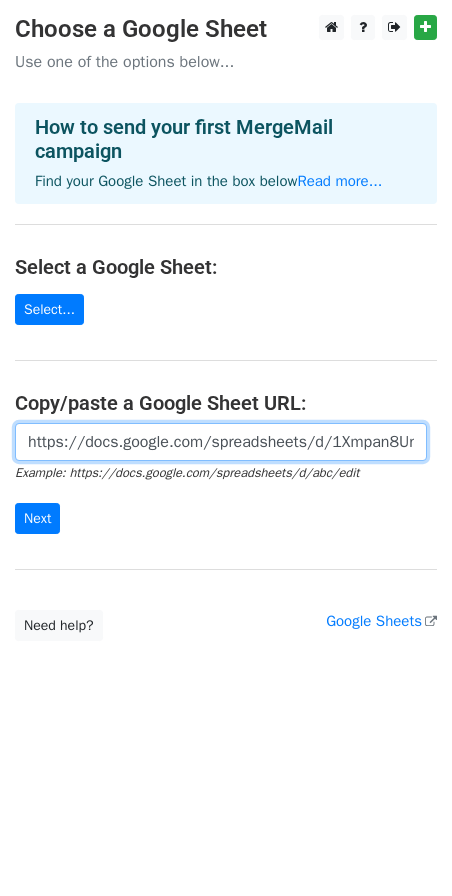 scroll, scrollTop: 0, scrollLeft: 449, axis: horizontal 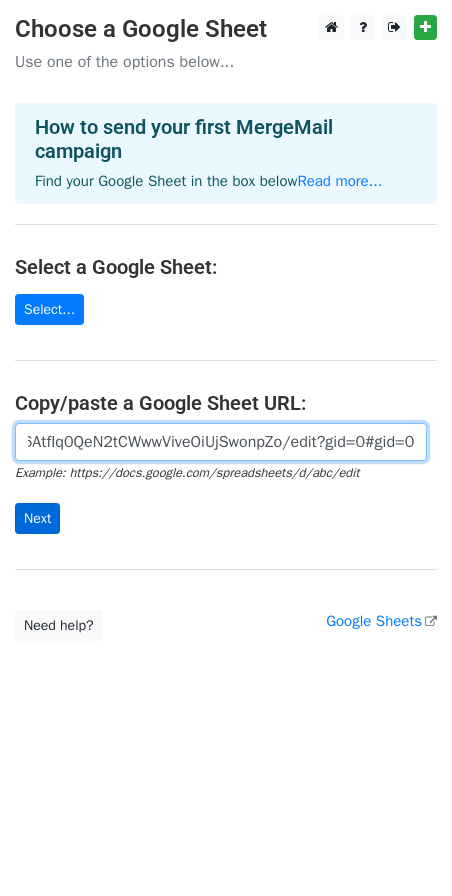 type on "https://docs.google.com/spreadsheets/d/1Xmpan8UnWNQX6AtfIq0QeN2tCWwwViveOiUjSwonpZo/edit?gid=0#gid=0" 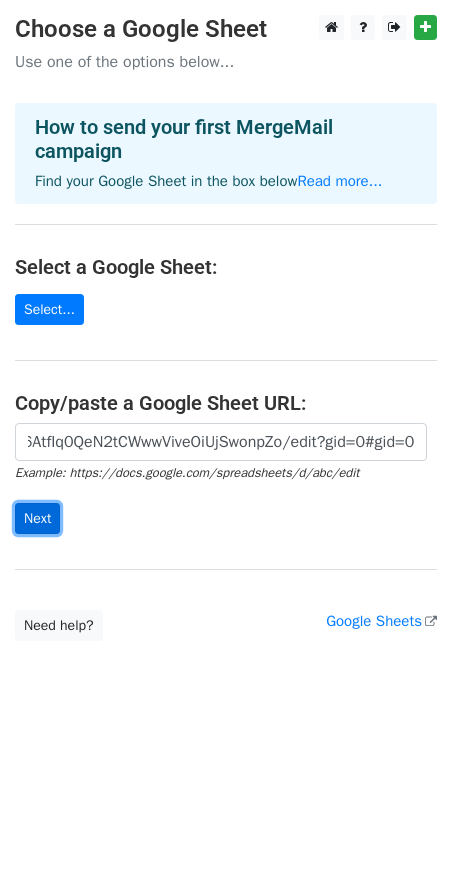 scroll, scrollTop: 0, scrollLeft: 0, axis: both 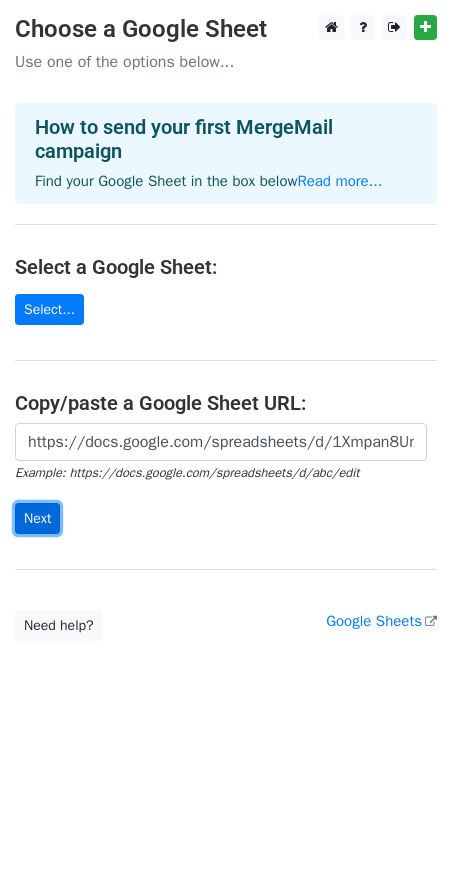 click on "Next" at bounding box center [37, 518] 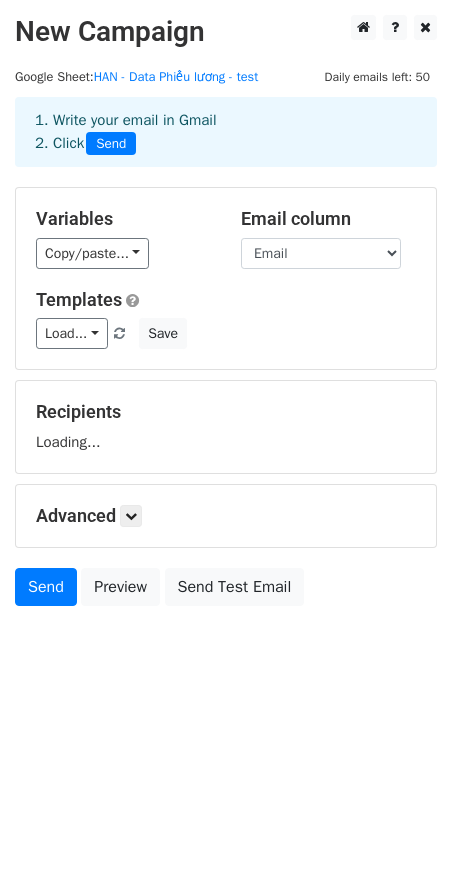 scroll, scrollTop: 0, scrollLeft: 0, axis: both 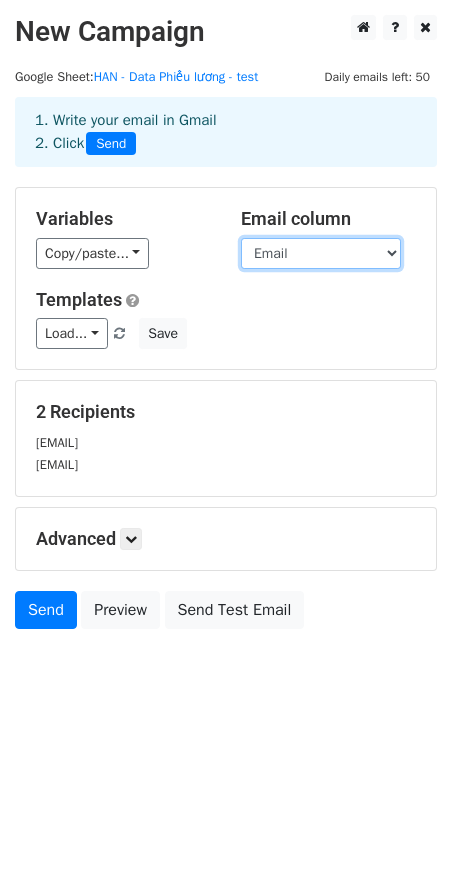 click on "Stt
Mã số NV
Họ & Tên
Email
Phòng ban
Chức danh đóng BHXH
Loại Hợp đồng
Ngày vào làm
Ngày công
chuẩn
Ngày công
tính lương
Ngày công làm thêm
Loại lương
Lương đàm phán
Lương cơ bản
Thưởng năng suất
Ăn trưa
Trang phục
Lương ngày công
Phụ cấp công tác nội thành
Lương
ngoài giờ
Lương bổ sung
Thưởng KPI
Phụ cấp thâm niên
Phụ cấp chuyên cần
Phụ cấp khác
Trừ khác
BHXH 8%
BHYT 1.5%
BHTN 1%
Tổng thu nhập
Tổng khấu trừ
Thu Nhập chịu Thuế TNCN
Số người phụ thuộc
Giảm trừ gia cảnh
Thu nhập tính thuế TNCN
Thuế TNCN
phải nộp
(VNĐ)
Đoàn phí (tối đa 10% lương cơ sở)
Tạm ứng
Hoàn thuế TNCN 2024
Thực lãnh" at bounding box center [321, 253] 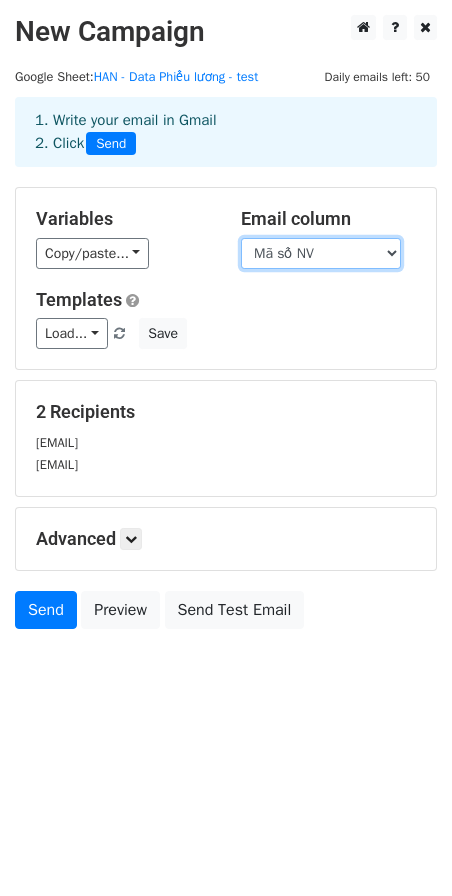 click on "Stt
Mã số NV
Họ & Tên
Email
Phòng ban
Chức danh đóng BHXH
Loại Hợp đồng
Ngày vào làm
Ngày công
chuẩn
Ngày công
tính lương
Ngày công làm thêm
Loại lương
Lương đàm phán
Lương cơ bản
Thưởng năng suất
Ăn trưa
Trang phục
Lương ngày công
Phụ cấp công tác nội thành
Lương
ngoài giờ
Lương bổ sung
Thưởng KPI
Phụ cấp thâm niên
Phụ cấp chuyên cần
Phụ cấp khác
Trừ khác
BHXH 8%
BHYT 1.5%
BHTN 1%
Tổng thu nhập
Tổng khấu trừ
Thu Nhập chịu Thuế TNCN
Số người phụ thuộc
Giảm trừ gia cảnh
Thu nhập tính thuế TNCN
Thuế TNCN
phải nộp
(VNĐ)
Đoàn phí (tối đa 10% lương cơ sở)
Tạm ứng
Hoàn thuế TNCN 2024
Thực lãnh" at bounding box center (321, 253) 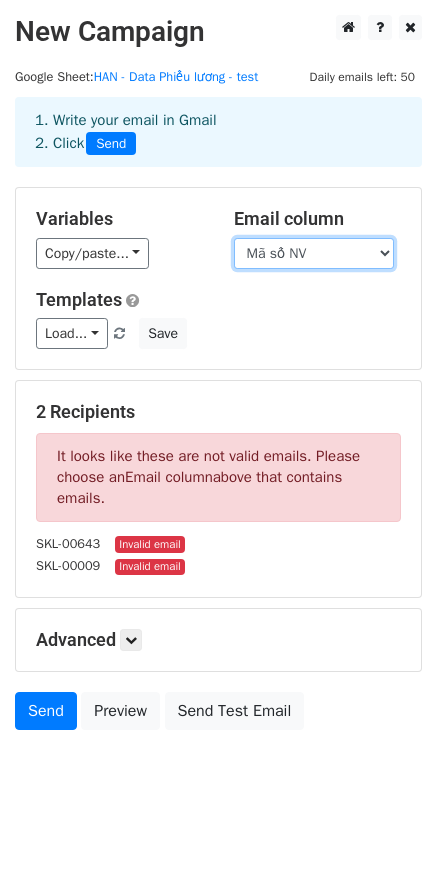 select on "Email" 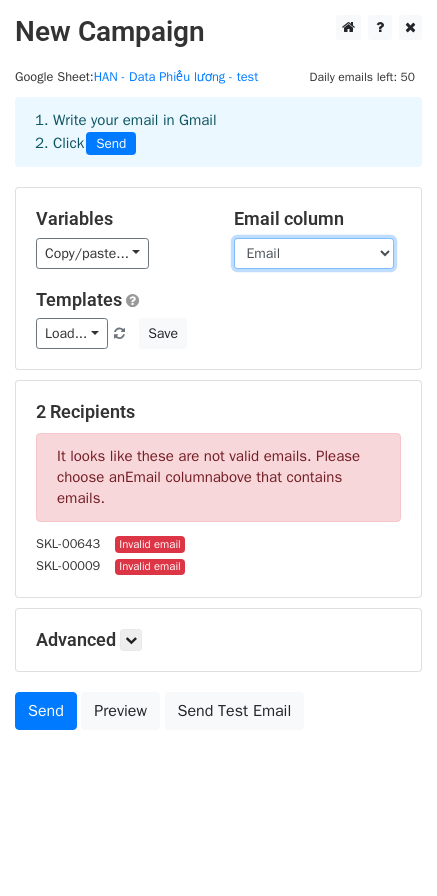 click on "Stt
Mã số NV
Họ & Tên
Email
Phòng ban
Chức danh đóng BHXH
Loại Hợp đồng
Ngày vào làm
Ngày công
chuẩn
Ngày công
tính lương
Ngày công làm thêm
Loại lương
Lương đàm phán
Lương cơ bản
Thưởng năng suất
Ăn trưa
Trang phục
Lương ngày công
Phụ cấp công tác nội thành
Lương
ngoài giờ
Lương bổ sung
Thưởng KPI
Phụ cấp thâm niên
Phụ cấp chuyên cần
Phụ cấp khác
Trừ khác
BHXH 8%
BHYT 1.5%
BHTN 1%
Tổng thu nhập
Tổng khấu trừ
Thu Nhập chịu Thuế TNCN
Số người phụ thuộc
Giảm trừ gia cảnh
Thu nhập tính thuế TNCN
Thuế TNCN
phải nộp
(VNĐ)
Đoàn phí (tối đa 10% lương cơ sở)
Tạm ứng
Hoàn thuế TNCN 2024
Thực lãnh" at bounding box center [314, 253] 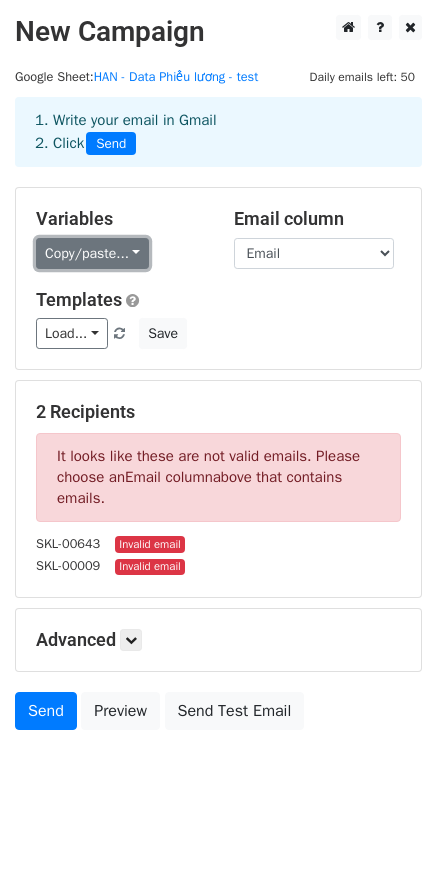 click on "Copy/paste..." at bounding box center (92, 253) 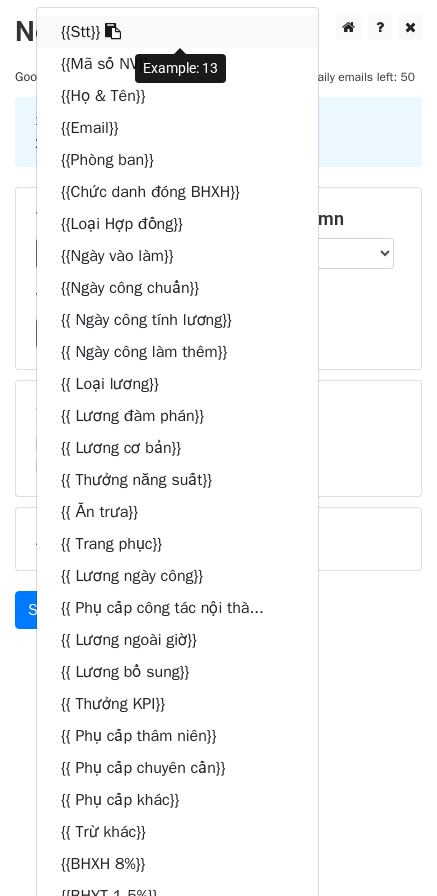 click at bounding box center [113, 31] 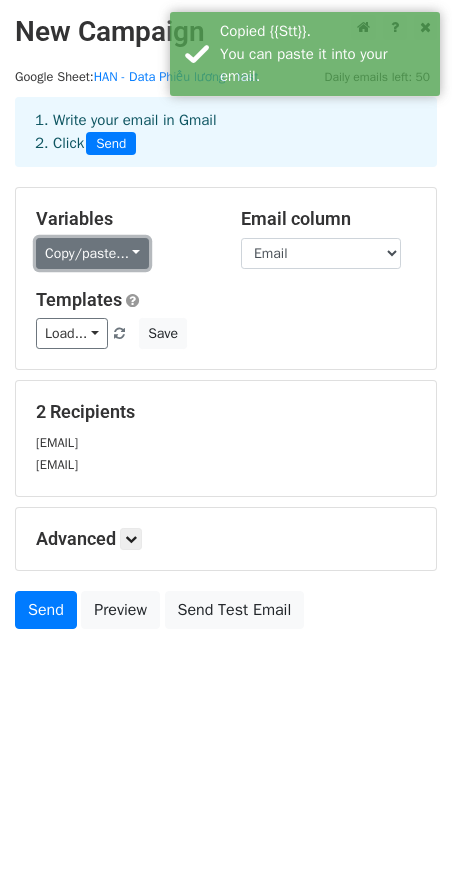 click on "Copy/paste..." at bounding box center (92, 253) 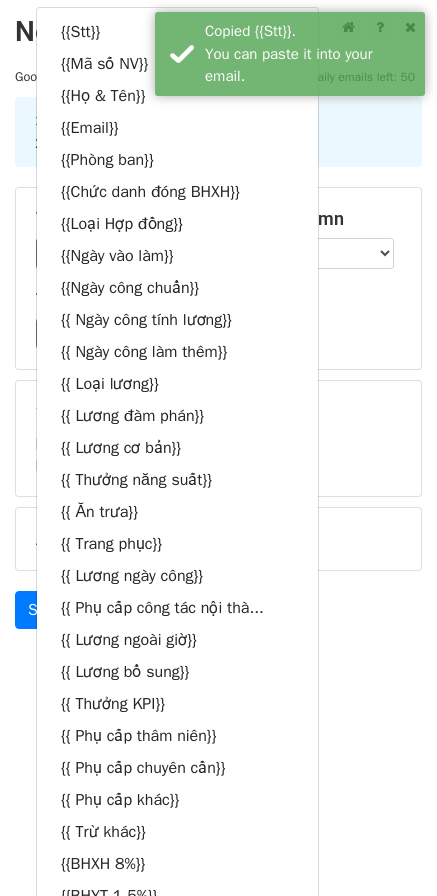 click on "Templates" at bounding box center [218, 300] 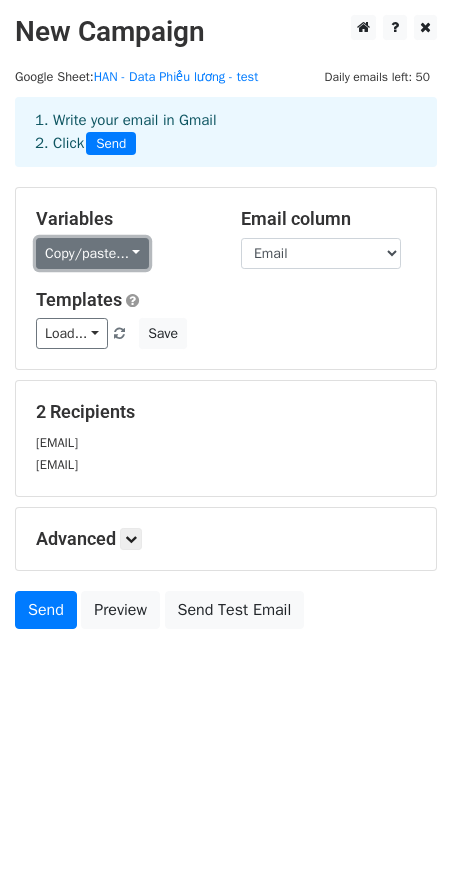 click on "Copy/paste..." at bounding box center (92, 253) 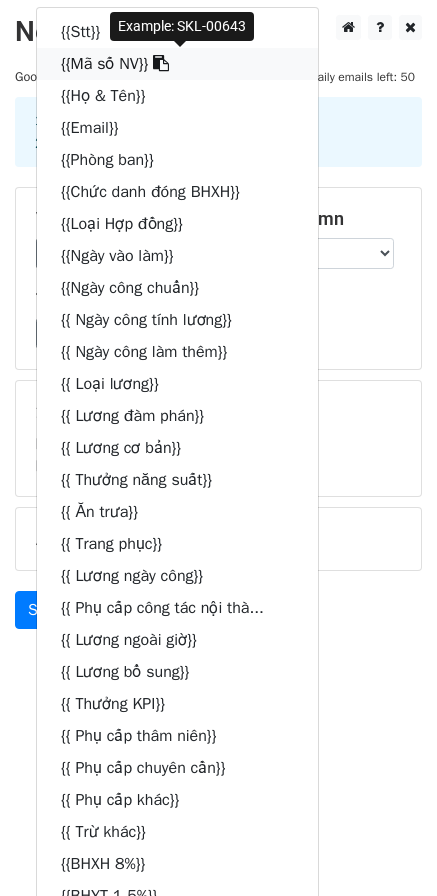 click on "{{Mã số NV}}" at bounding box center [177, 64] 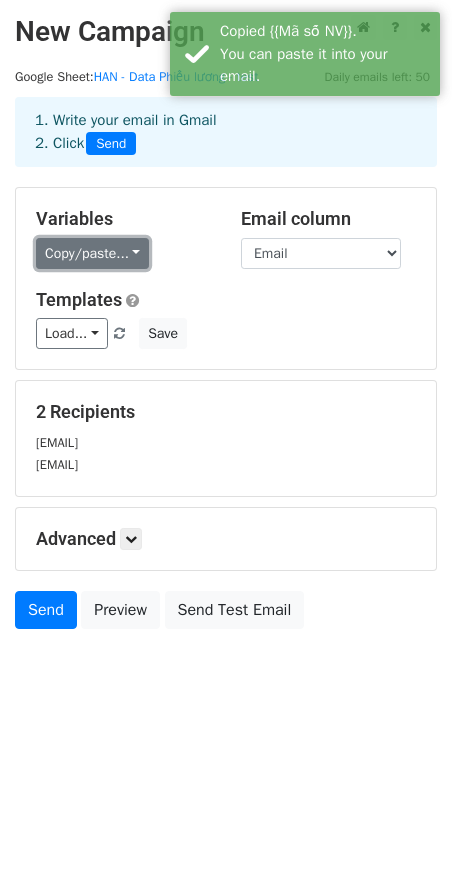 click on "Copy/paste..." at bounding box center [92, 253] 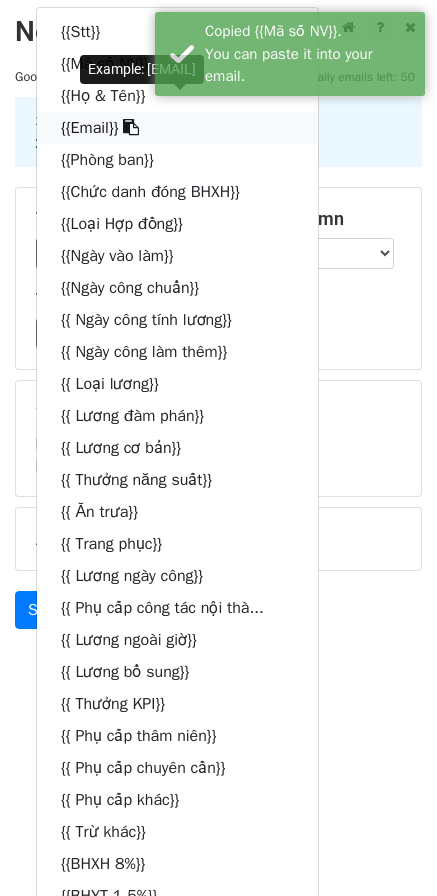 click on "{{Email}}" at bounding box center [177, 128] 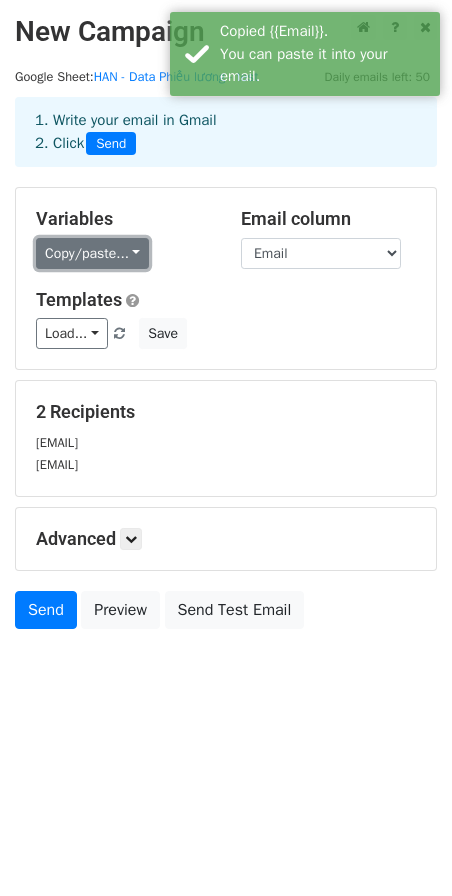 click on "Copy/paste..." at bounding box center [92, 253] 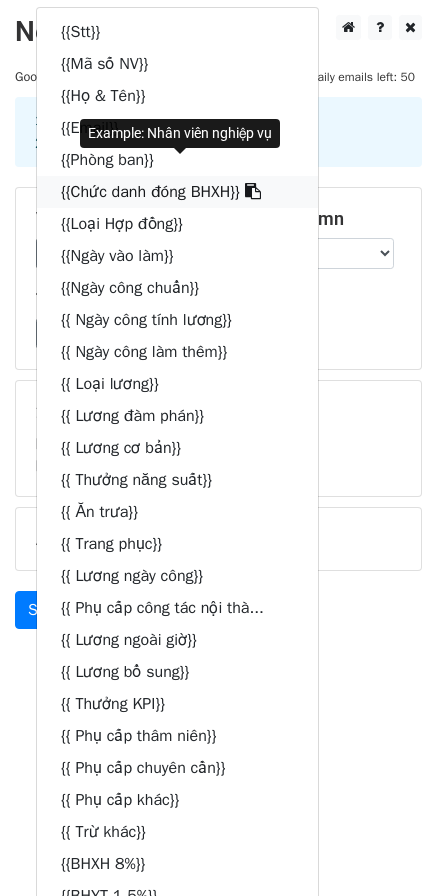click at bounding box center [253, 191] 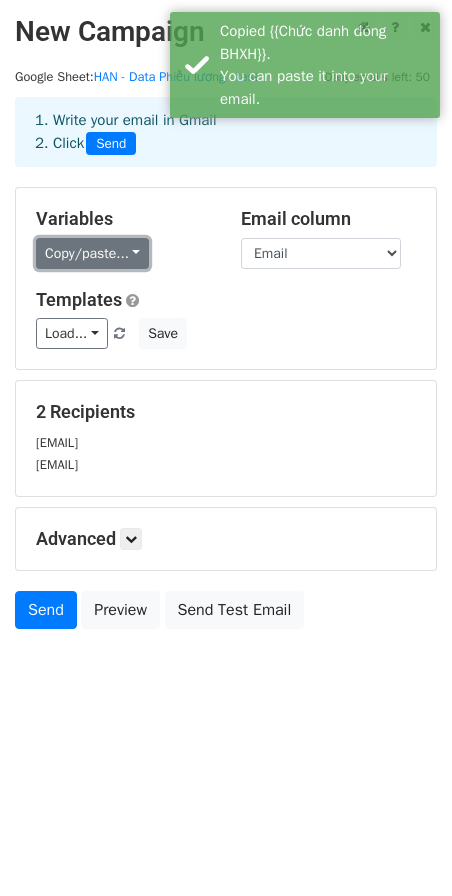 click on "Copy/paste..." at bounding box center (92, 253) 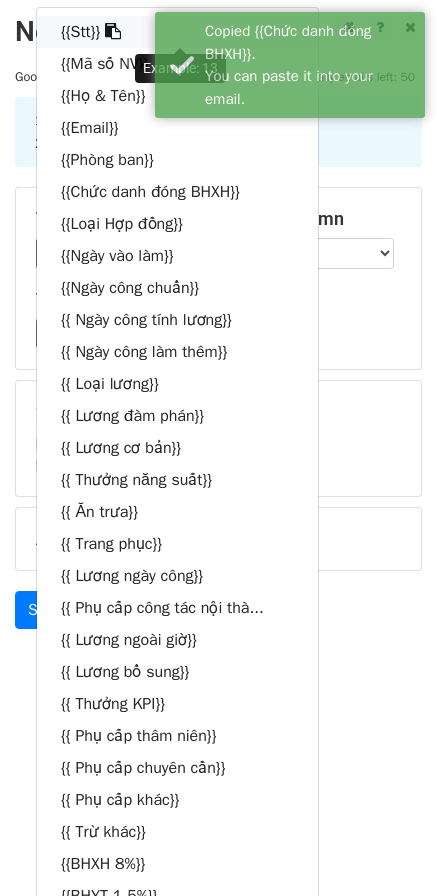 click on "{{Stt}}" at bounding box center [177, 32] 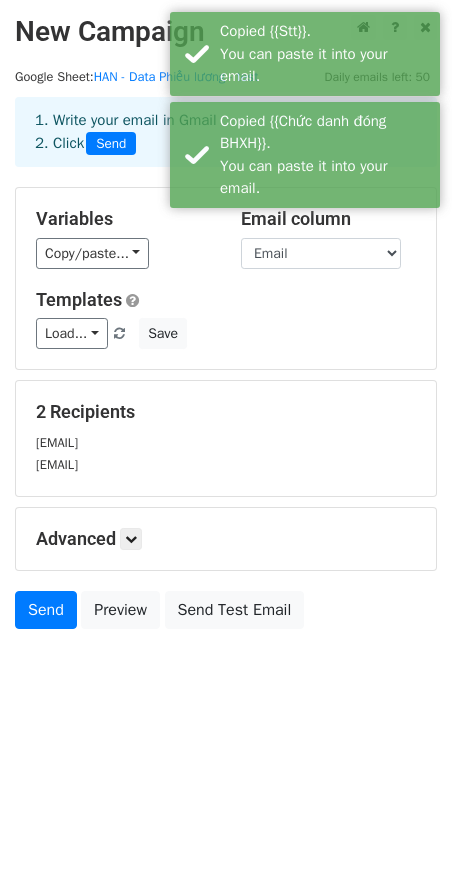 click on "Templates" at bounding box center [226, 300] 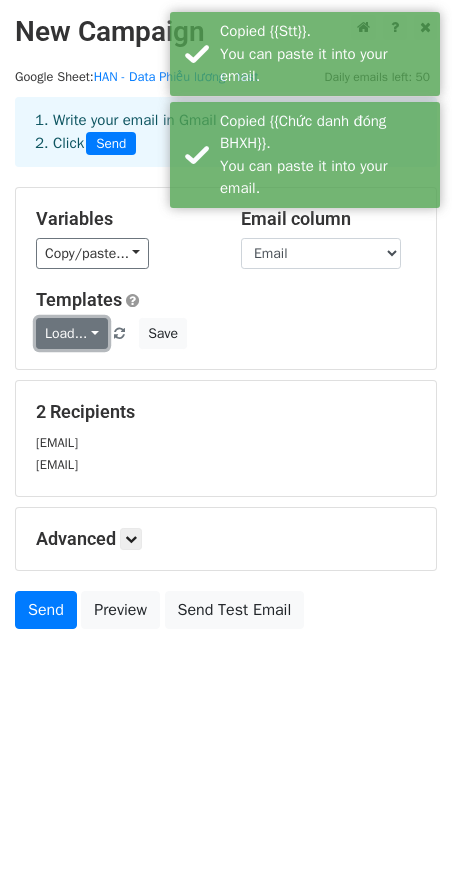 click on "Load..." at bounding box center (72, 333) 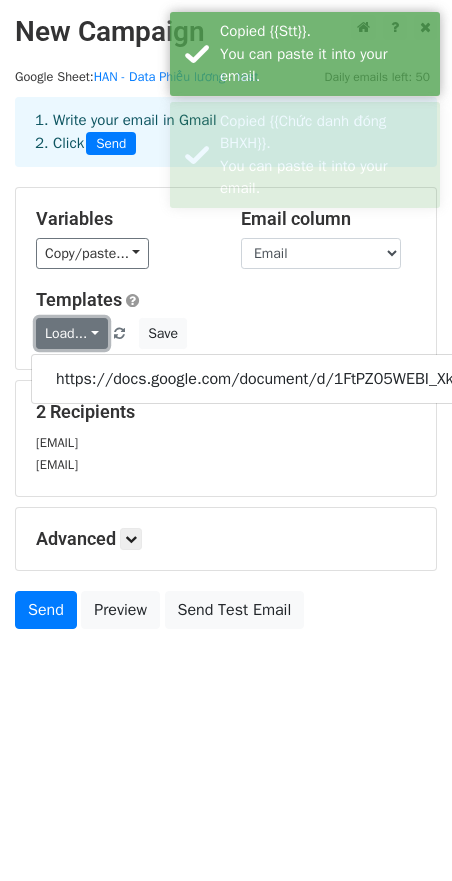 click on "Load..." at bounding box center (72, 333) 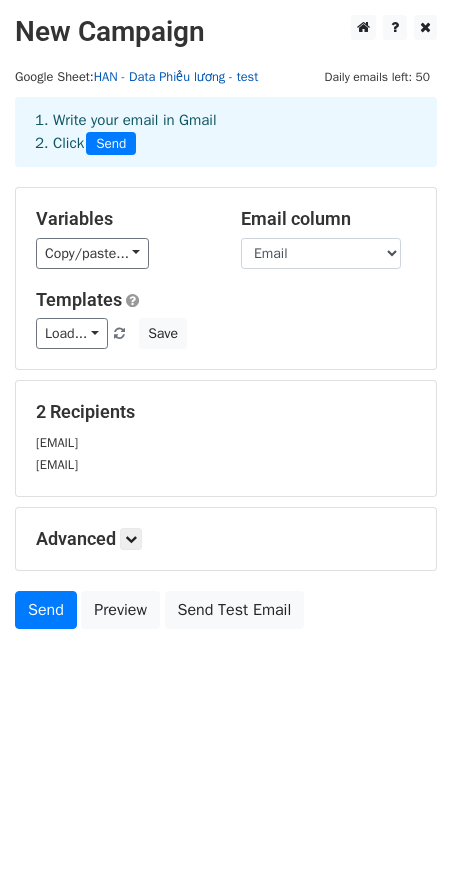 click on "HAN - Data Phiếu lương - test" at bounding box center (176, 77) 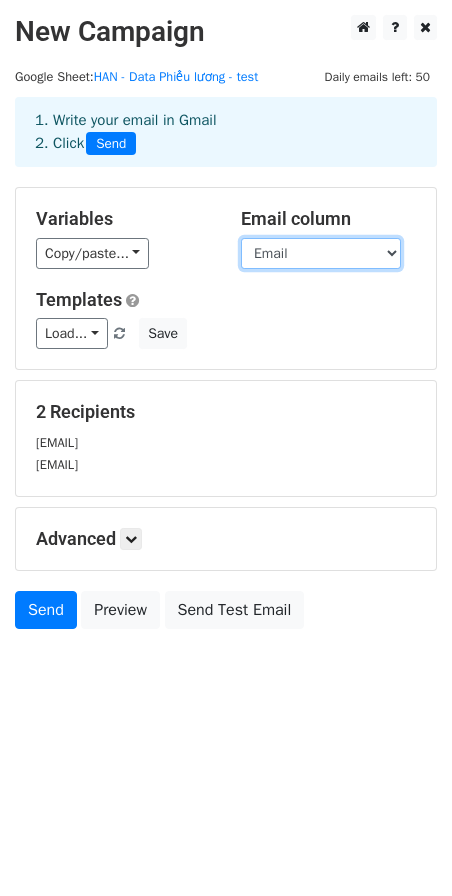click on "Stt
Mã số NV
Họ & Tên
Email
Phòng ban
Chức danh đóng BHXH
Loại Hợp đồng
Ngày vào làm
Ngày công
chuẩn
Ngày công
tính lương
Ngày công làm thêm
Loại lương
Lương đàm phán
Lương cơ bản
Thưởng năng suất
Ăn trưa
Trang phục
Lương ngày công
Phụ cấp công tác nội thành
Lương
ngoài giờ
Lương bổ sung
Thưởng KPI
Phụ cấp thâm niên
Phụ cấp chuyên cần
Phụ cấp khác
Trừ khác
BHXH 8%
BHYT 1.5%
BHTN 1%
Tổng thu nhập
Tổng khấu trừ
Thu Nhập chịu Thuế TNCN
Số người phụ thuộc
Giảm trừ gia cảnh
Thu nhập tính thuế TNCN
Thuế TNCN
phải nộp
(VNĐ)
Đoàn phí (tối đa 10% lương cơ sở)
Tạm ứng
Hoàn thuế TNCN 2024
Thực lãnh" at bounding box center (321, 253) 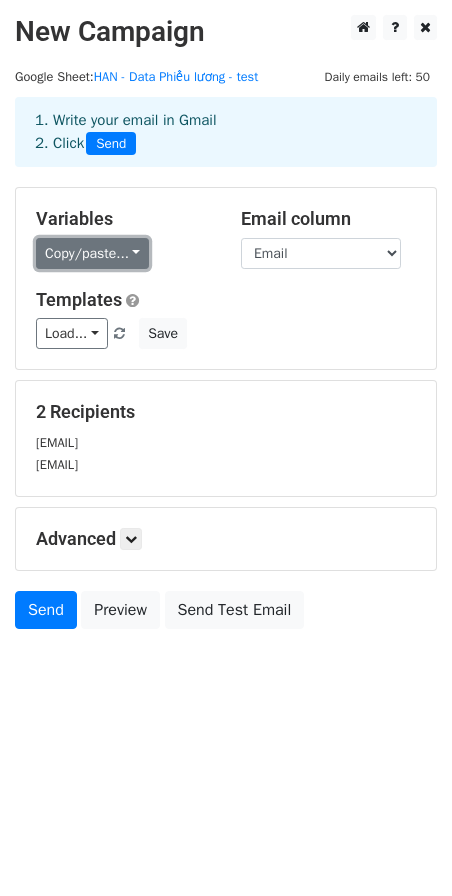 drag, startPoint x: 6, startPoint y: 320, endPoint x: 104, endPoint y: 260, distance: 114.90866 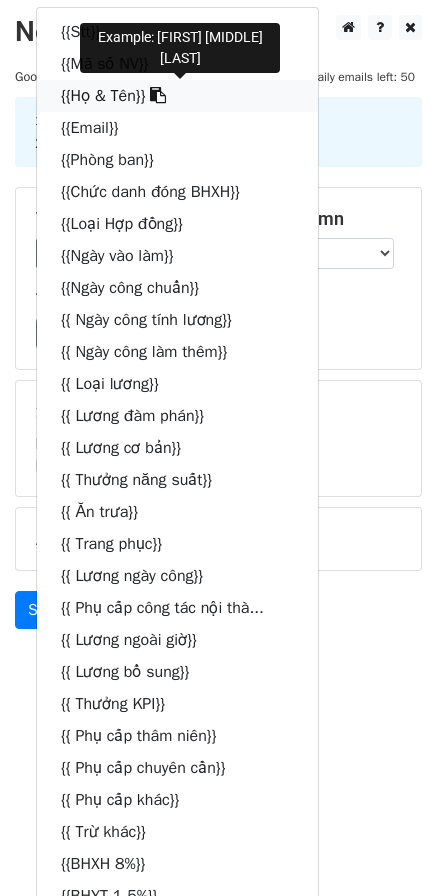 click on "{{Họ & Tên}}" at bounding box center [177, 96] 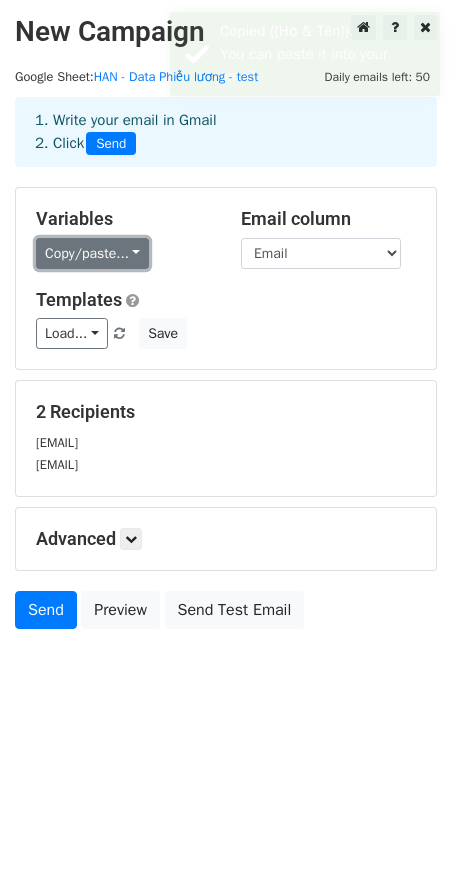 click on "Copy/paste..." at bounding box center (92, 253) 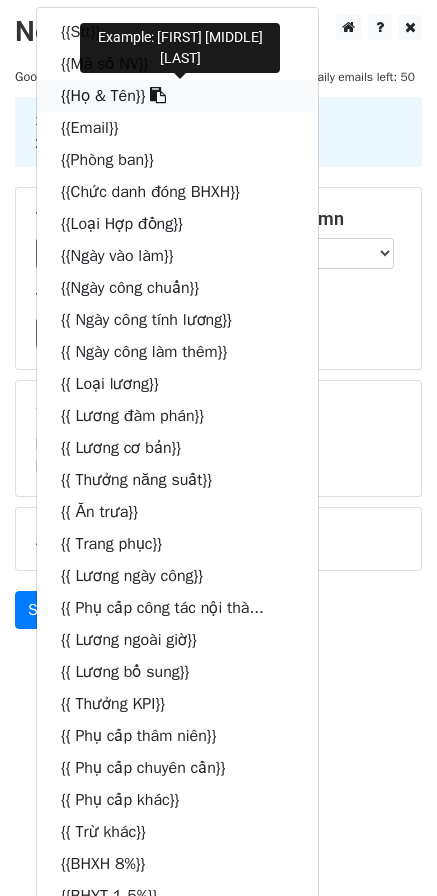 click on "{{Họ & Tên}}" at bounding box center (177, 96) 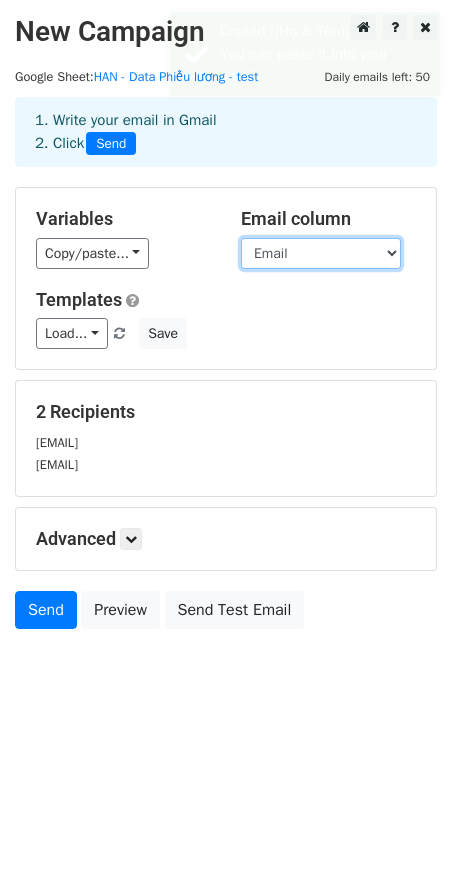 click on "Stt
Mã số NV
Họ & Tên
Email
Phòng ban
Chức danh đóng BHXH
Loại Hợp đồng
Ngày vào làm
Ngày công
chuẩn
Ngày công
tính lương
Ngày công làm thêm
Loại lương
Lương đàm phán
Lương cơ bản
Thưởng năng suất
Ăn trưa
Trang phục
Lương ngày công
Phụ cấp công tác nội thành
Lương
ngoài giờ
Lương bổ sung
Thưởng KPI
Phụ cấp thâm niên
Phụ cấp chuyên cần
Phụ cấp khác
Trừ khác
BHXH 8%
BHYT 1.5%
BHTN 1%
Tổng thu nhập
Tổng khấu trừ
Thu Nhập chịu Thuế TNCN
Số người phụ thuộc
Giảm trừ gia cảnh
Thu nhập tính thuế TNCN
Thuế TNCN
phải nộp
(VNĐ)
Đoàn phí (tối đa 10% lương cơ sở)
Tạm ứng
Hoàn thuế TNCN 2024
Thực lãnh" at bounding box center [321, 253] 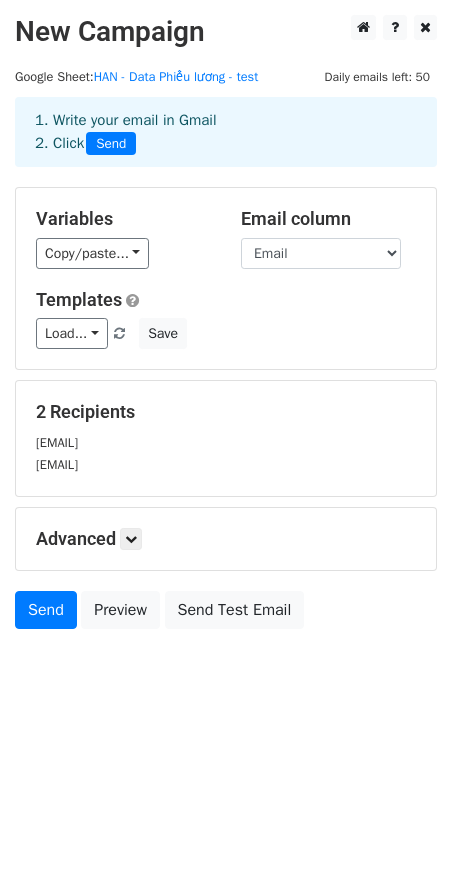 click on "1. Write your email in Gmail
2. Click
Send" at bounding box center (226, 147) 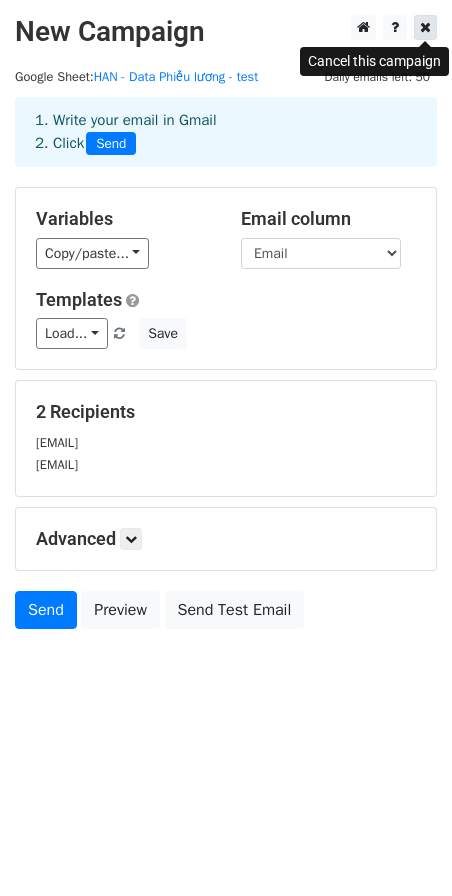 click at bounding box center [425, 27] 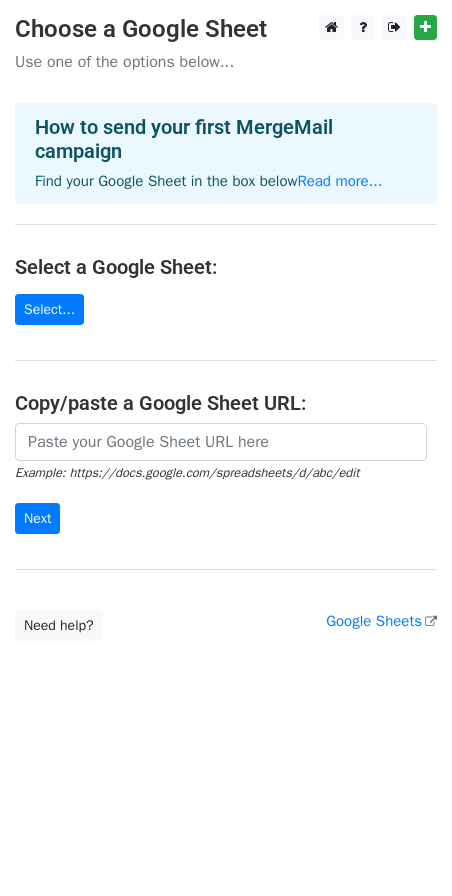scroll, scrollTop: 0, scrollLeft: 0, axis: both 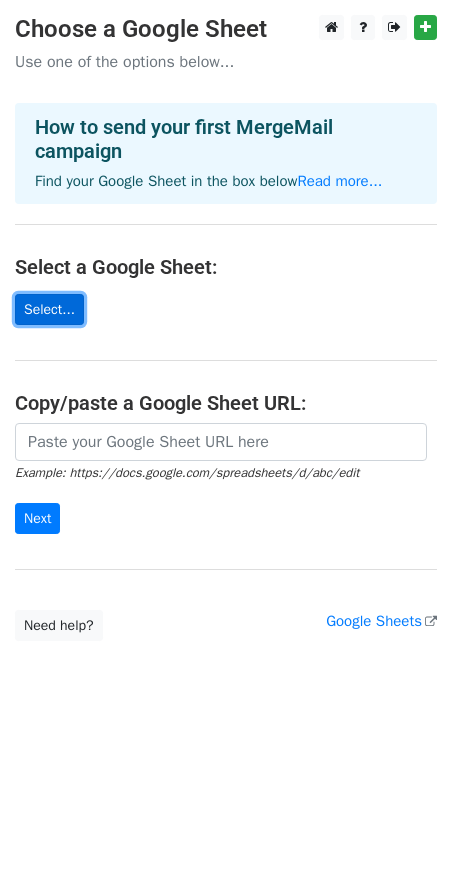 click on "Select..." at bounding box center (49, 309) 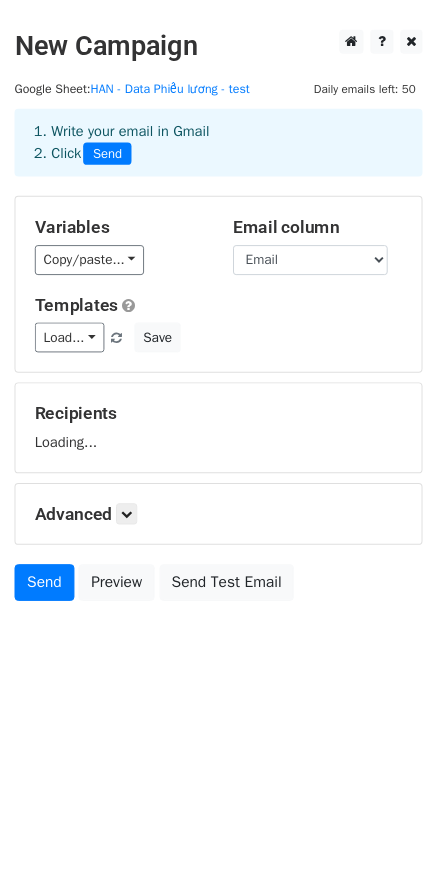scroll, scrollTop: 0, scrollLeft: 0, axis: both 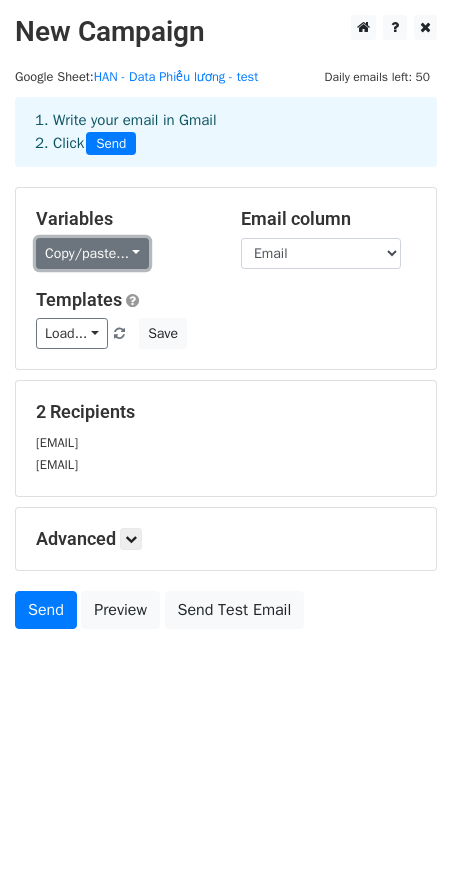 click on "Copy/paste..." at bounding box center [92, 253] 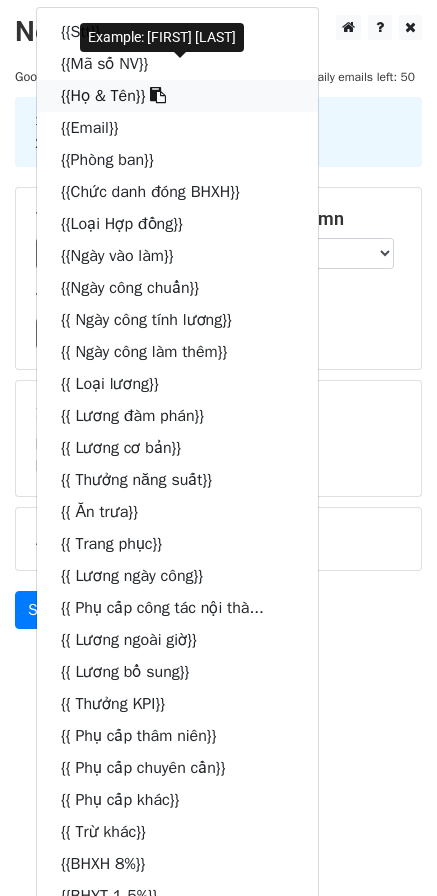 click on "{{Họ & Tên}}" at bounding box center [177, 96] 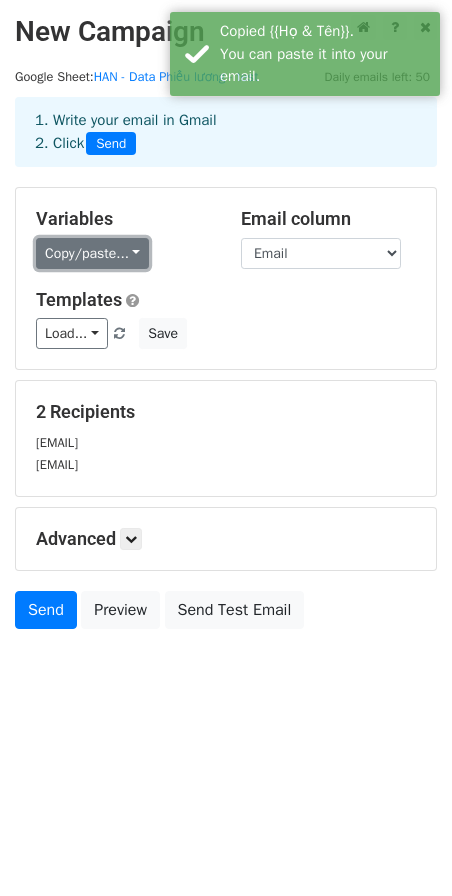 click on "Copy/paste..." at bounding box center (92, 253) 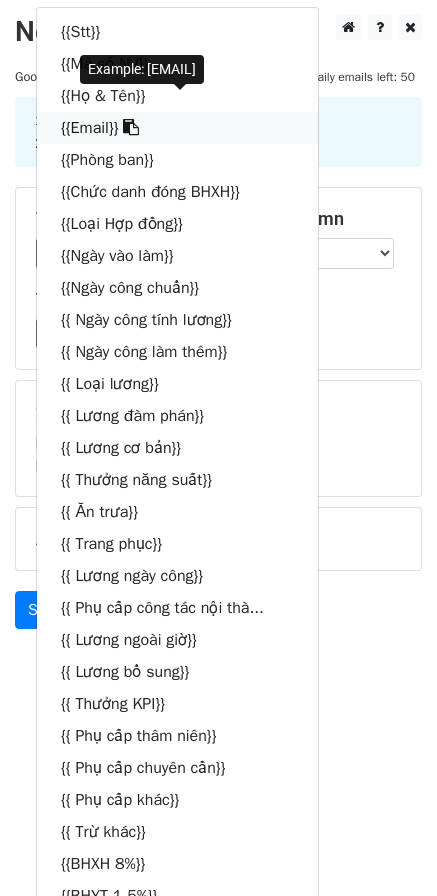 click on "{{Email}}" at bounding box center [177, 128] 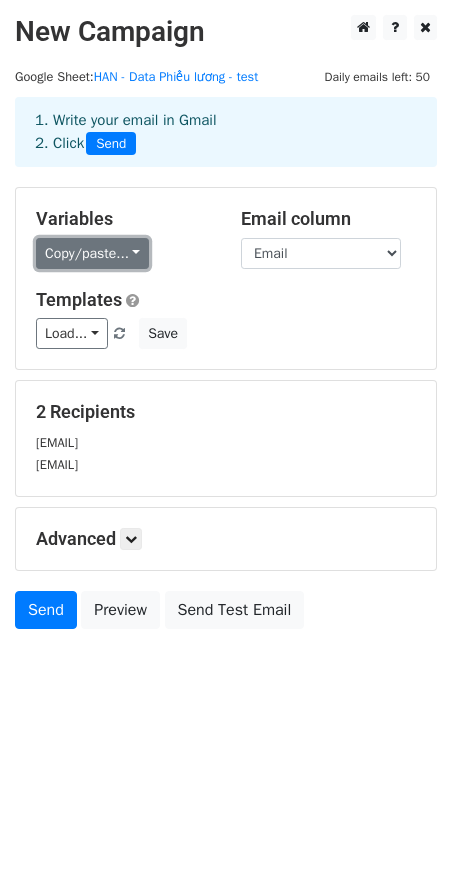 click on "Copy/paste..." at bounding box center (92, 253) 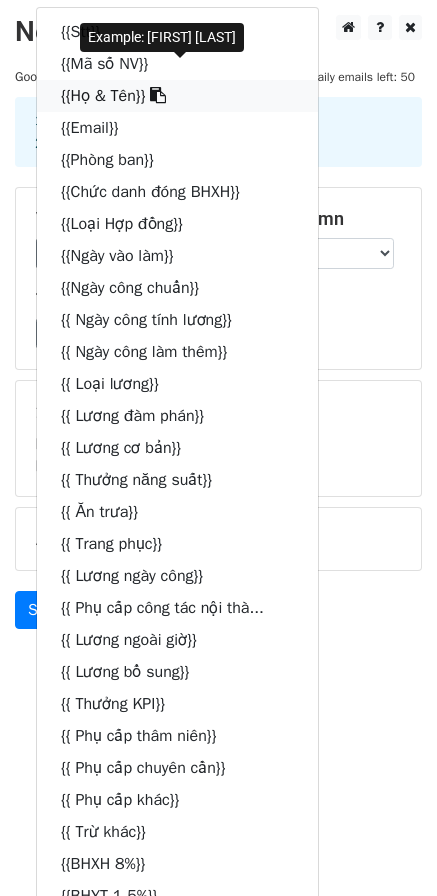 click at bounding box center [158, 95] 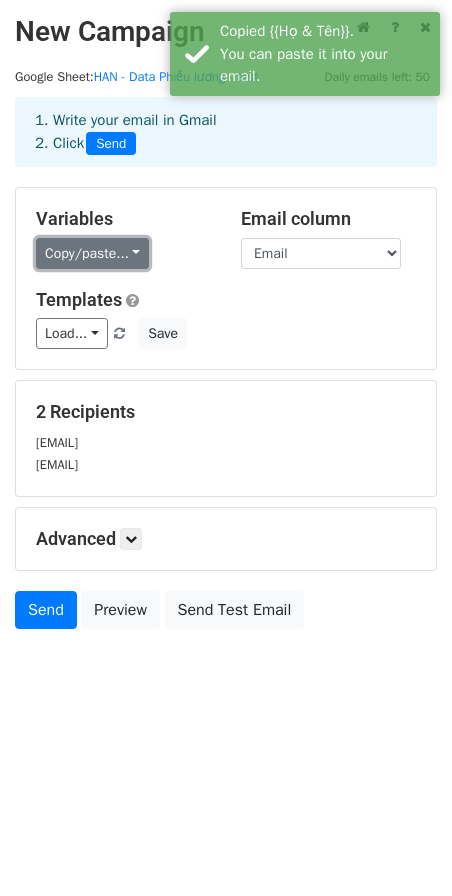 click on "Copy/paste..." at bounding box center [92, 253] 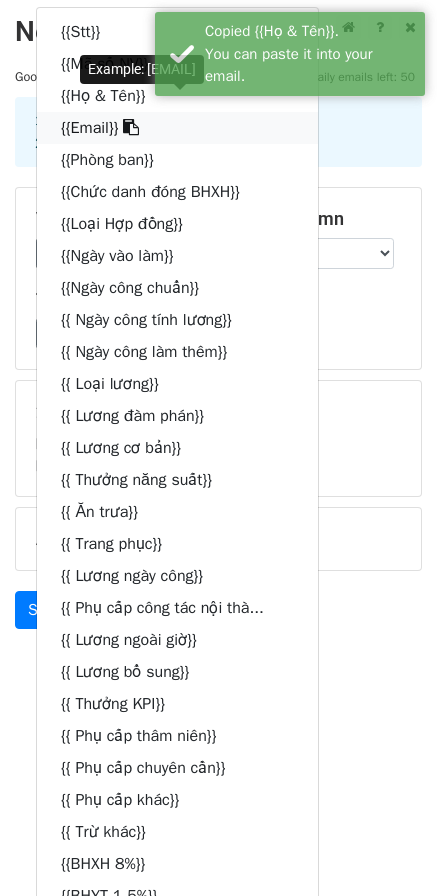 click at bounding box center [131, 127] 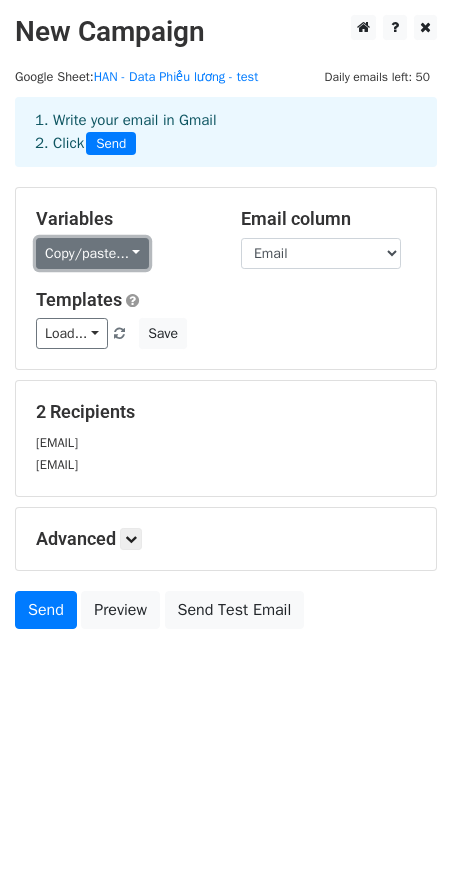 click on "Copy/paste..." at bounding box center (92, 253) 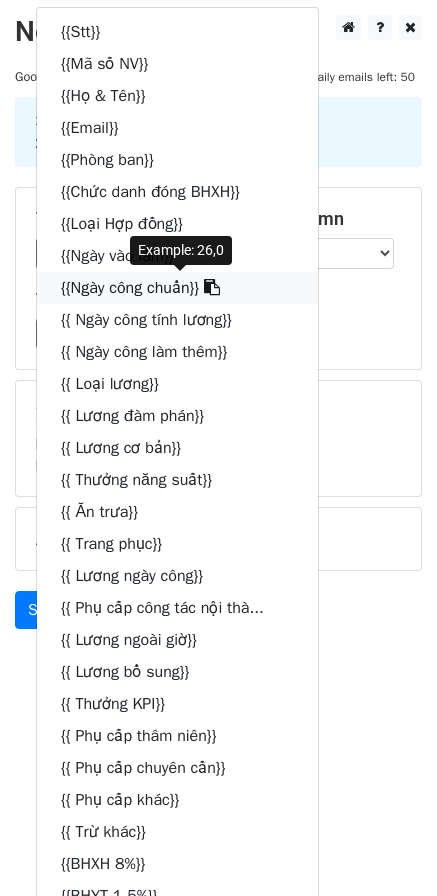 click at bounding box center [212, 287] 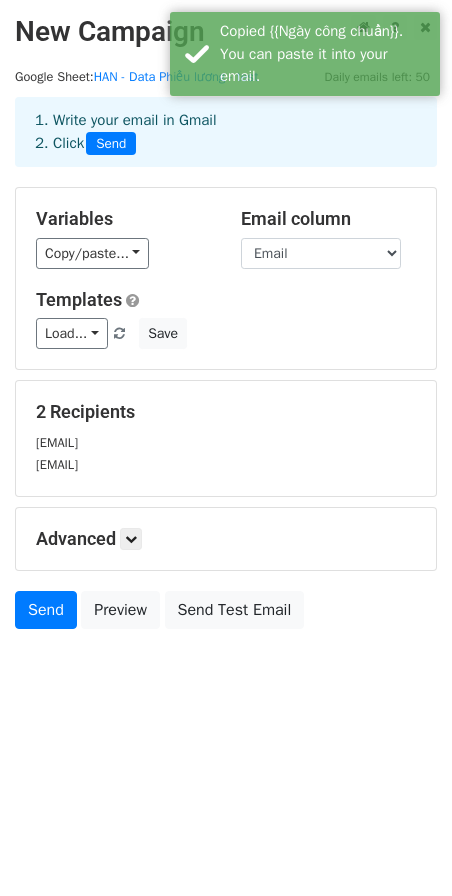 click on "Variables
Copy/paste...
{{Stt}}
{{Mã số NV}}
{{Họ & Tên}}
{{Email}}
{{Phòng ban}}
{{Chức danh đóng BHXH}}
{{Loại Hợp đồng}}
{{Ngày vào làm}}
{{Ngày công
chuẩn}}
{{ Ngày công
tính lương}}
{{ Ngày công làm thêm}}
{{ Loại lương}}
{{ Lương đàm phán}}
{{ Lương cơ bản}}
{{ Thưởng năng suất}}
{{ Ăn trưa}}
{{ Trang phục}}
{{ Lương ngày công}}
{{ Phụ cấp công tác nội thà...
{{ Lương
ngoài giờ}}
{{ Lương bổ sung}}
{{ Thưởng KPI}}
{{ Phụ cấp thâm niên}}
{{ Phụ cấp chuyên cần}}
{{ Phụ cấp khác}}
{{ Trừ khác}}
{{BHXH 8%}}
{{BHYT 1.5%}}
{{BHTN 1%}}
{{ Tổng thu nhập}}
{{ Tổng khấu trừ}}
{{ Thu Nhập chịu Thuế TNCN}}
{{ Số người phụ thuộc}}" at bounding box center (123, 238) 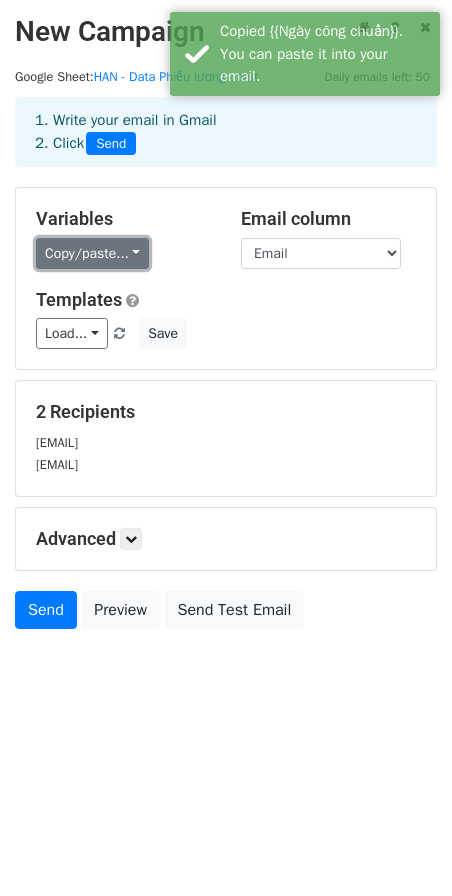 click on "Copy/paste..." at bounding box center (92, 253) 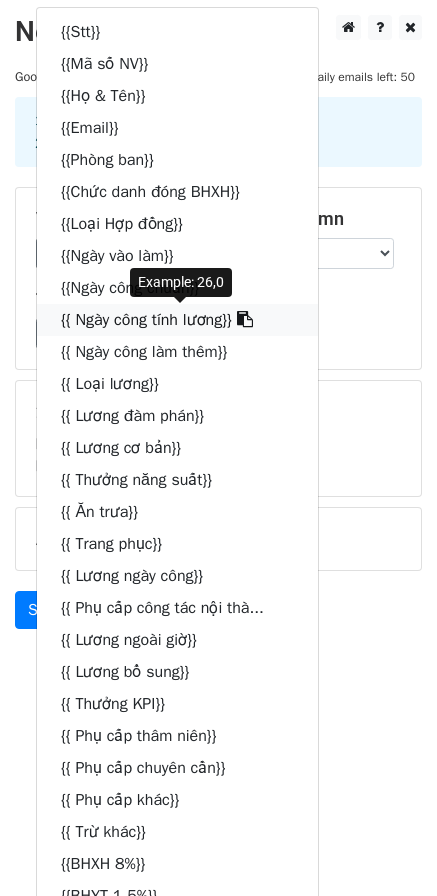 click at bounding box center [245, 319] 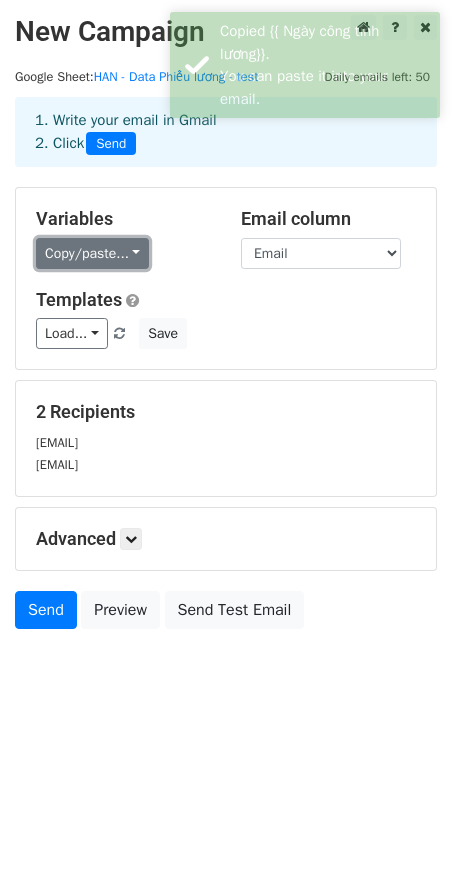 click on "Copy/paste..." at bounding box center [92, 253] 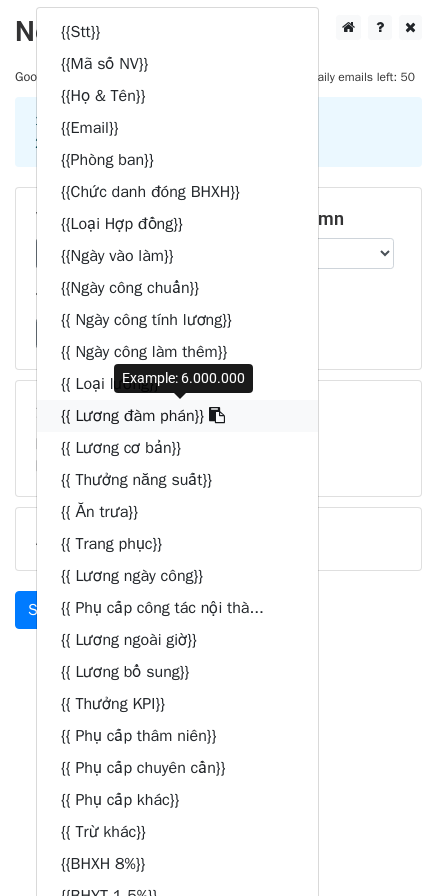 click at bounding box center (217, 415) 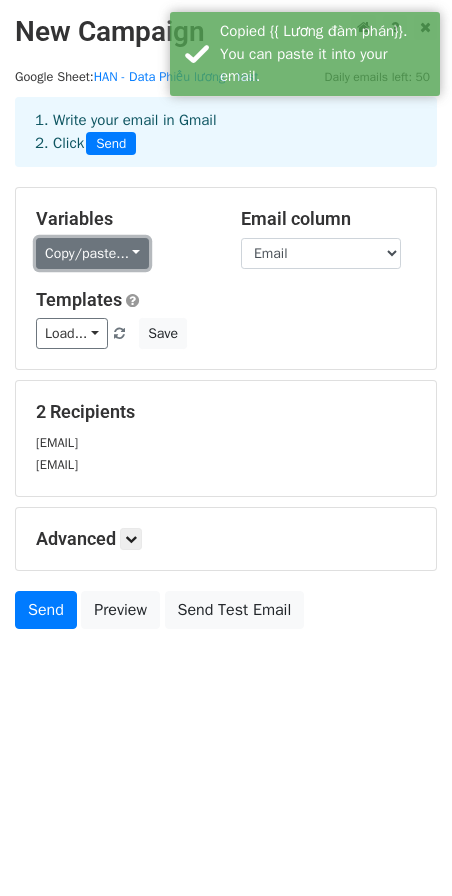 click on "Copy/paste..." at bounding box center [92, 253] 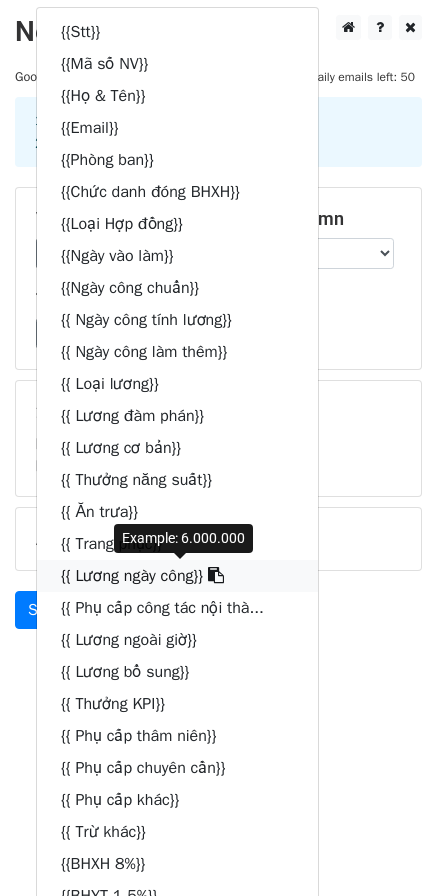 click at bounding box center (216, 575) 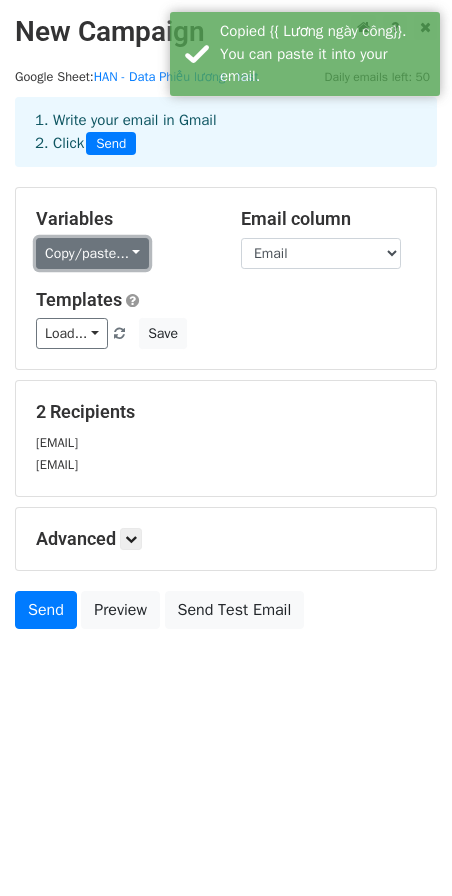click on "Copy/paste..." at bounding box center [92, 253] 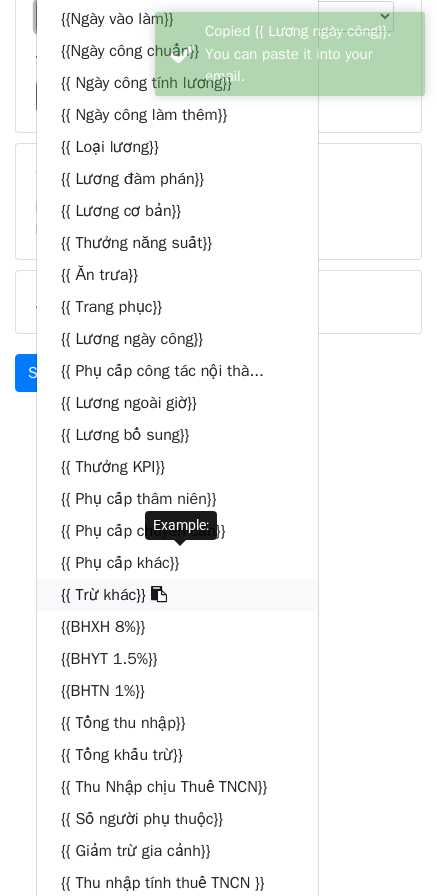 scroll, scrollTop: 300, scrollLeft: 0, axis: vertical 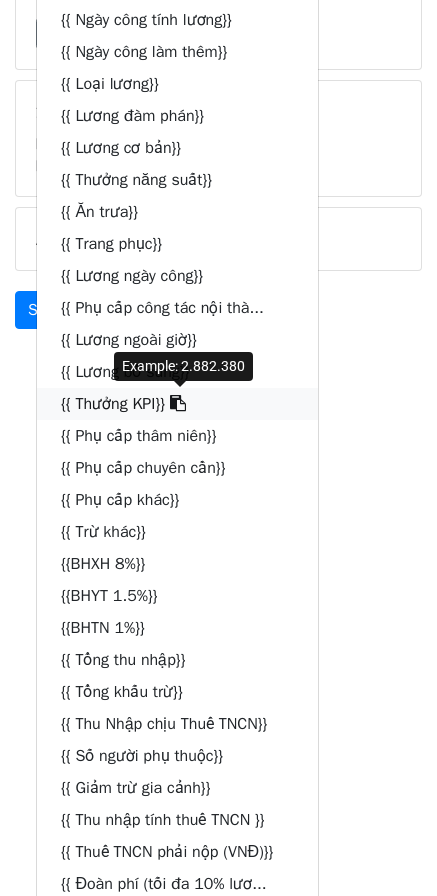 click at bounding box center [178, 403] 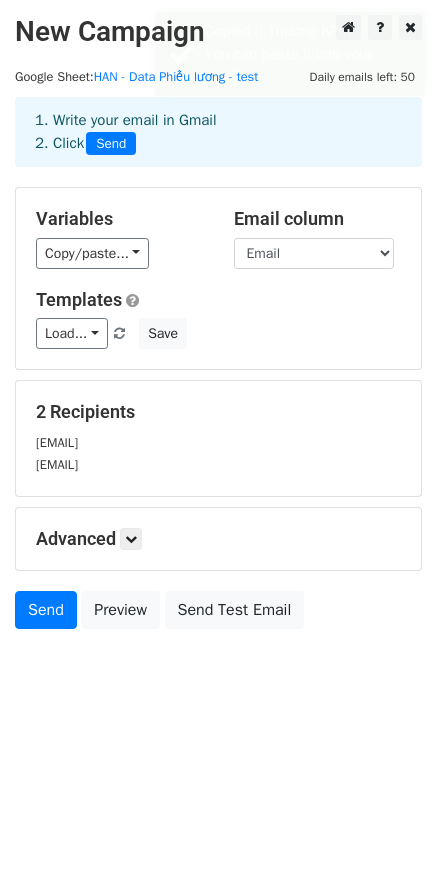 scroll, scrollTop: 0, scrollLeft: 0, axis: both 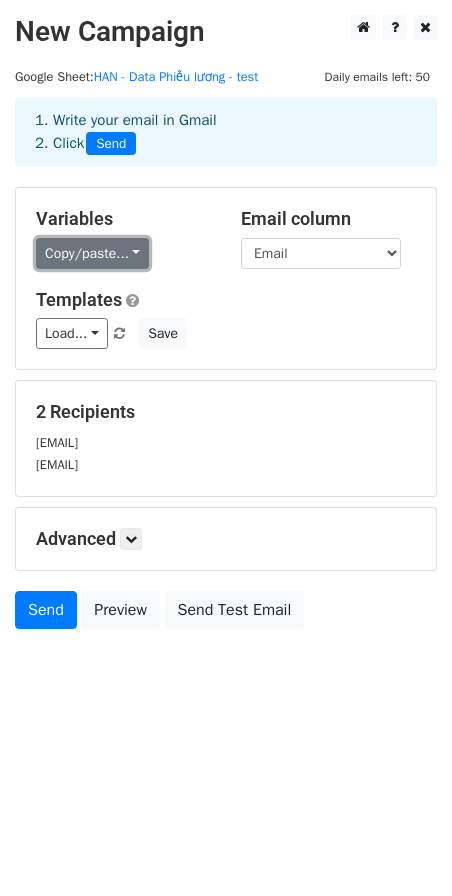 click on "Copy/paste..." at bounding box center [92, 253] 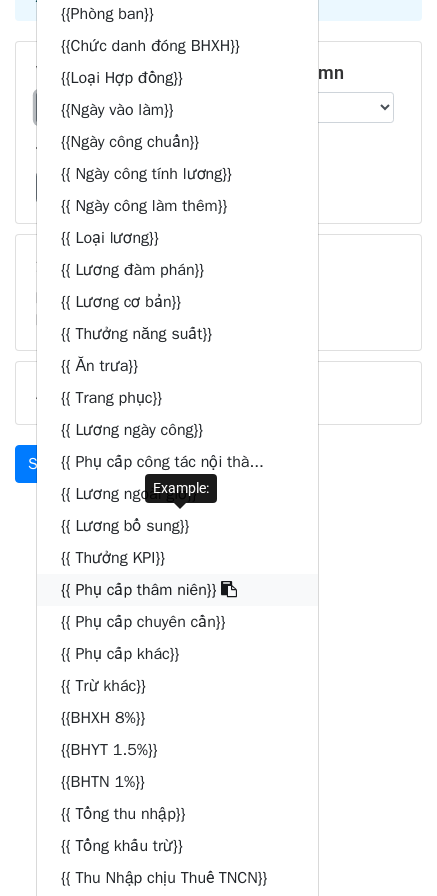 scroll, scrollTop: 200, scrollLeft: 0, axis: vertical 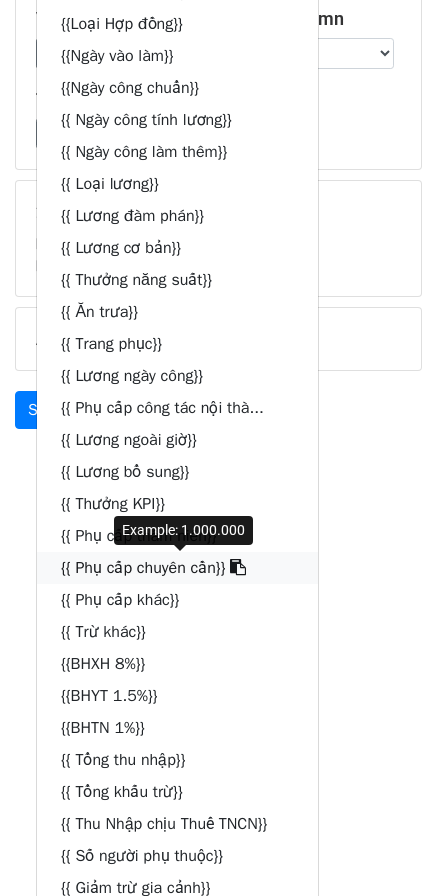 click at bounding box center (238, 567) 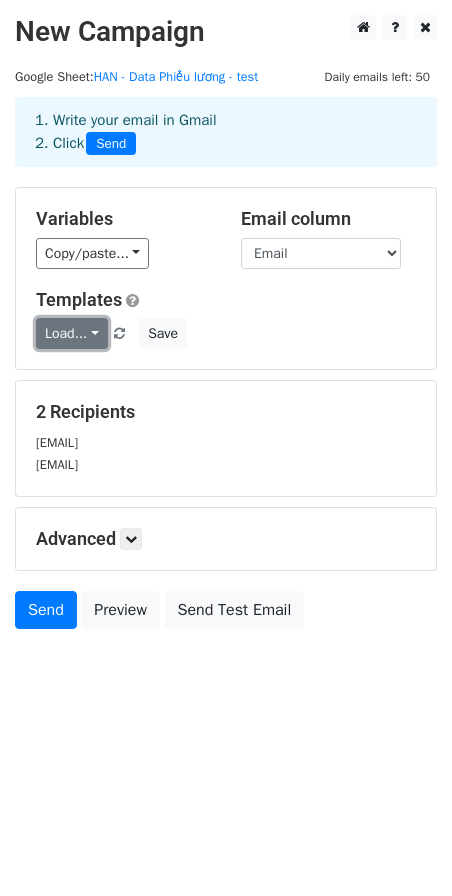 click on "Load..." at bounding box center [72, 333] 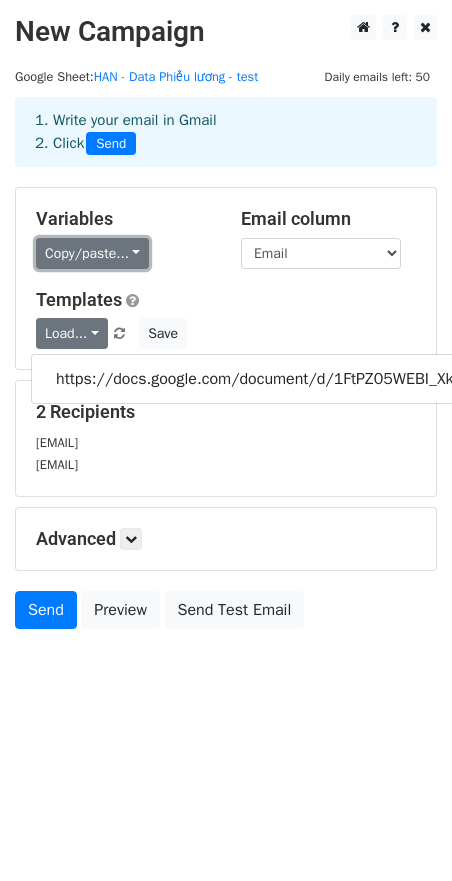 click on "Copy/paste..." at bounding box center [92, 253] 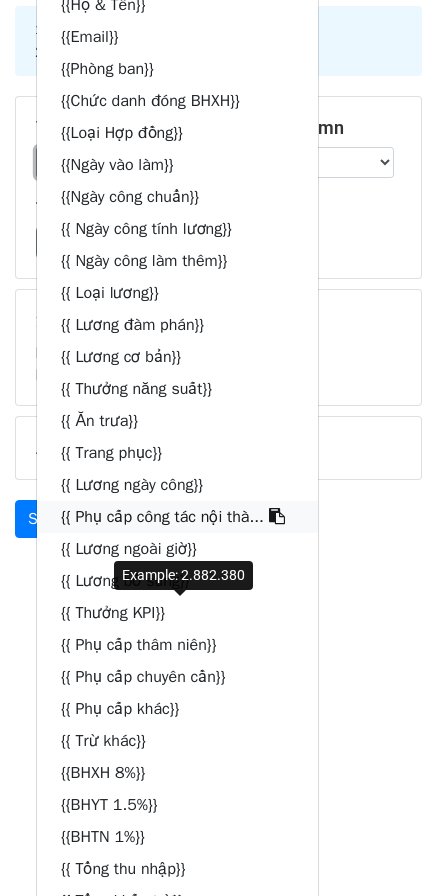scroll, scrollTop: 100, scrollLeft: 0, axis: vertical 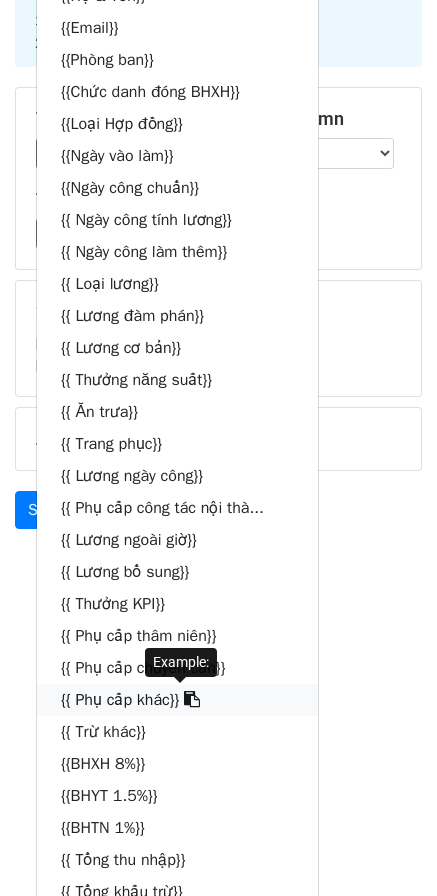 click at bounding box center [192, 699] 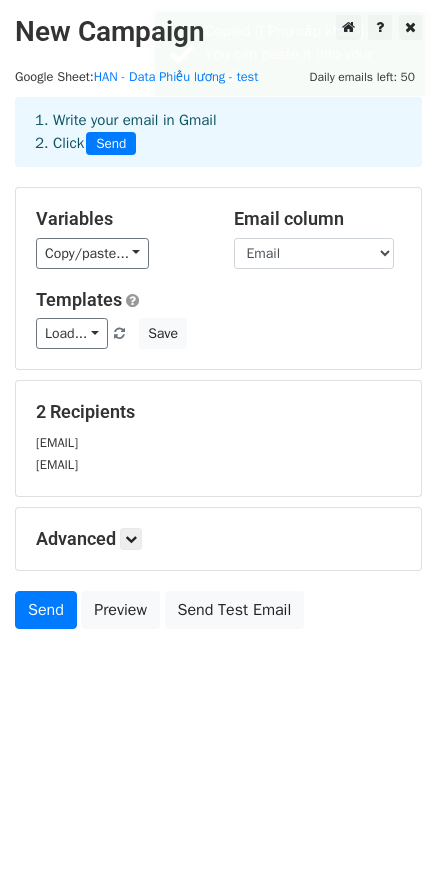 scroll, scrollTop: 0, scrollLeft: 0, axis: both 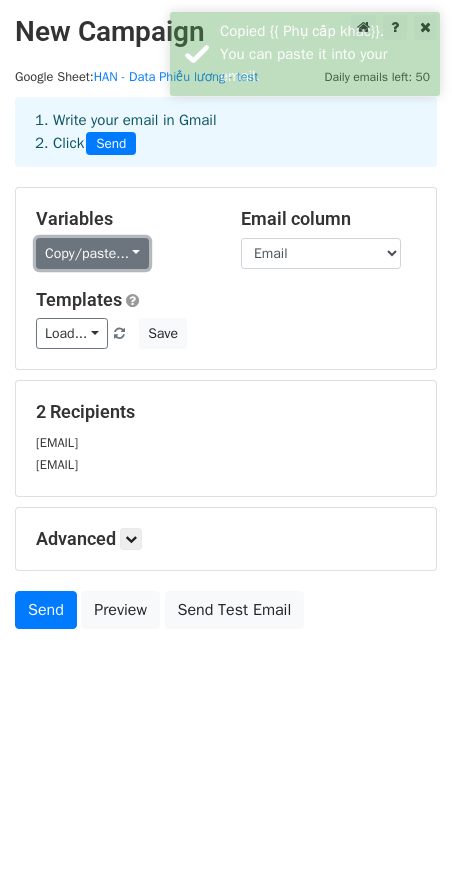 click on "Copy/paste..." at bounding box center [92, 253] 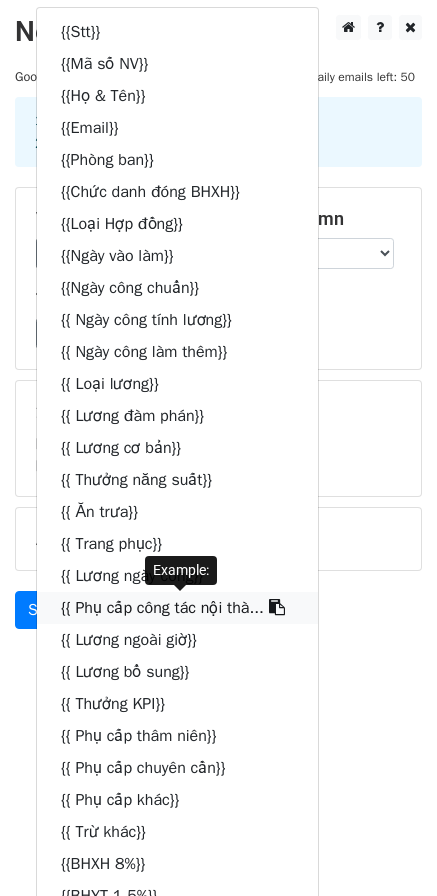 click at bounding box center (277, 607) 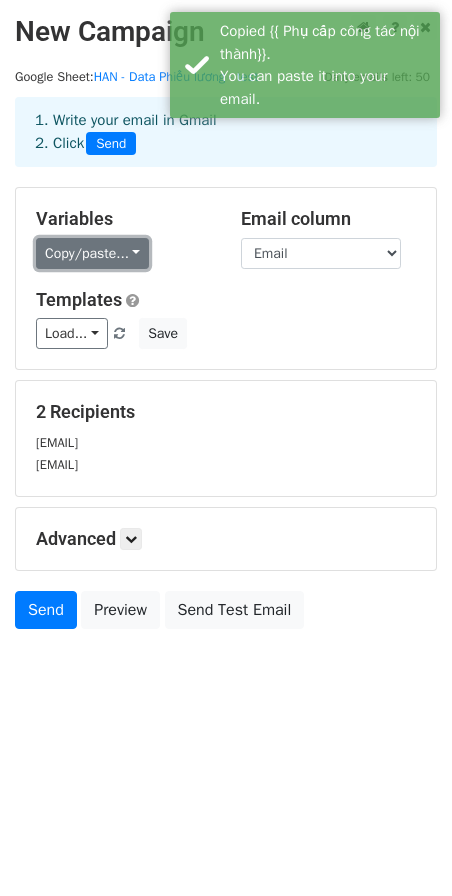 click on "Copy/paste..." at bounding box center [92, 253] 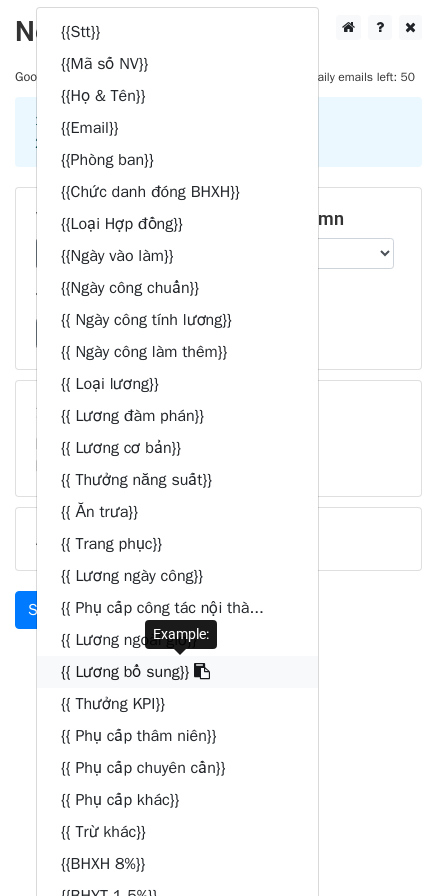 click at bounding box center (202, 671) 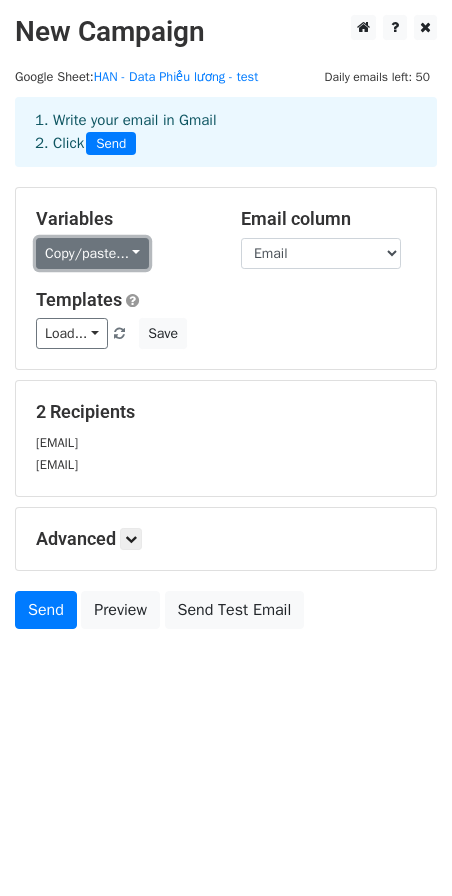 click on "Copy/paste..." at bounding box center [92, 253] 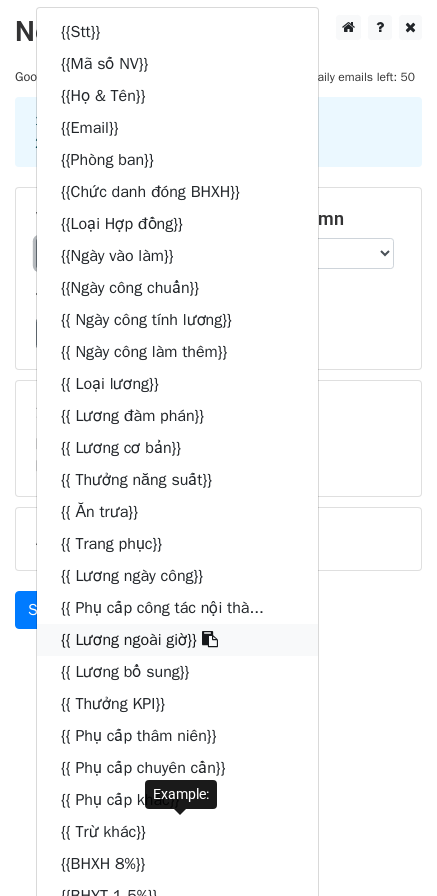 scroll, scrollTop: 300, scrollLeft: 0, axis: vertical 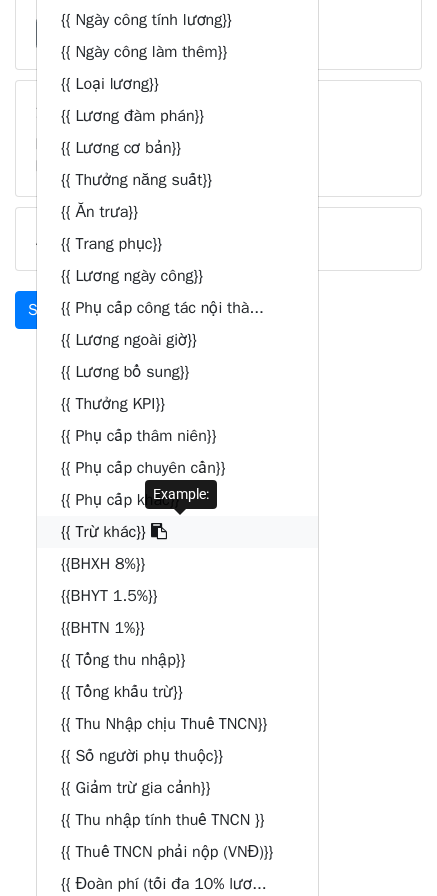 click at bounding box center (159, 531) 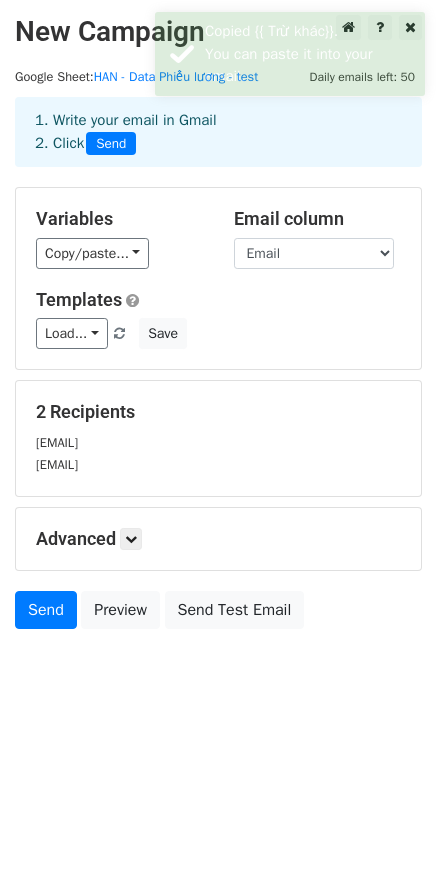 scroll, scrollTop: 0, scrollLeft: 0, axis: both 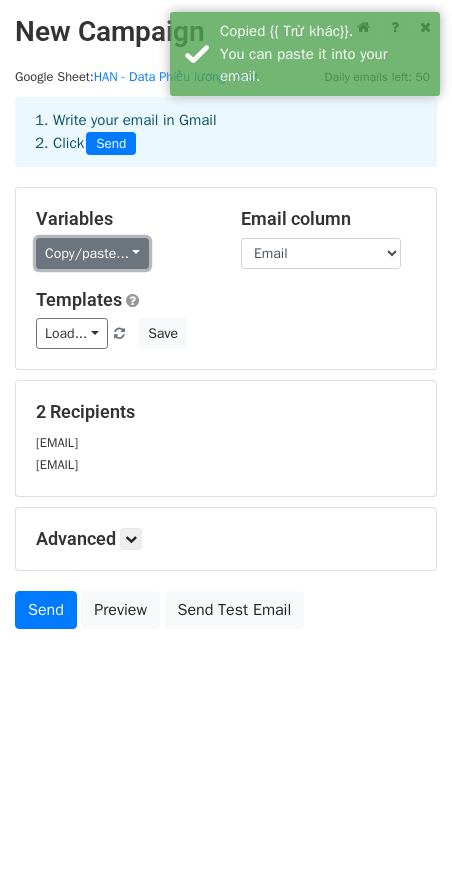 click on "Copy/paste..." at bounding box center (92, 253) 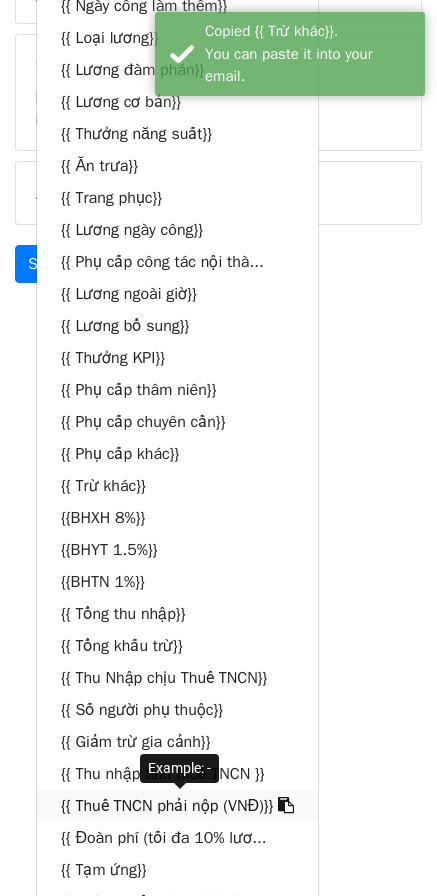 scroll, scrollTop: 409, scrollLeft: 0, axis: vertical 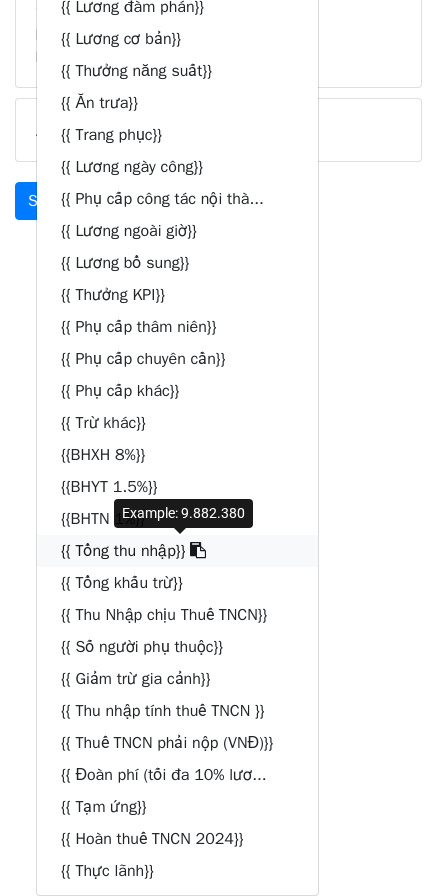 click at bounding box center [198, 550] 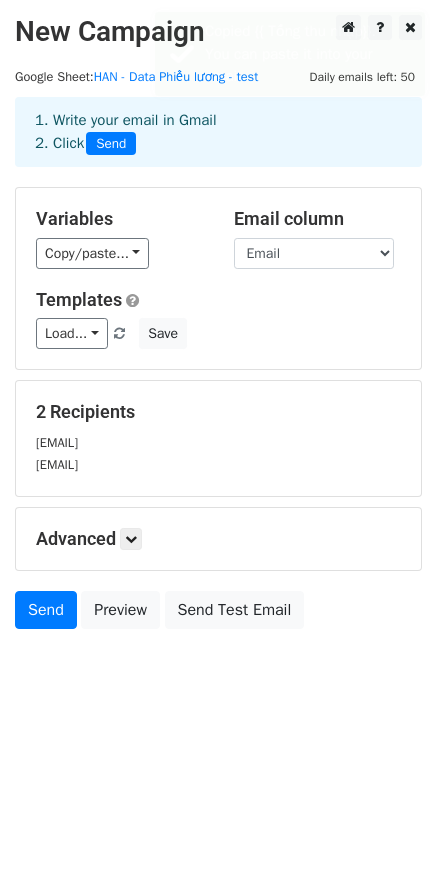 scroll, scrollTop: 0, scrollLeft: 0, axis: both 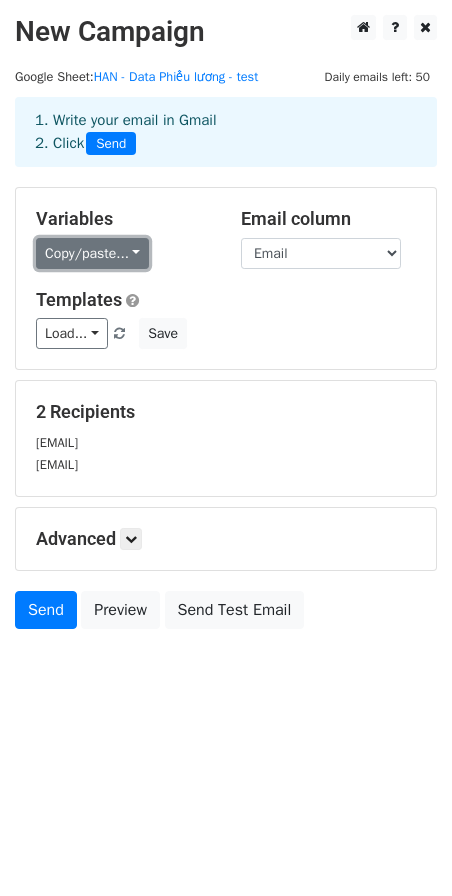 click on "Copy/paste..." at bounding box center (92, 253) 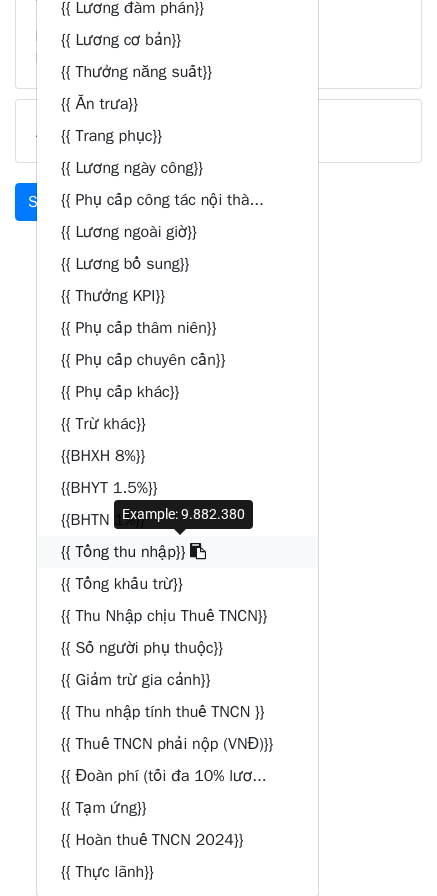 scroll, scrollTop: 409, scrollLeft: 0, axis: vertical 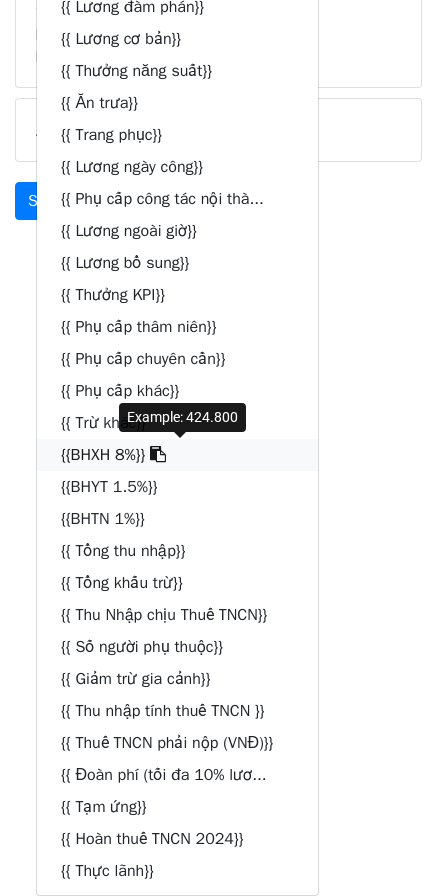 click at bounding box center (158, 454) 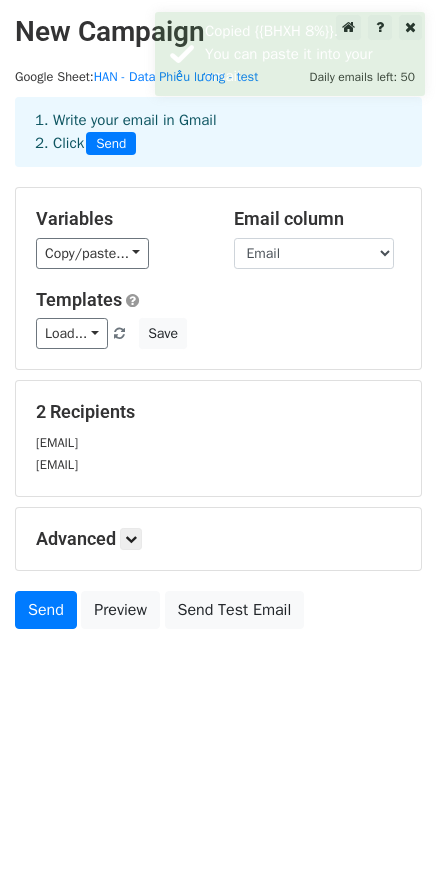 scroll, scrollTop: 0, scrollLeft: 0, axis: both 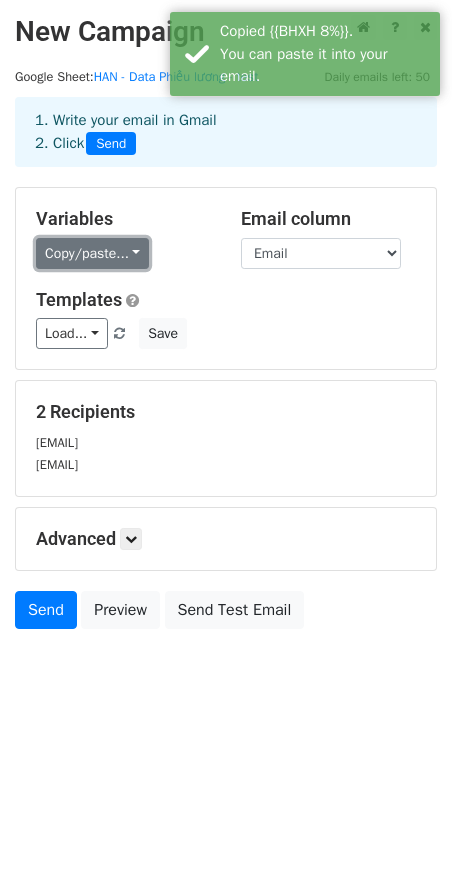 click on "Copy/paste..." at bounding box center [92, 253] 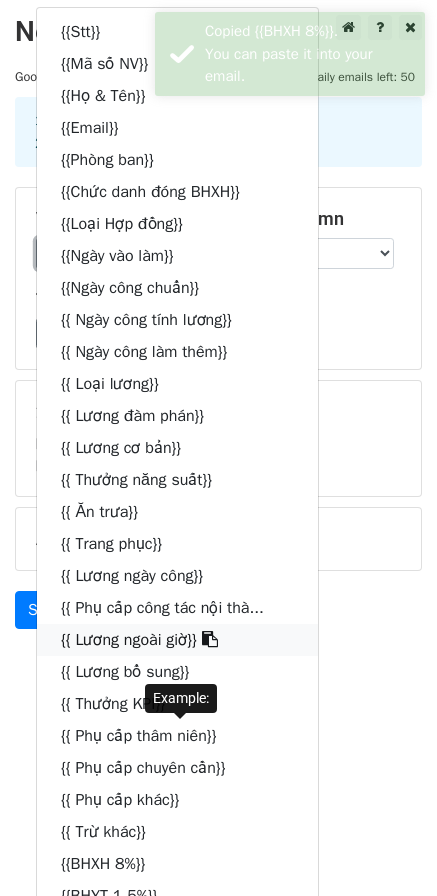 scroll, scrollTop: 400, scrollLeft: 0, axis: vertical 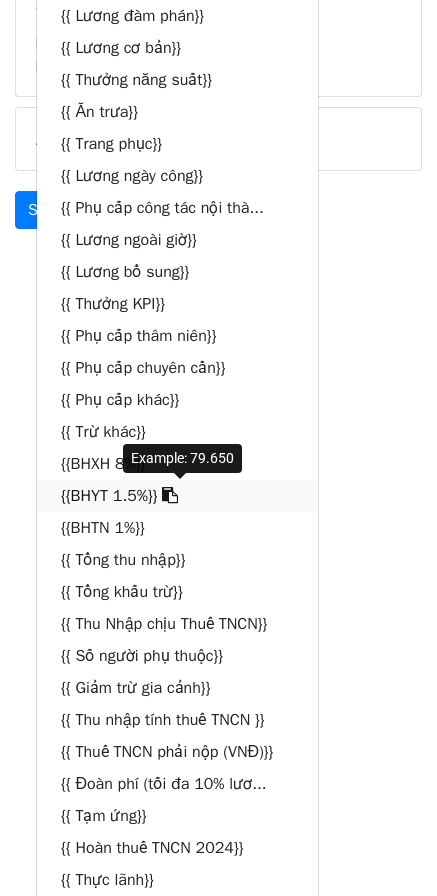 click at bounding box center [170, 495] 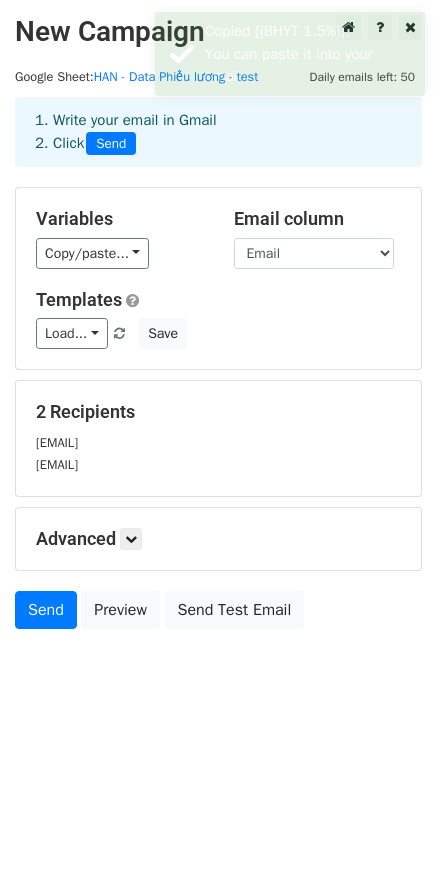 scroll, scrollTop: 0, scrollLeft: 0, axis: both 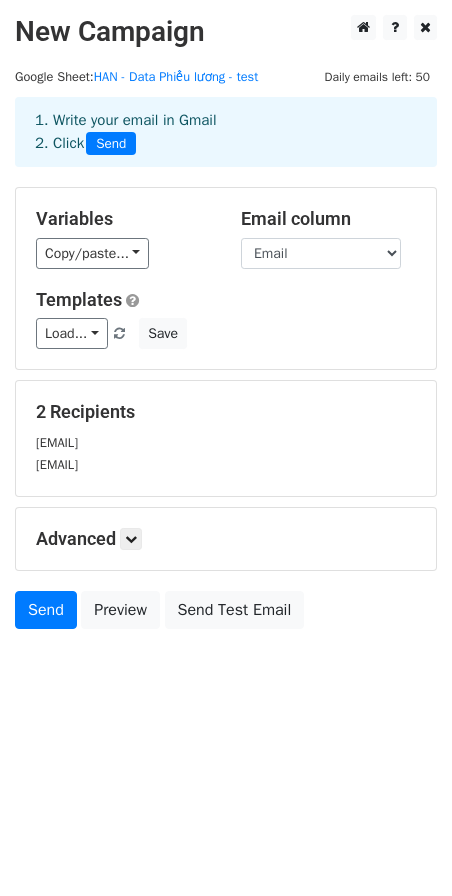 click on "New Campaign
Daily emails left: 50
Google Sheet:
HAN - Data Phiếu lương - test
1. Write your email in Gmail
2. Click
Send
Variables
Copy/paste...
{{Stt}}
{{Mã số NV}}
{{Họ & Tên}}
{{Email}}
{{Phòng ban}}
{{Chức danh đóng BHXH}}
{{Loại Hợp đồng}}
{{Ngày vào làm}}
{{Ngày công
chuẩn}}
{{ Ngày công
tính lương}}
{{ Ngày công làm thêm}}
{{ Loại lương}}
{{ Lương đàm phán}}
{{ Lương cơ bản}}
{{ Thưởng năng suất}}
{{ Ăn trưa}}
{{ Trang phục}}
{{ Lương ngày công}}
{{ Phụ cấp công tác nội thà...
{{ Lương
ngoài giờ}}
{{ Lương bổ sung}}
{{ Thưởng KPI}}
{{ Phụ cấp thâm niên}}
{{ Phụ cấp chuyên cần}}
{{ Phụ cấp khác}}
{{ Trừ khác}}
{{BHXH 8%}}" at bounding box center (226, 327) 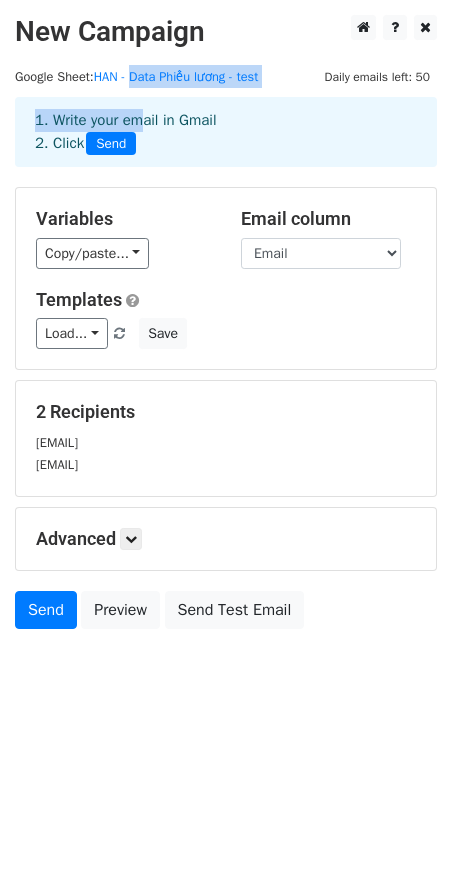click on "New Campaign
Daily emails left: 50
Google Sheet:
HAN - Data Phiếu lương - test
1. Write your email in Gmail
2. Click
Send
Variables
Copy/paste...
{{Stt}}
{{Mã số NV}}
{{Họ & Tên}}
{{Email}}
{{Phòng ban}}
{{Chức danh đóng BHXH}}
{{Loại Hợp đồng}}
{{Ngày vào làm}}
{{Ngày công
chuẩn}}
{{ Ngày công
tính lương}}
{{ Ngày công làm thêm}}
{{ Loại lương}}
{{ Lương đàm phán}}
{{ Lương cơ bản}}
{{ Thưởng năng suất}}
{{ Ăn trưa}}
{{ Trang phục}}
{{ Lương ngày công}}
{{ Phụ cấp công tác nội thà...
{{ Lương
ngoài giờ}}
{{ Lương bổ sung}}
{{ Thưởng KPI}}
{{ Phụ cấp thâm niên}}
{{ Phụ cấp chuyên cần}}
{{ Phụ cấp khác}}
{{ Trừ khác}}
{{BHXH 8%}}" at bounding box center [226, 327] 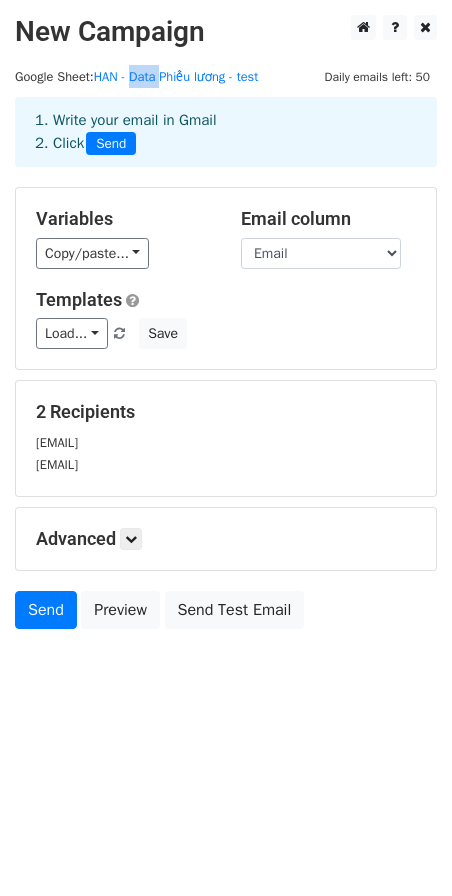 click on "New Campaign
Daily emails left: 50
Google Sheet:
HAN - Data Phiếu lương - test
1. Write your email in Gmail
2. Click
Send
Variables
Copy/paste...
{{Stt}}
{{Mã số NV}}
{{Họ & Tên}}
{{Email}}
{{Phòng ban}}
{{Chức danh đóng BHXH}}
{{Loại Hợp đồng}}
{{Ngày vào làm}}
{{Ngày công
chuẩn}}
{{ Ngày công
tính lương}}
{{ Ngày công làm thêm}}
{{ Loại lương}}
{{ Lương đàm phán}}
{{ Lương cơ bản}}
{{ Thưởng năng suất}}
{{ Ăn trưa}}
{{ Trang phục}}
{{ Lương ngày công}}
{{ Phụ cấp công tác nội thà...
{{ Lương
ngoài giờ}}
{{ Lương bổ sung}}
{{ Thưởng KPI}}
{{ Phụ cấp thâm niên}}
{{ Phụ cấp chuyên cần}}
{{ Phụ cấp khác}}
{{ Trừ khác}}
{{BHXH 8%}}" at bounding box center (226, 327) 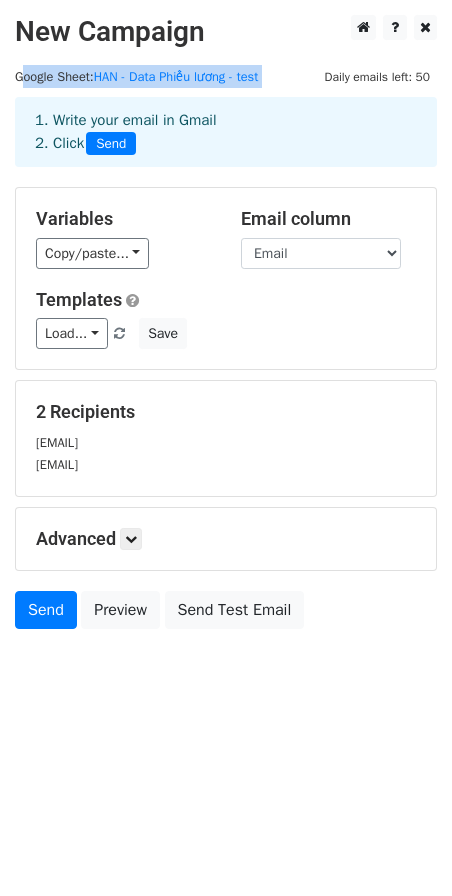 click on "New Campaign
Daily emails left: 50
Google Sheet:
HAN - Data Phiếu lương - test
1. Write your email in Gmail
2. Click
Send
Variables
Copy/paste...
{{Stt}}
{{Mã số NV}}
{{Họ & Tên}}
{{Email}}
{{Phòng ban}}
{{Chức danh đóng BHXH}}
{{Loại Hợp đồng}}
{{Ngày vào làm}}
{{Ngày công
chuẩn}}
{{ Ngày công
tính lương}}
{{ Ngày công làm thêm}}
{{ Loại lương}}
{{ Lương đàm phán}}
{{ Lương cơ bản}}
{{ Thưởng năng suất}}
{{ Ăn trưa}}
{{ Trang phục}}
{{ Lương ngày công}}
{{ Phụ cấp công tác nội thà...
{{ Lương
ngoài giờ}}
{{ Lương bổ sung}}
{{ Thưởng KPI}}
{{ Phụ cấp thâm niên}}
{{ Phụ cấp chuyên cần}}
{{ Phụ cấp khác}}
{{ Trừ khác}}
{{BHXH 8%}}" at bounding box center [226, 327] 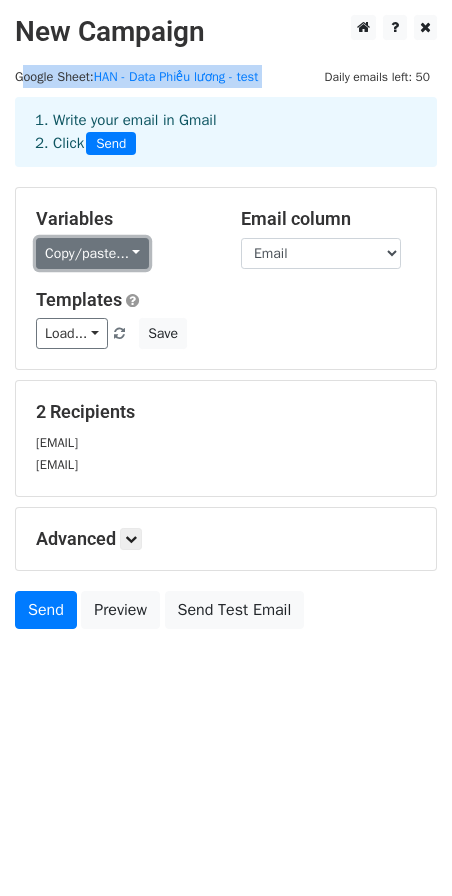 click on "Copy/paste..." at bounding box center (92, 253) 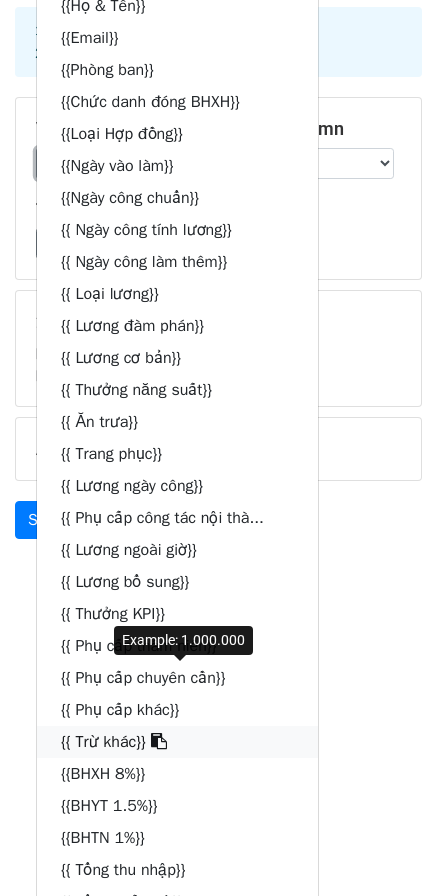 scroll, scrollTop: 200, scrollLeft: 0, axis: vertical 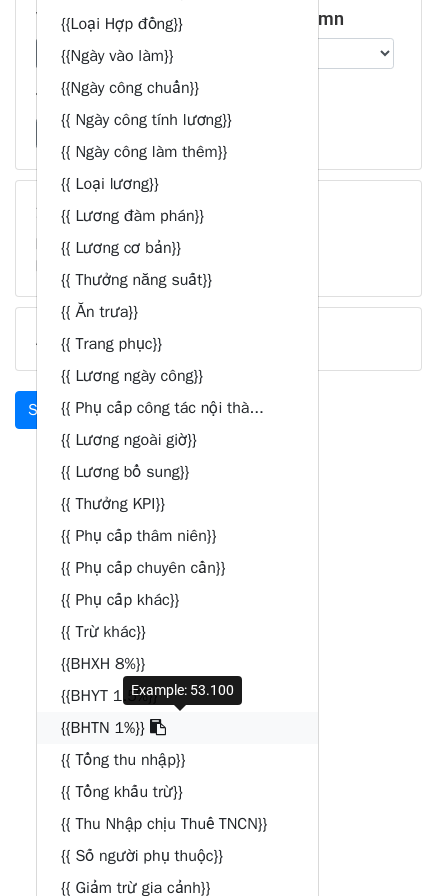 click at bounding box center (158, 727) 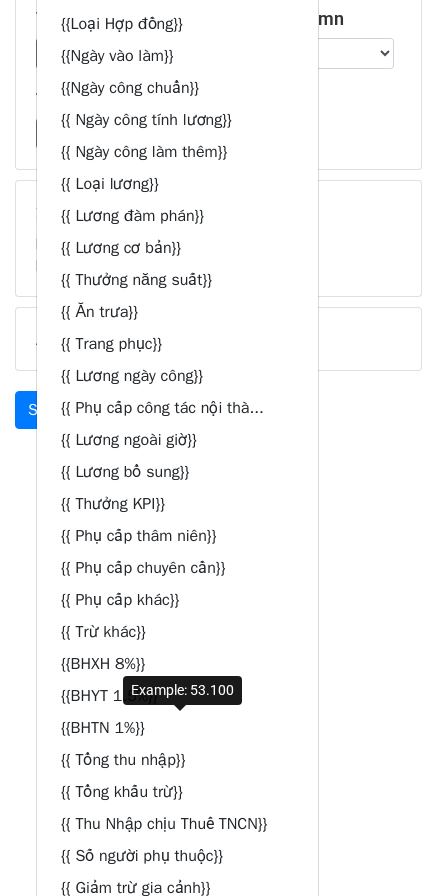 scroll, scrollTop: 0, scrollLeft: 0, axis: both 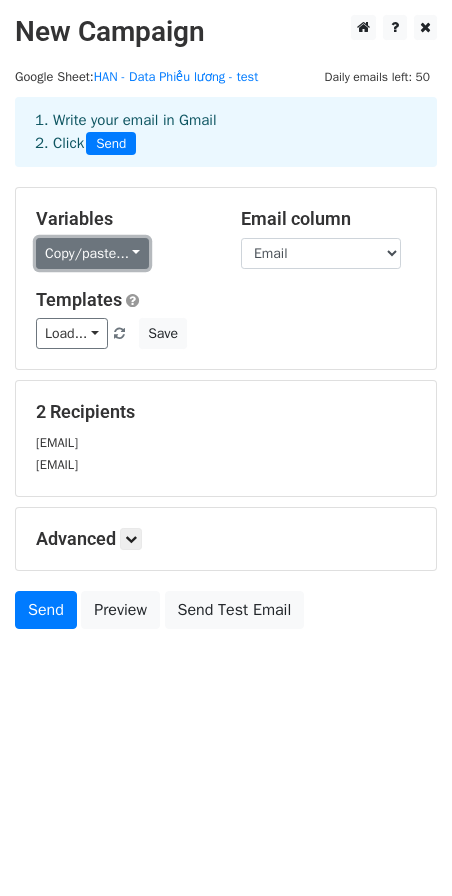 click on "Copy/paste..." at bounding box center [92, 253] 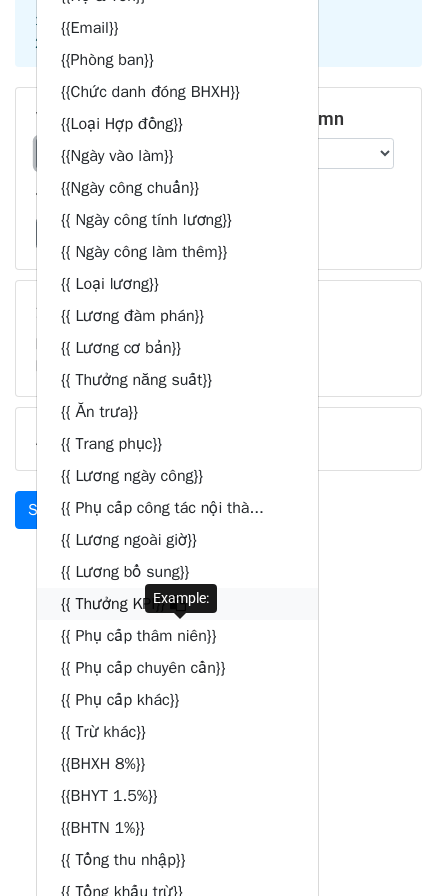 scroll, scrollTop: 200, scrollLeft: 0, axis: vertical 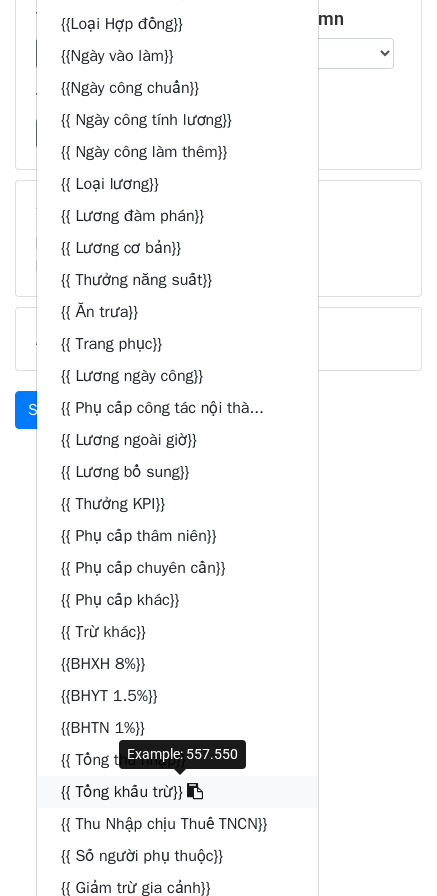 click at bounding box center (195, 791) 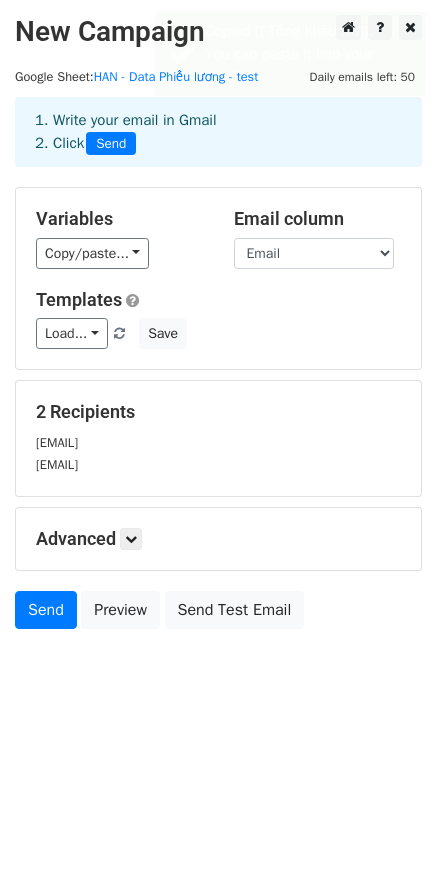 scroll, scrollTop: 0, scrollLeft: 0, axis: both 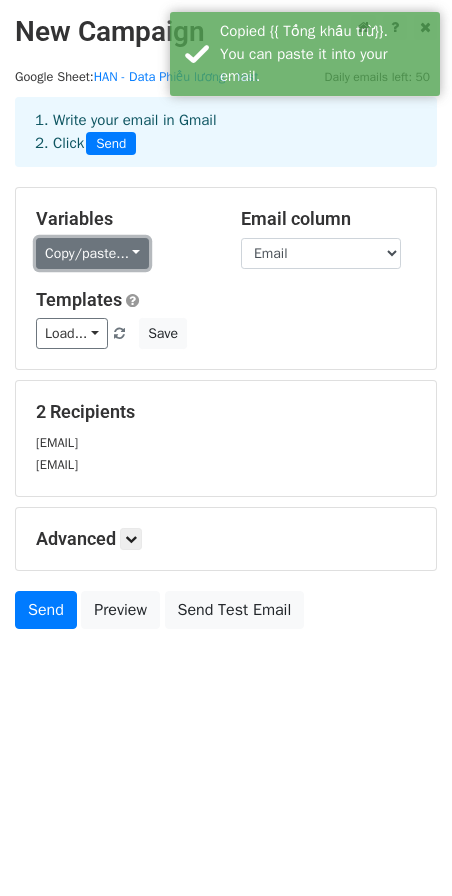 click on "Copy/paste..." at bounding box center (92, 253) 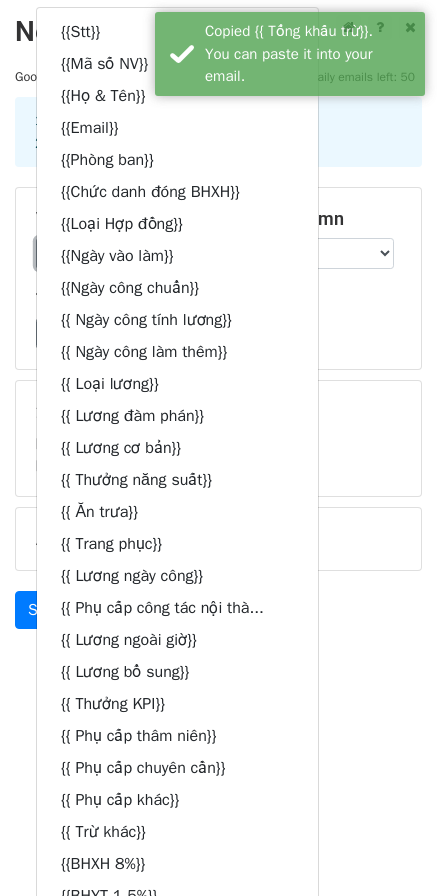 scroll, scrollTop: 409, scrollLeft: 0, axis: vertical 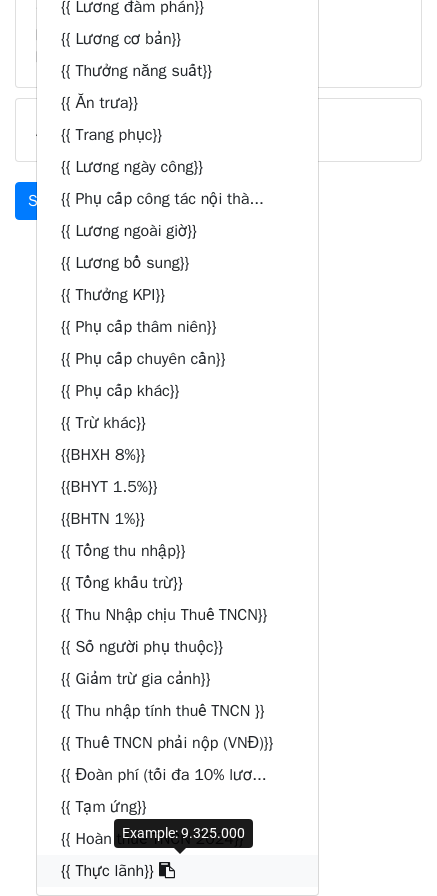 click at bounding box center [167, 870] 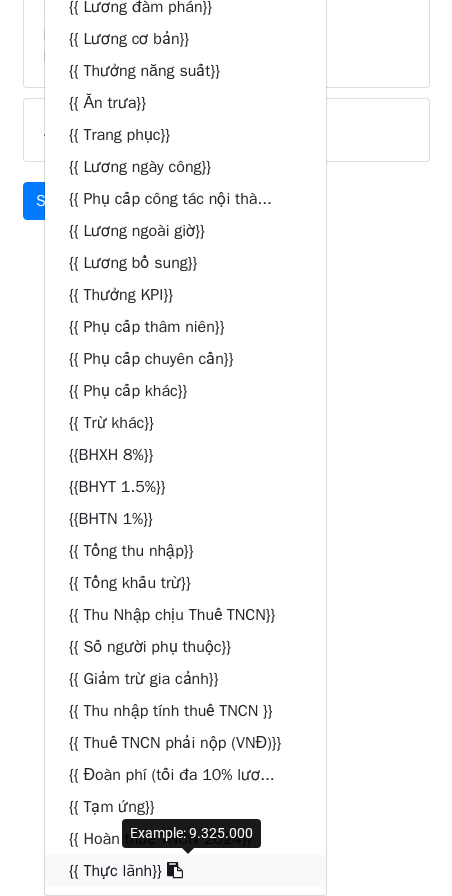 scroll, scrollTop: 0, scrollLeft: 0, axis: both 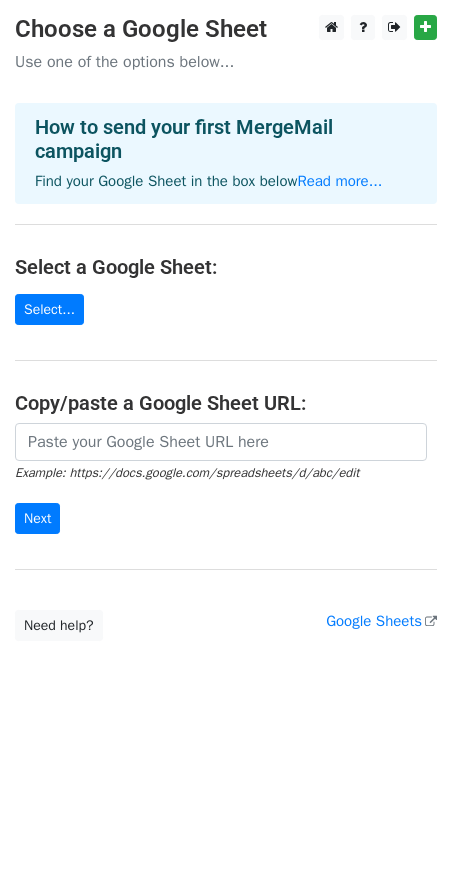 click on "Choose a Google Sheet
Use one of the options below...
How to send your first MergeMail campaign
Find your Google Sheet in the box below  Read more...
Select a Google Sheet:
Select...
Copy/paste a Google Sheet URL:
Example:
https://docs.google.com/spreadsheets/d/abc/edit
Next
Google Sheets
Need help?
Help
×
Why do I need to copy/paste a Google Sheet URL?
Normally, MergeMail would show you a list of your Google Sheets to choose from, but because you didn't allow MergeMail access to your Google Drive, it cannot show you a list of your Google Sheets. You can read more about permissions in our  support pages .
If you'd like to see a list of your Google Sheets, you'll need to  sign out of MergeMail  and then sign back in and allow access to your Google Drive.
Are your recipients in a CSV or Excel file?
Import your CSV or Excel file into a Google Sheet  then try again.
," at bounding box center [226, 368] 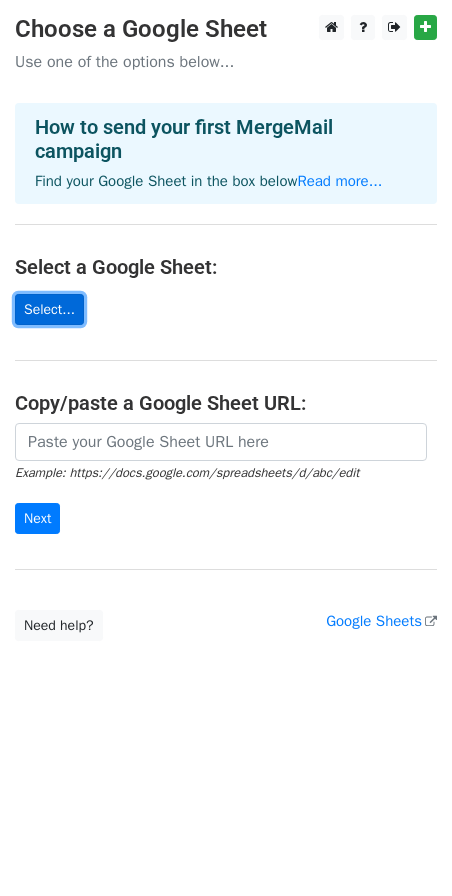 click on "Select..." at bounding box center [49, 309] 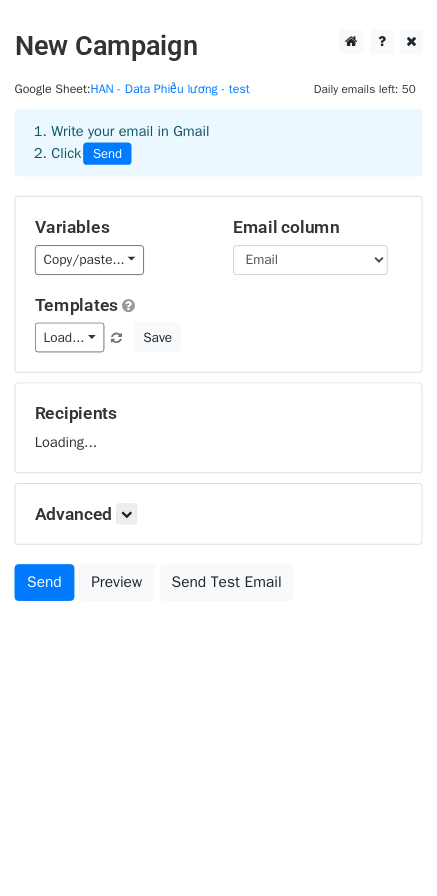 scroll, scrollTop: 0, scrollLeft: 0, axis: both 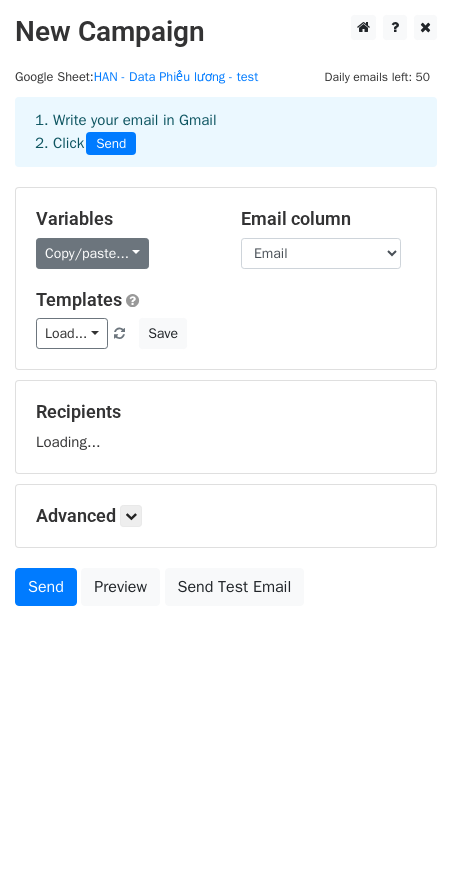 click on "Copy/paste..." at bounding box center [92, 253] 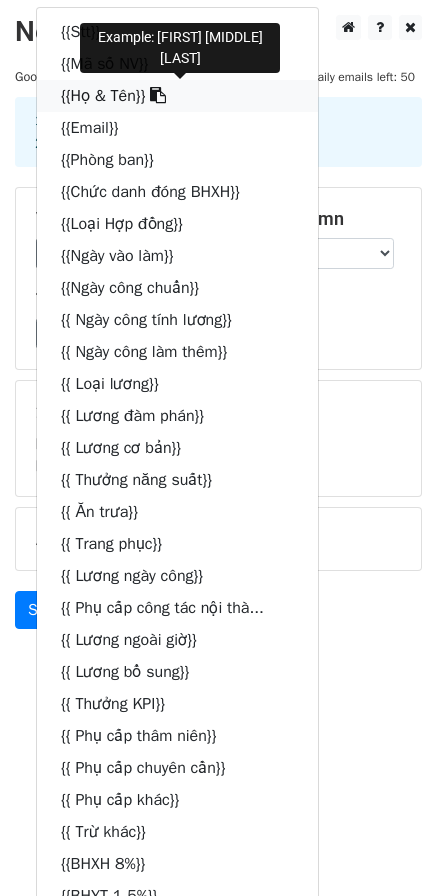 click at bounding box center (158, 95) 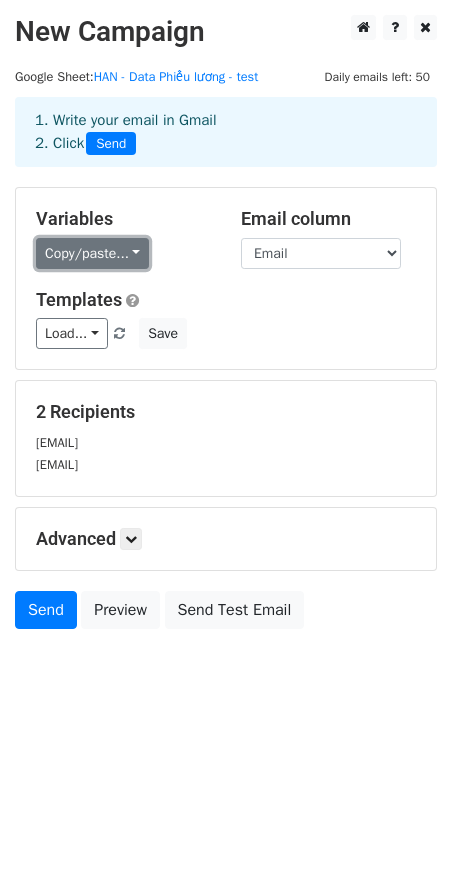 click on "Copy/paste..." at bounding box center (92, 253) 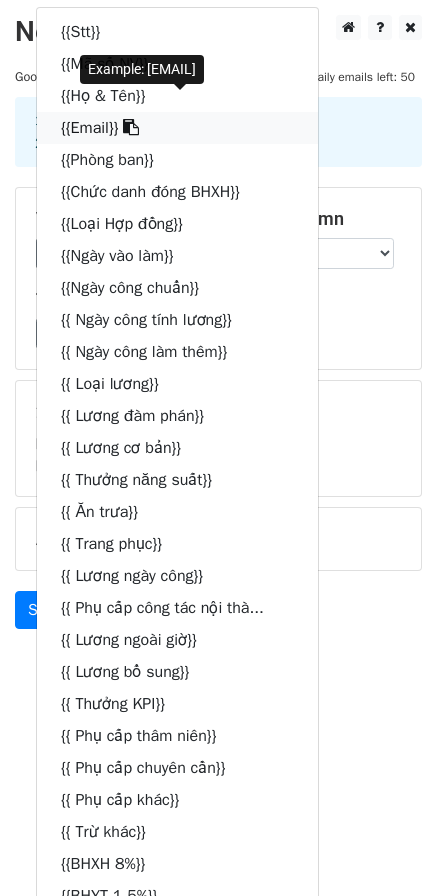 click on "{{Email}}" at bounding box center (177, 128) 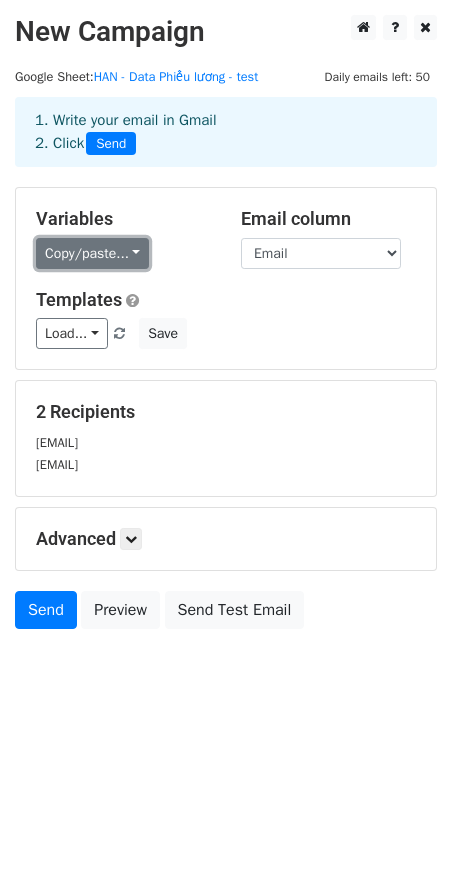 click on "Copy/paste..." at bounding box center (92, 253) 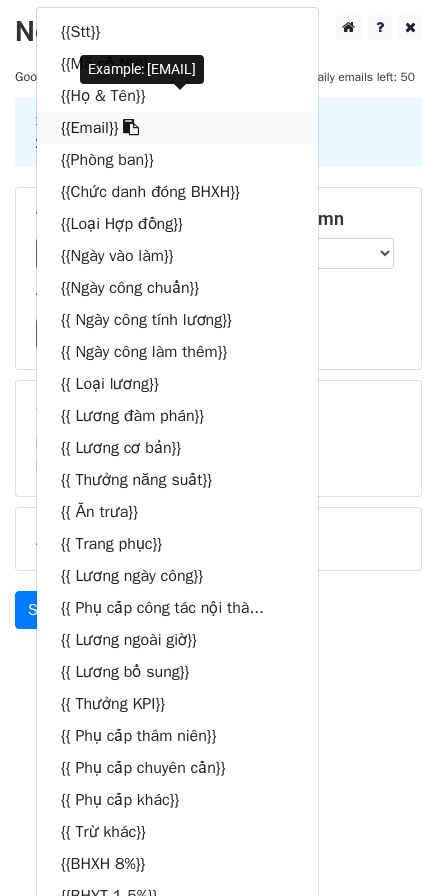 click on "{{Email}}" at bounding box center [177, 128] 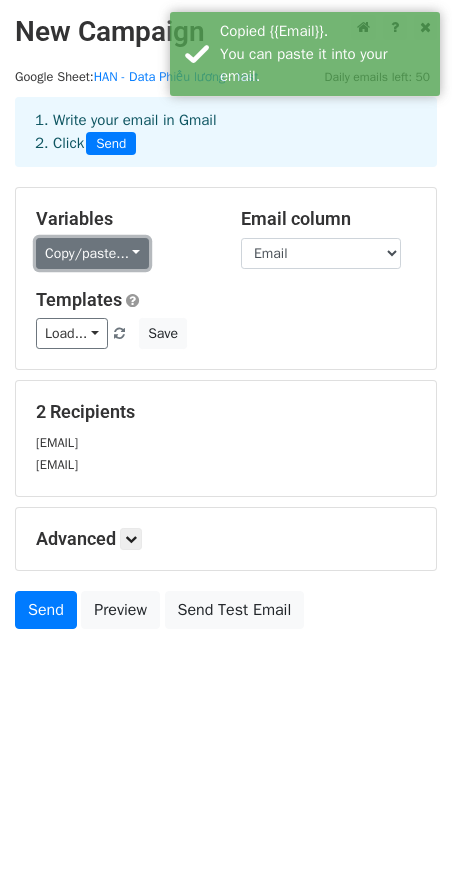 click on "Copy/paste..." at bounding box center [92, 253] 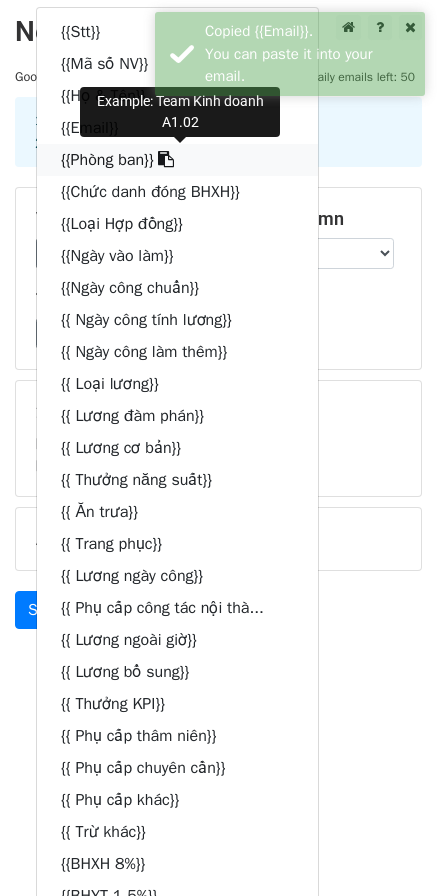 click at bounding box center [166, 159] 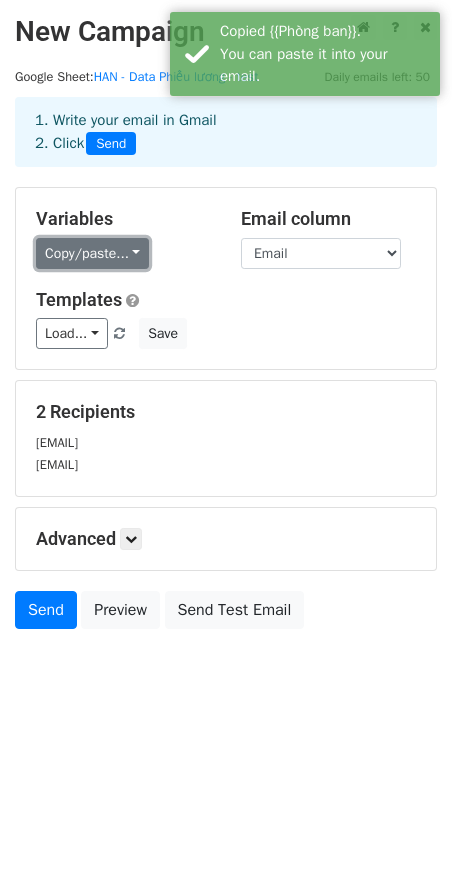 click on "Copy/paste..." at bounding box center (92, 253) 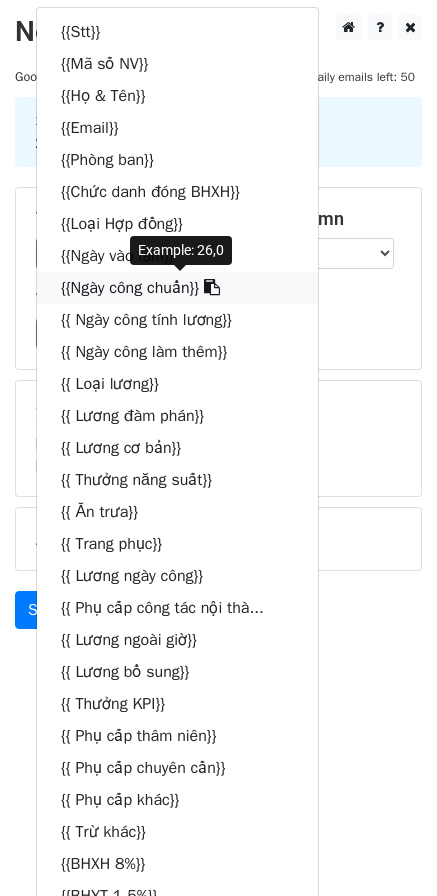 click at bounding box center [212, 287] 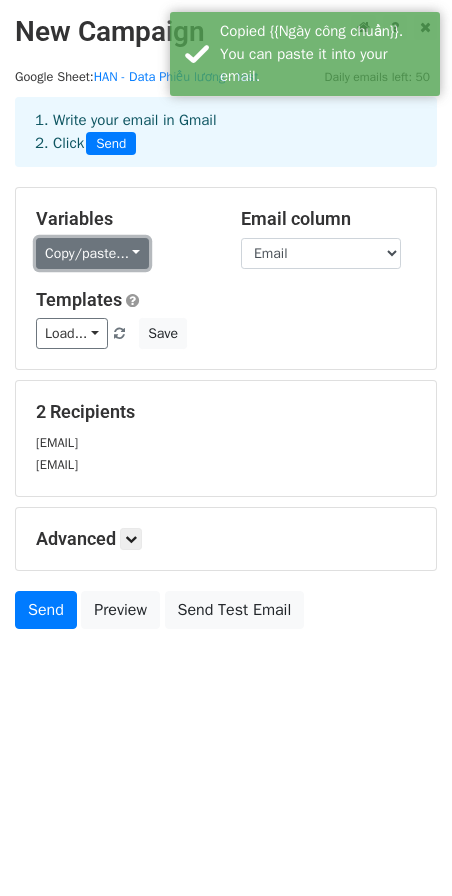 click on "Copy/paste..." at bounding box center (92, 253) 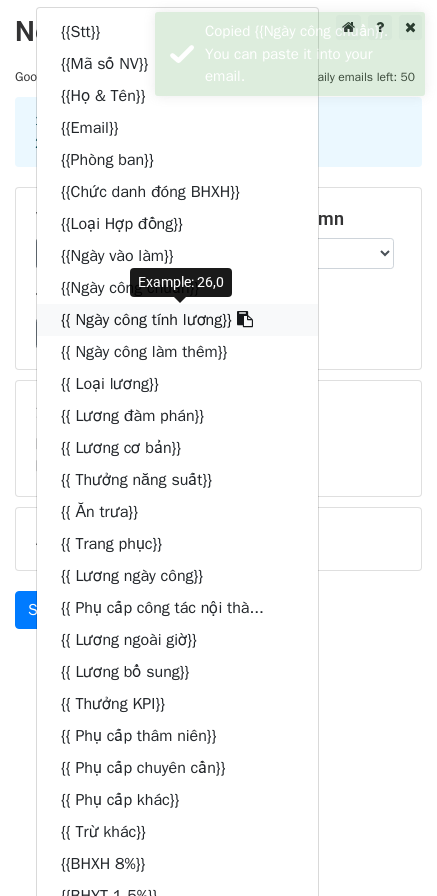 click at bounding box center [245, 319] 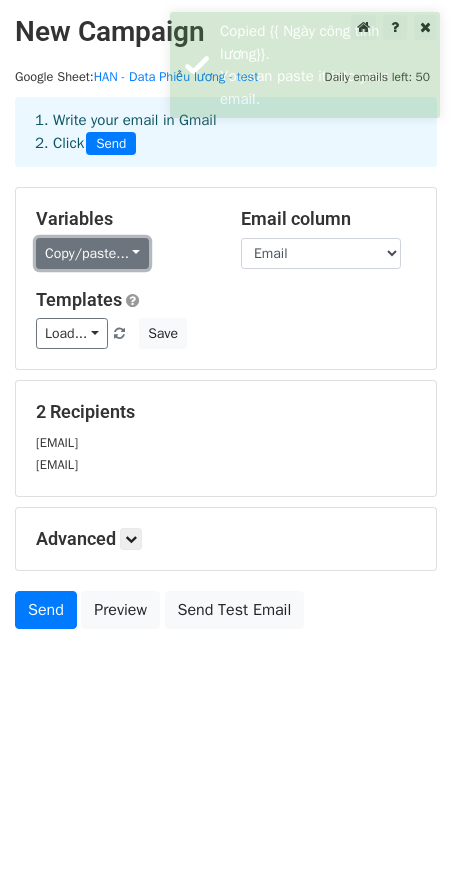 click on "Copy/paste..." at bounding box center (92, 253) 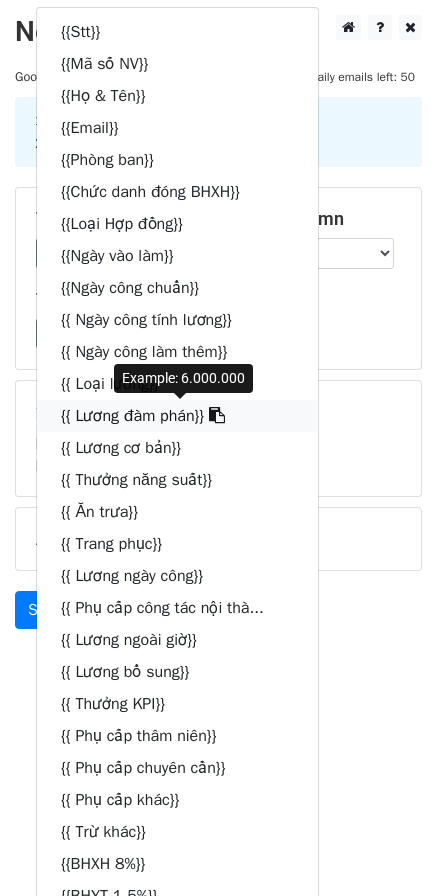 click at bounding box center [217, 415] 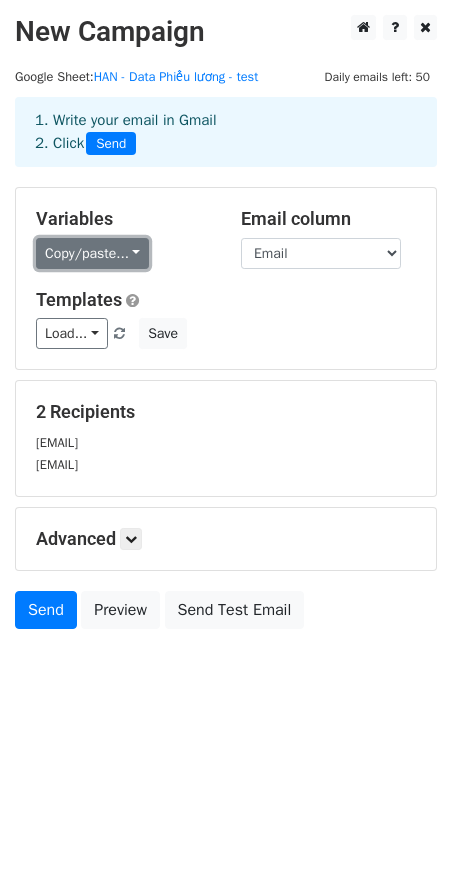 click on "Copy/paste..." at bounding box center [92, 253] 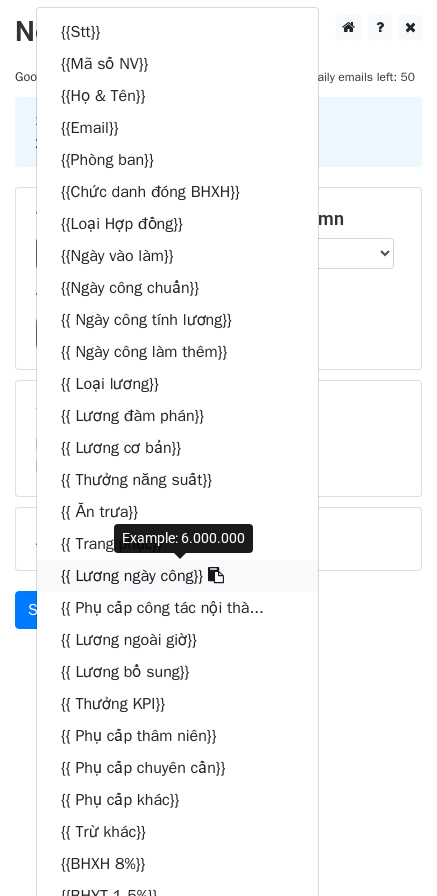 click at bounding box center (216, 575) 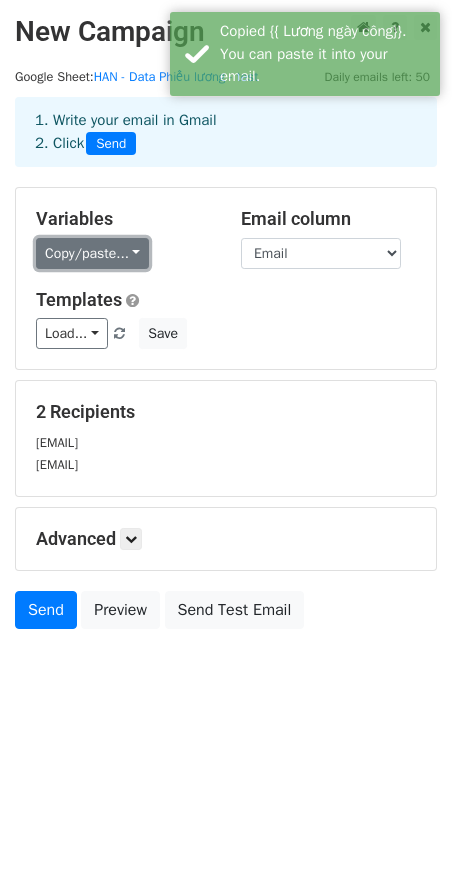 click on "Copy/paste..." at bounding box center (92, 253) 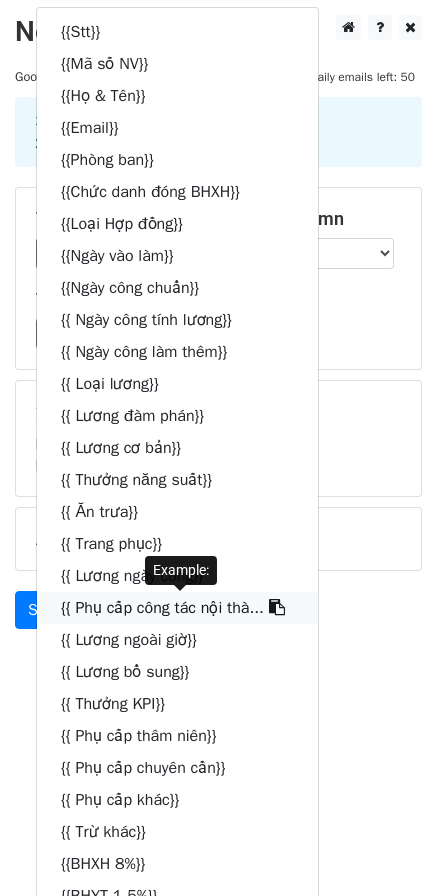 click at bounding box center (277, 607) 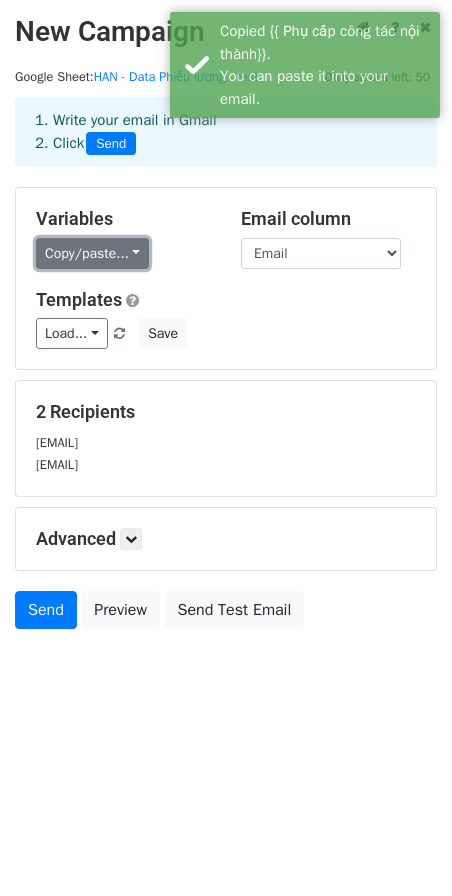 click on "Copy/paste..." at bounding box center [92, 253] 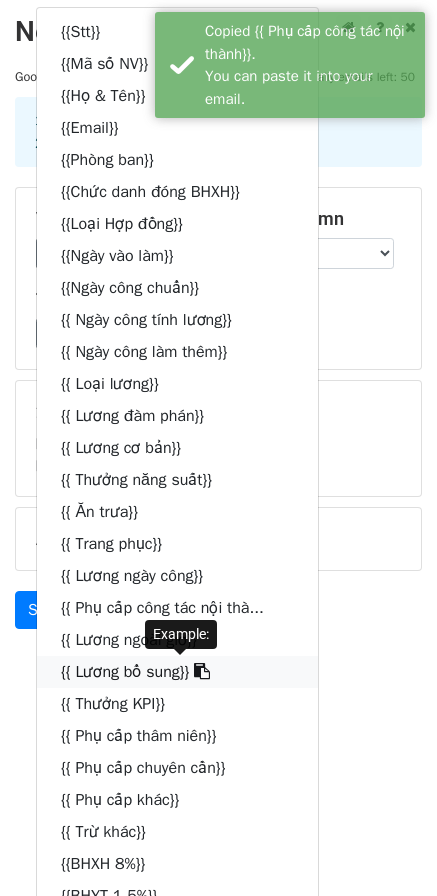 click at bounding box center (202, 671) 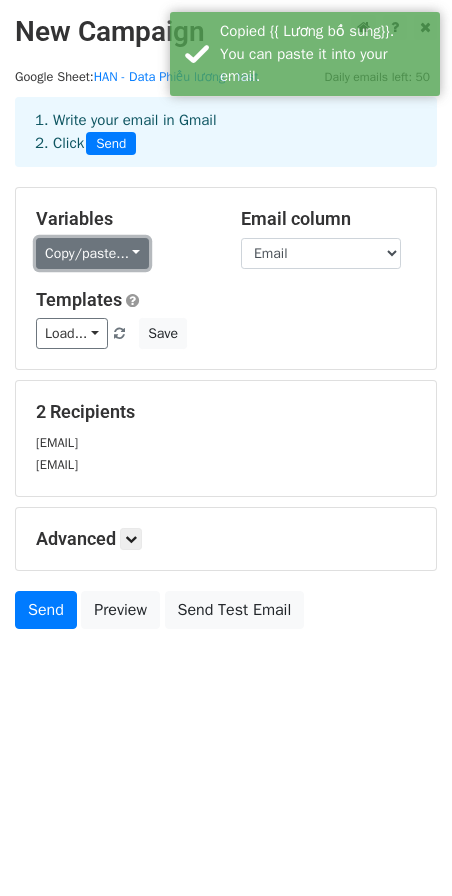 click on "Copy/paste..." at bounding box center [92, 253] 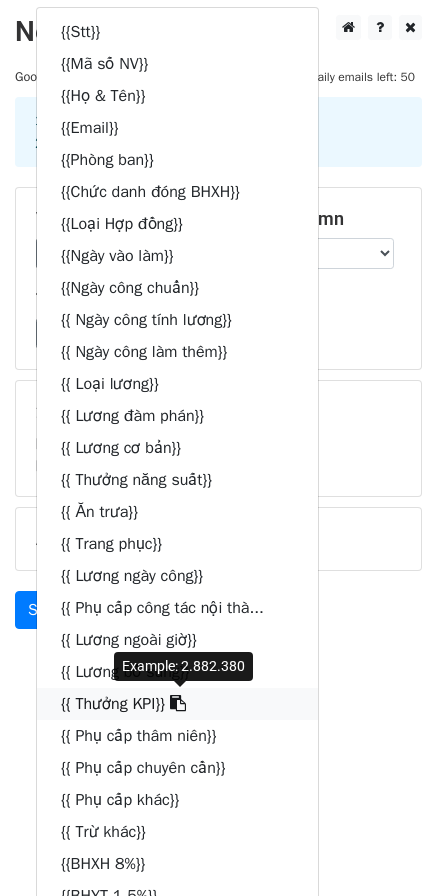 click at bounding box center [178, 703] 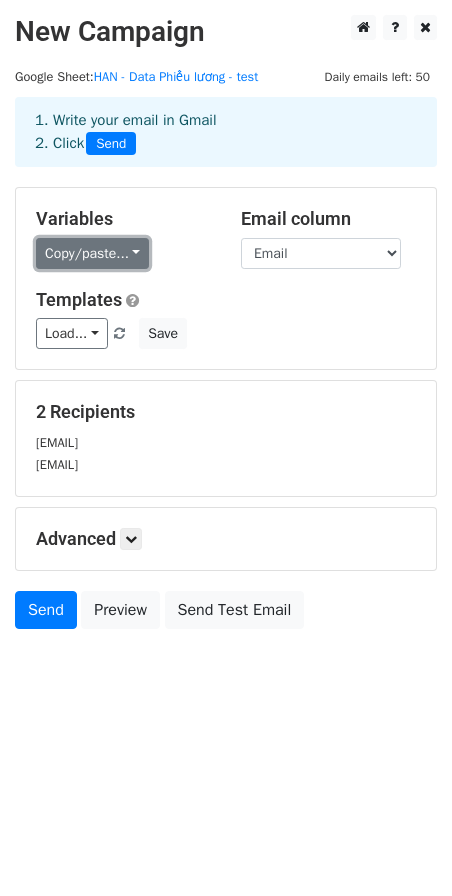 click on "Copy/paste..." at bounding box center [92, 253] 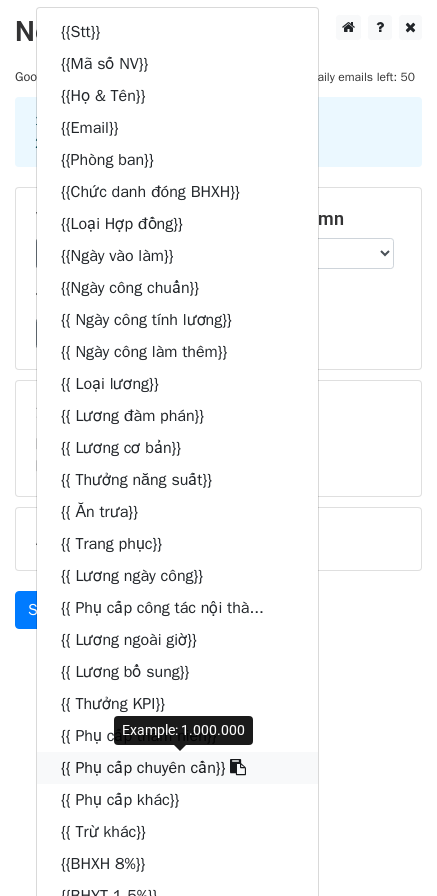 click at bounding box center [238, 767] 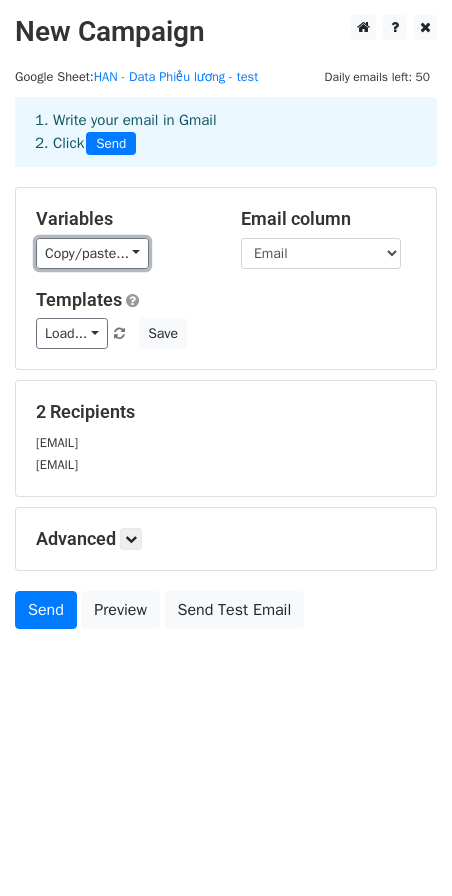 click on "Copy/paste..." at bounding box center [92, 253] 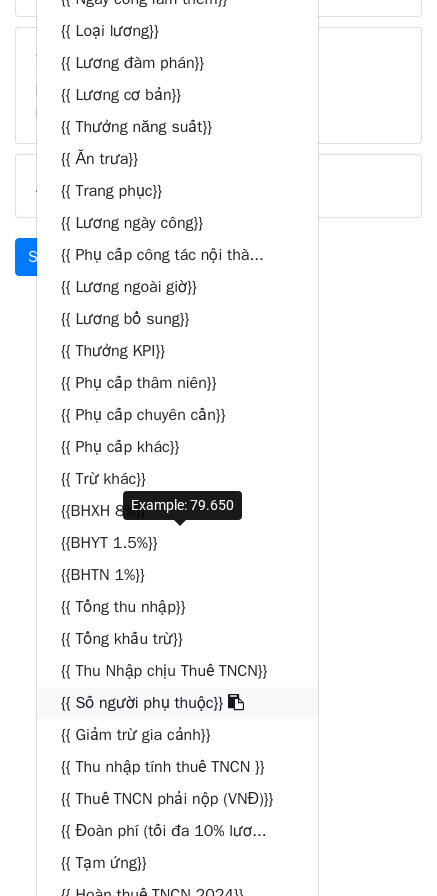 scroll, scrollTop: 409, scrollLeft: 0, axis: vertical 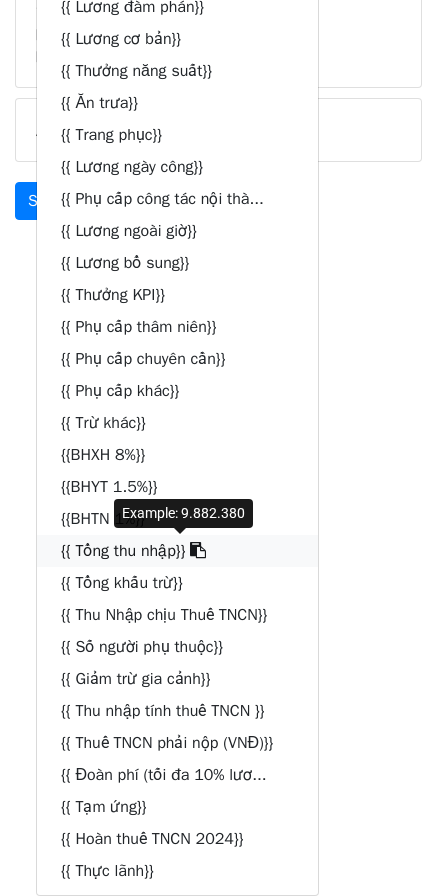 click at bounding box center [198, 550] 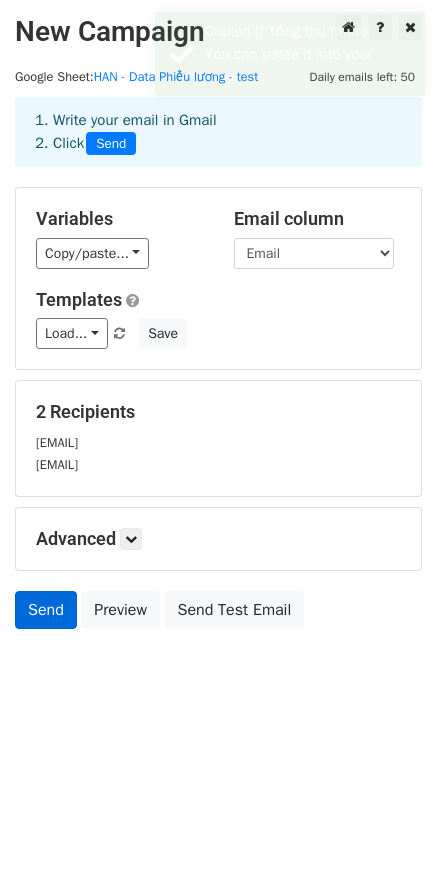 scroll, scrollTop: 0, scrollLeft: 0, axis: both 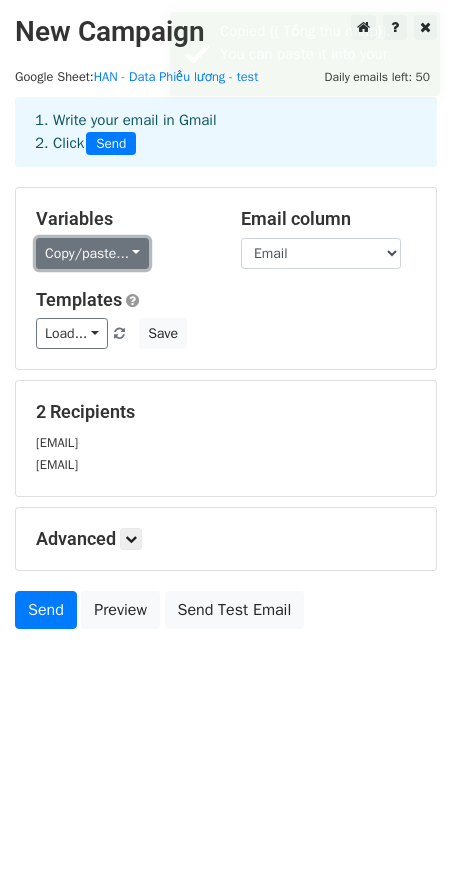 click on "Copy/paste..." at bounding box center [92, 253] 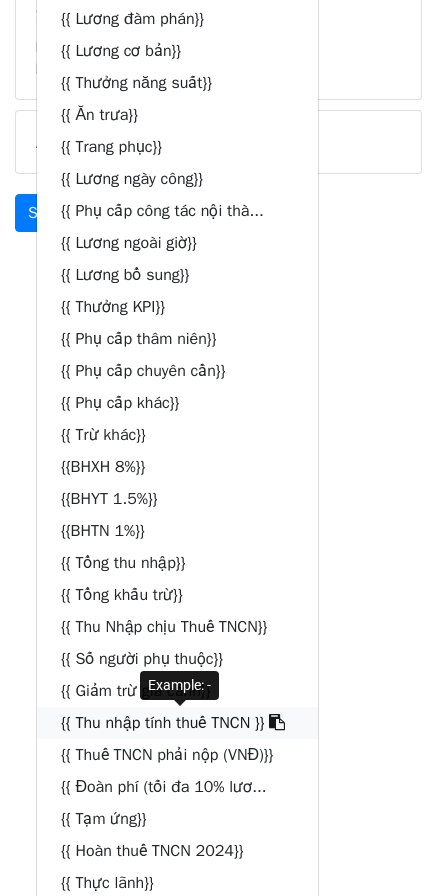 scroll, scrollTop: 400, scrollLeft: 0, axis: vertical 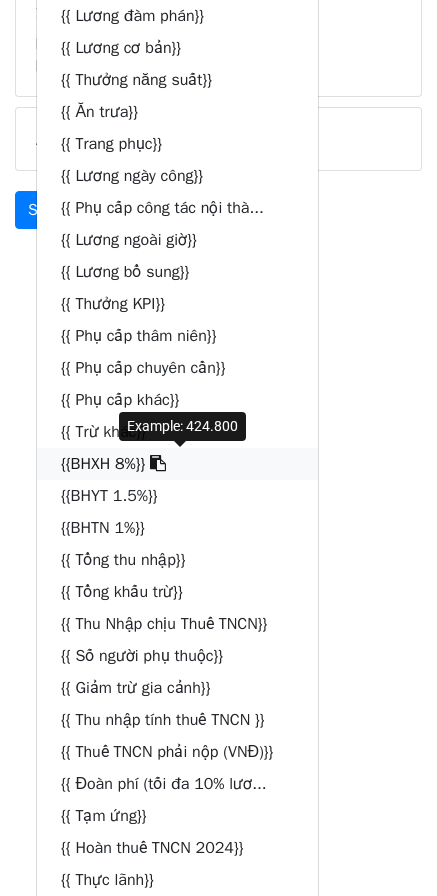 click at bounding box center (158, 463) 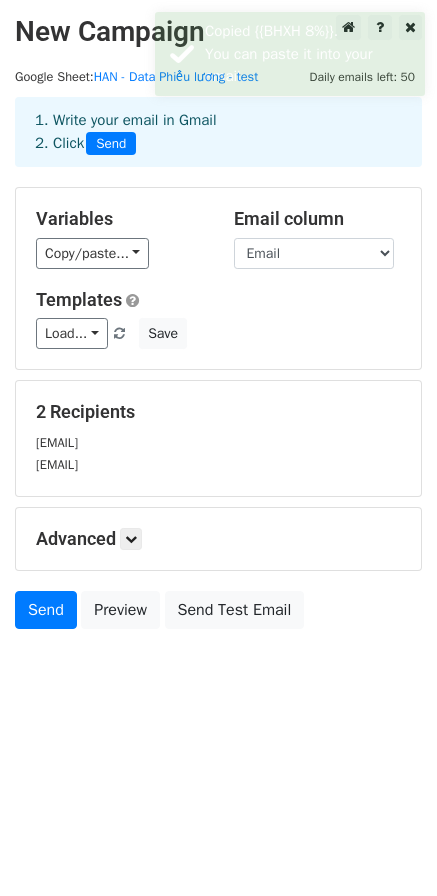 scroll, scrollTop: 0, scrollLeft: 0, axis: both 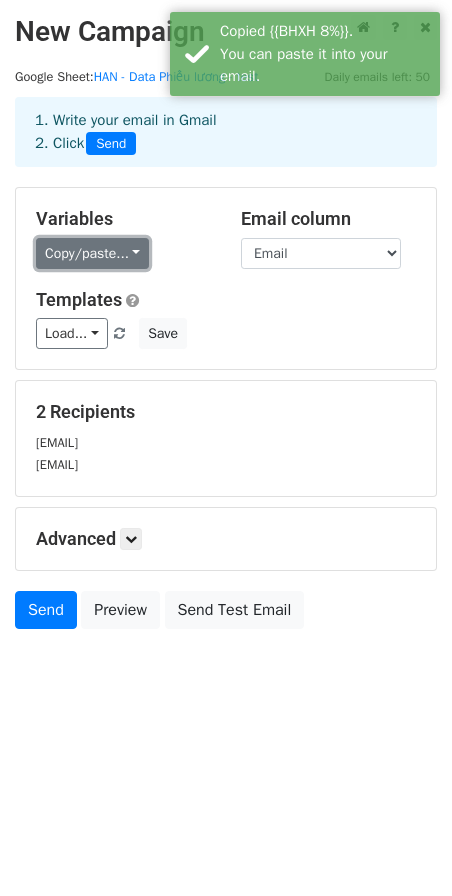 click on "Copy/paste..." at bounding box center [92, 253] 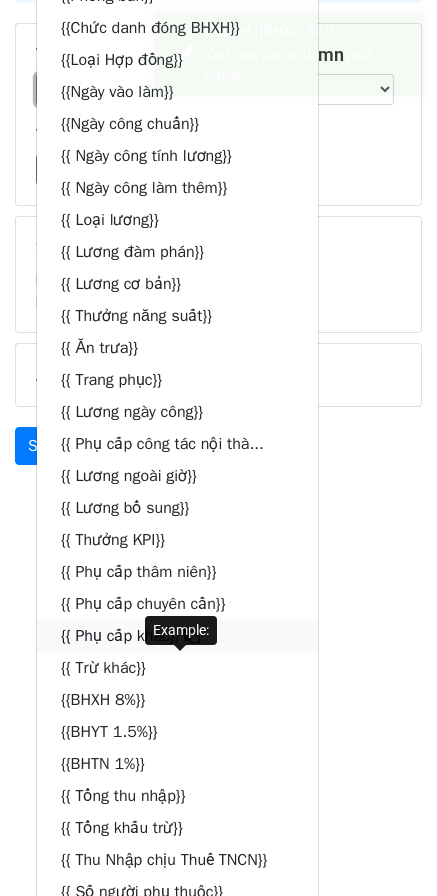 scroll, scrollTop: 200, scrollLeft: 0, axis: vertical 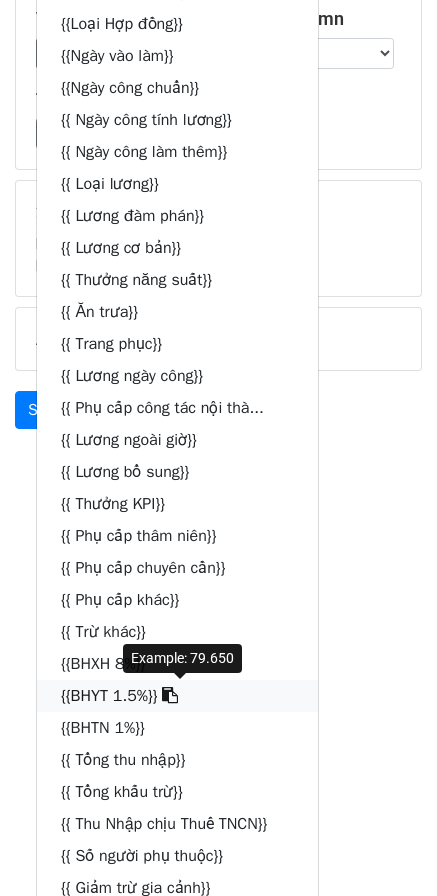 click at bounding box center (170, 695) 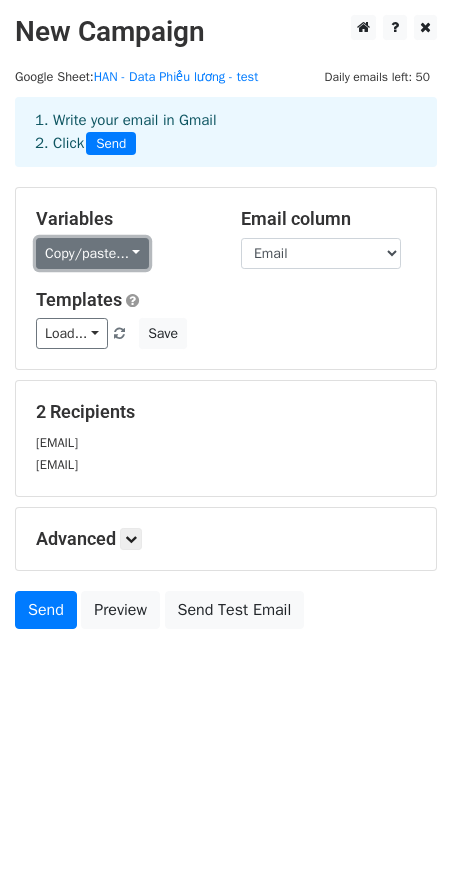 click on "Copy/paste..." at bounding box center (92, 253) 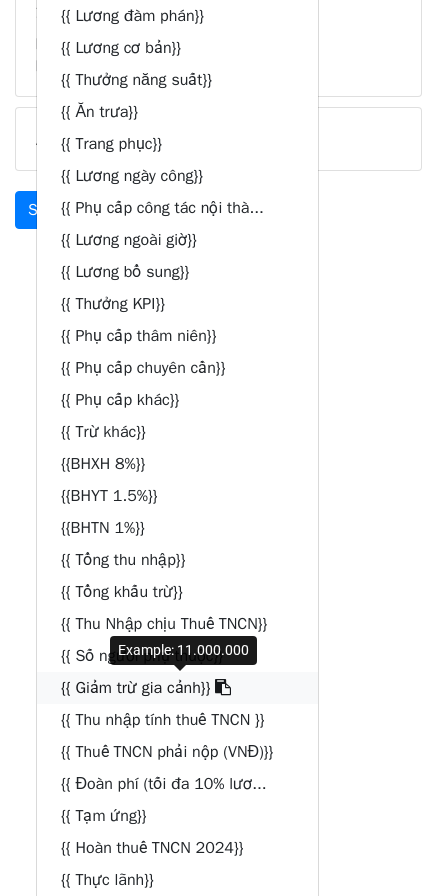 scroll, scrollTop: 409, scrollLeft: 0, axis: vertical 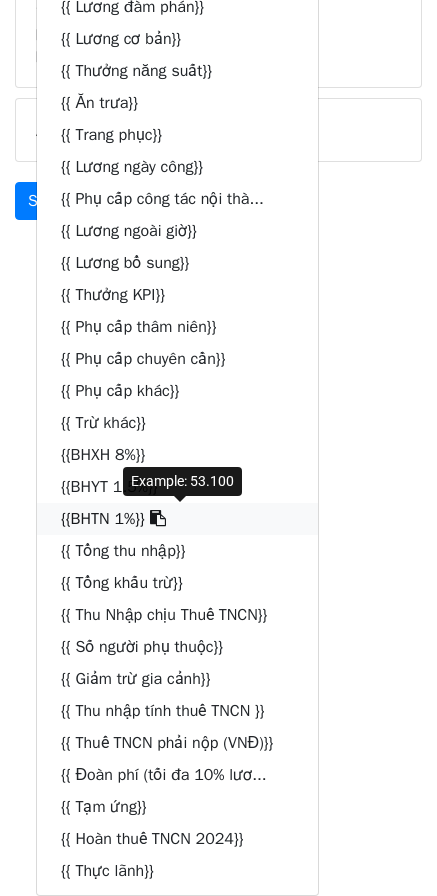 click at bounding box center [158, 518] 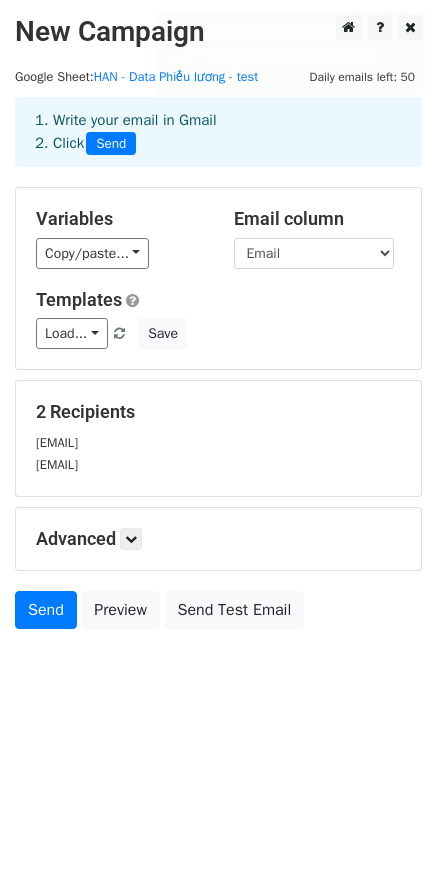 scroll, scrollTop: 0, scrollLeft: 0, axis: both 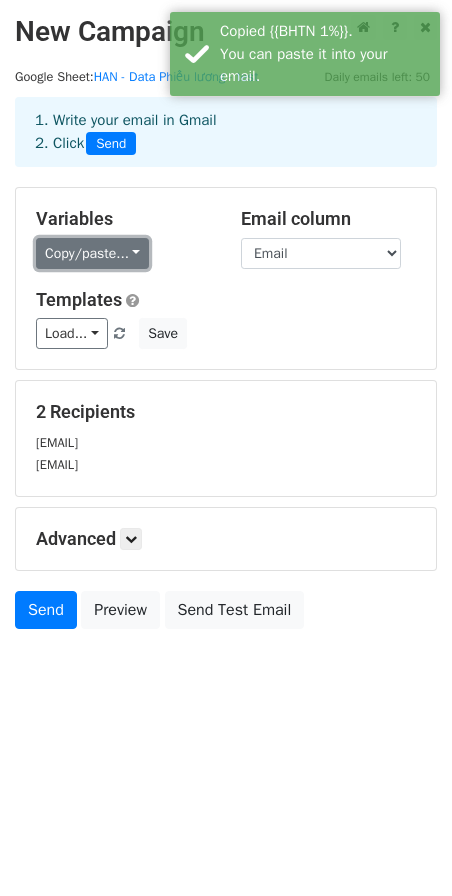 click on "Copy/paste..." at bounding box center (92, 253) 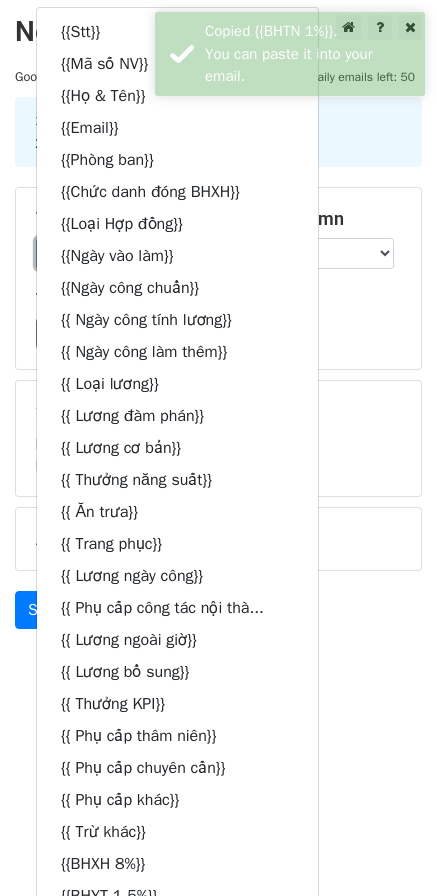 scroll, scrollTop: 409, scrollLeft: 0, axis: vertical 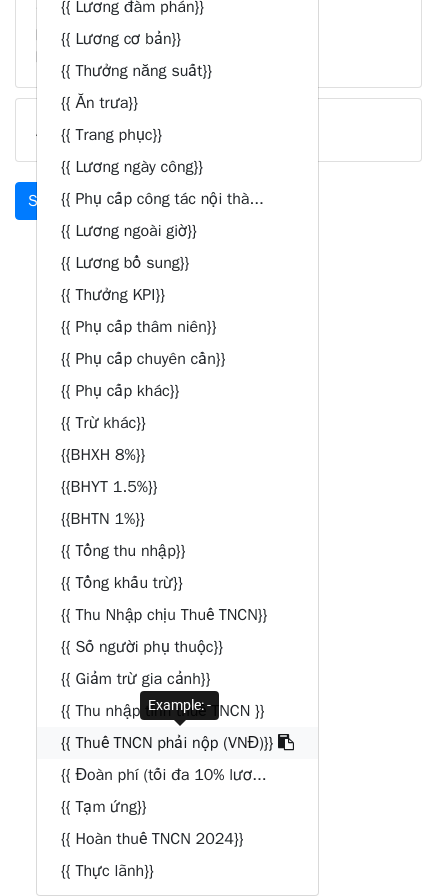 click at bounding box center [286, 742] 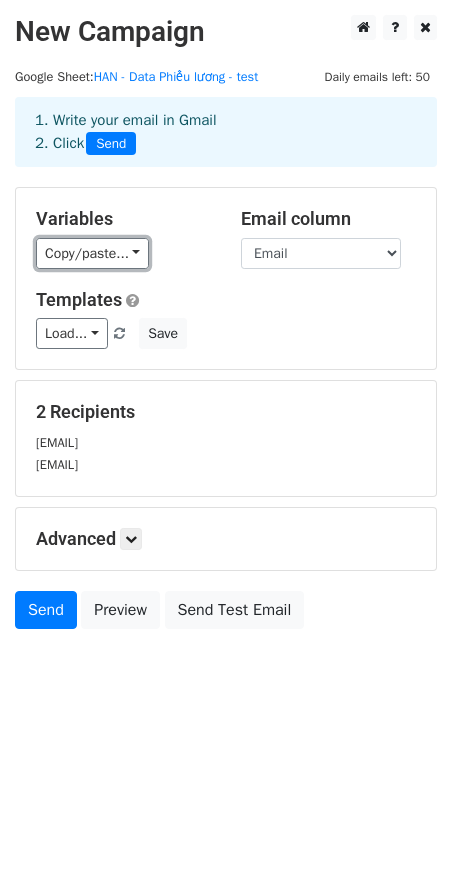 click on "Copy/paste..." at bounding box center (92, 253) 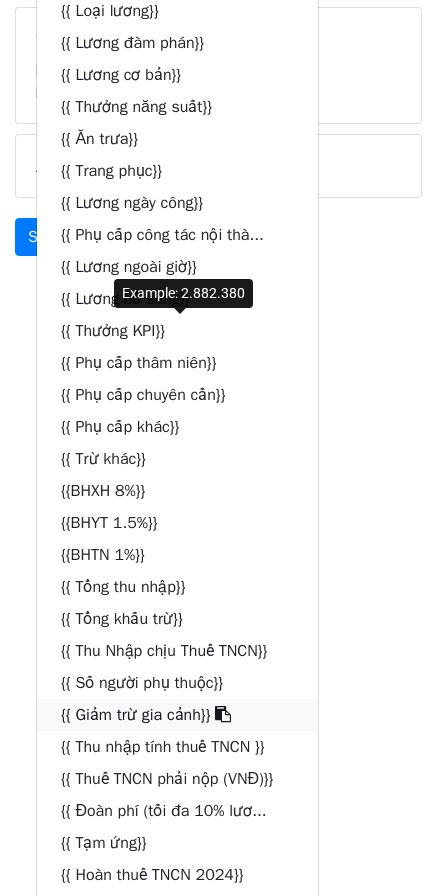 scroll, scrollTop: 409, scrollLeft: 0, axis: vertical 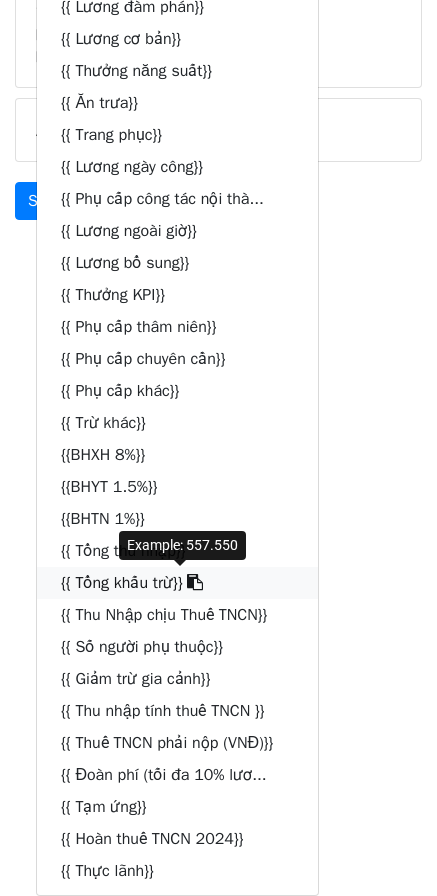 click at bounding box center [195, 582] 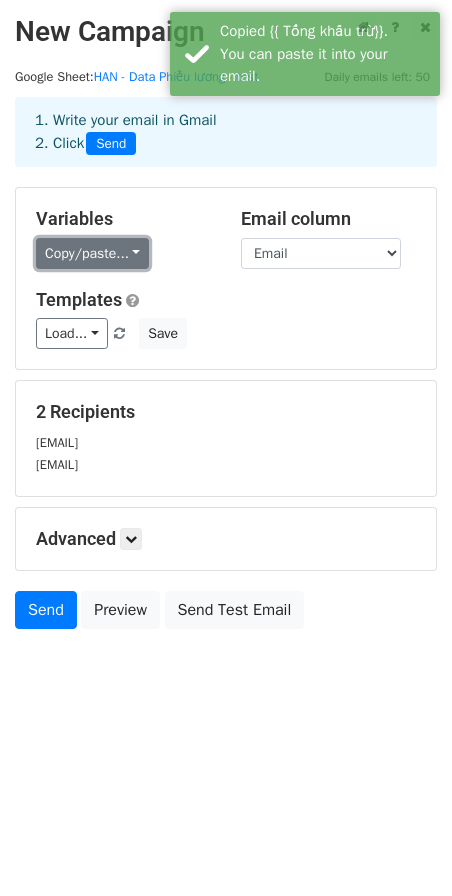 click on "Copy/paste..." at bounding box center [92, 253] 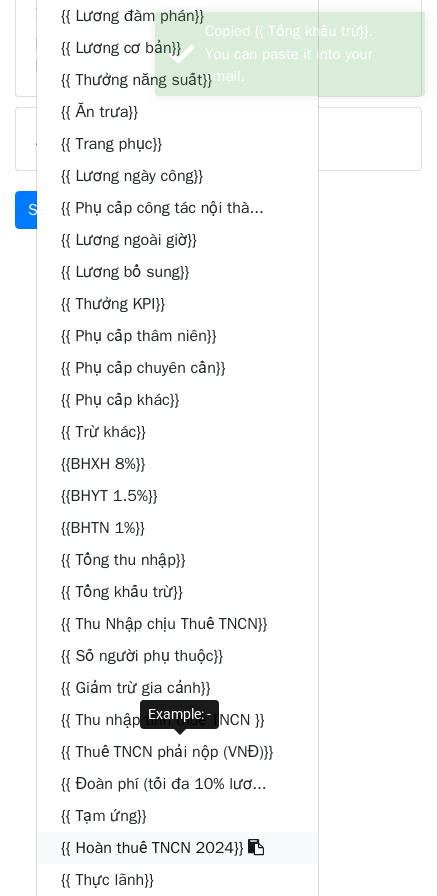 scroll, scrollTop: 409, scrollLeft: 0, axis: vertical 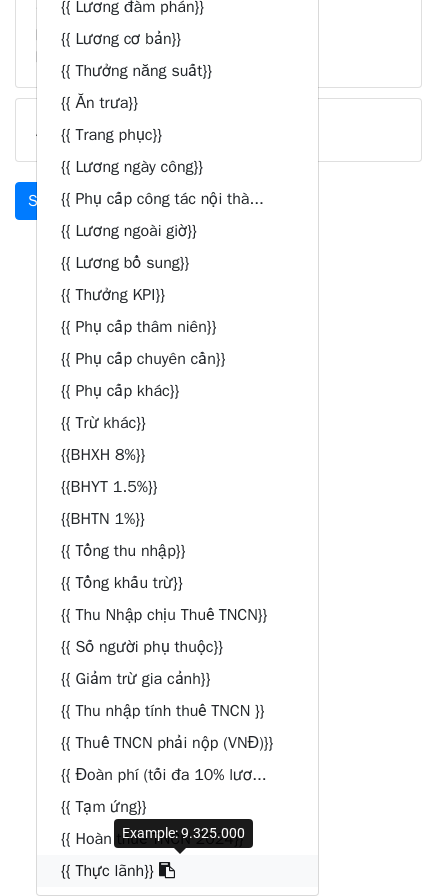 click at bounding box center (167, 870) 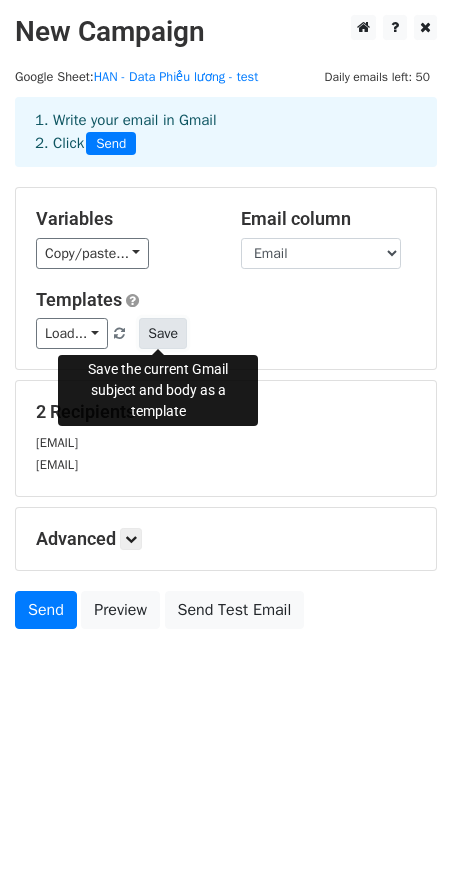 click on "Save" at bounding box center (163, 333) 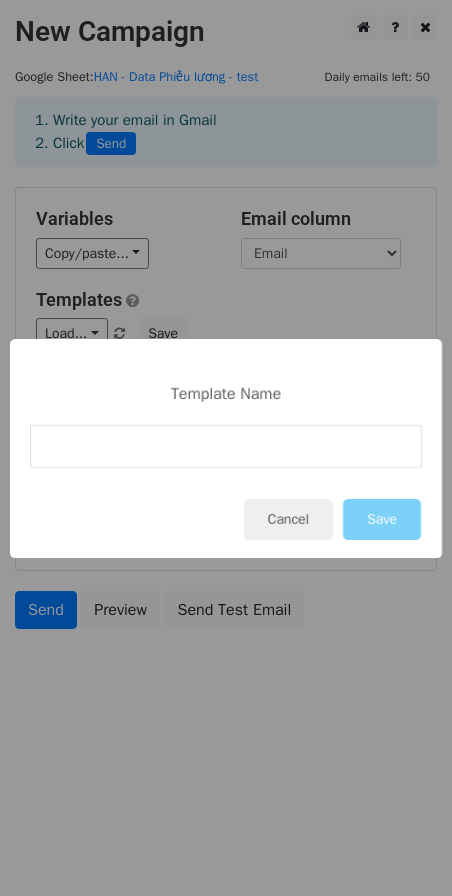 click at bounding box center [226, 446] 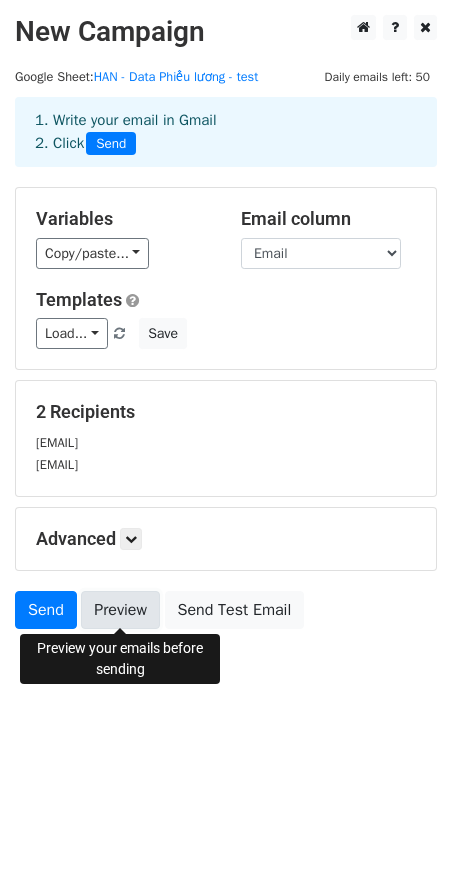 click on "Preview" at bounding box center [120, 610] 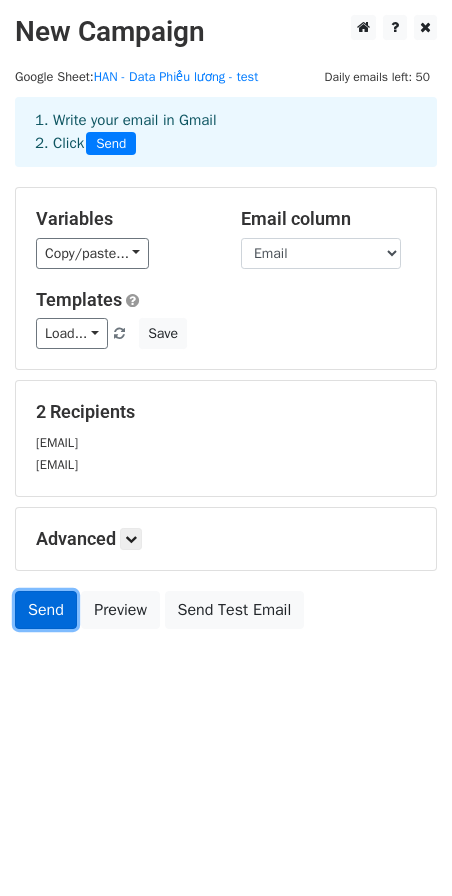 click on "Send" at bounding box center [46, 610] 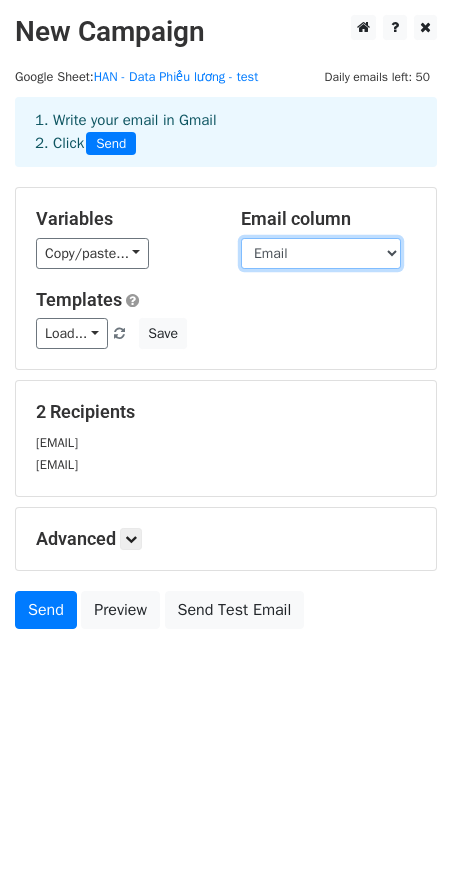 click on "Stt
Mã số NV
Họ & Tên
Email
Phòng ban
Chức danh đóng BHXH
Loại Hợp đồng
Ngày vào làm
Ngày công
chuẩn
Ngày công
tính lương
Ngày công làm thêm
Loại lương
Lương đàm phán
Lương cơ bản
Thưởng năng suất
Ăn trưa
Trang phục
Lương ngày công
Phụ cấp công tác nội thành
Lương
ngoài giờ
Lương bổ sung
Thưởng KPI
Phụ cấp thâm niên
Phụ cấp chuyên cần
Phụ cấp khác
Trừ khác
BHXH 8%
BHYT 1.5%
BHTN 1%
Tổng thu nhập
Tổng khấu trừ
Thu Nhập chịu Thuế TNCN
Số người phụ thuộc
Giảm trừ gia cảnh
Thu nhập tính thuế TNCN
Thuế TNCN
phải nộp
(VNĐ)
Đoàn phí (tối đa 10% lương cơ sở)
Tạm ứng
Hoàn thuế TNCN 2024
Thực lãnh" at bounding box center (321, 253) 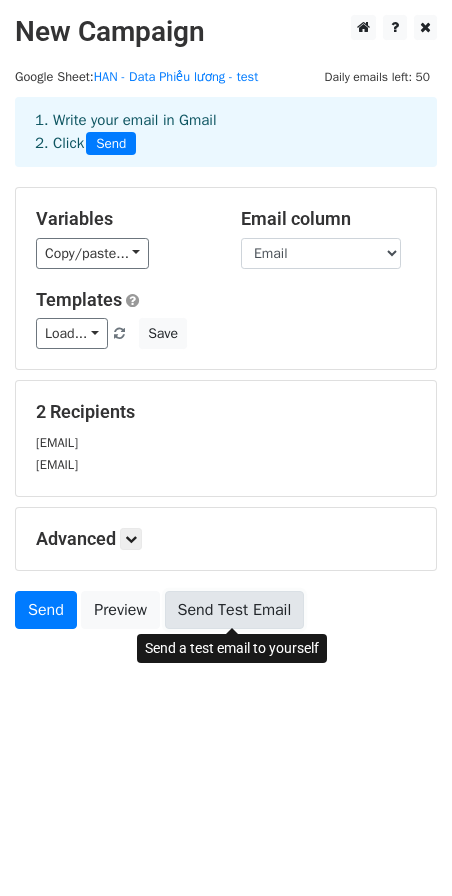 click on "Send Test Email" at bounding box center [235, 610] 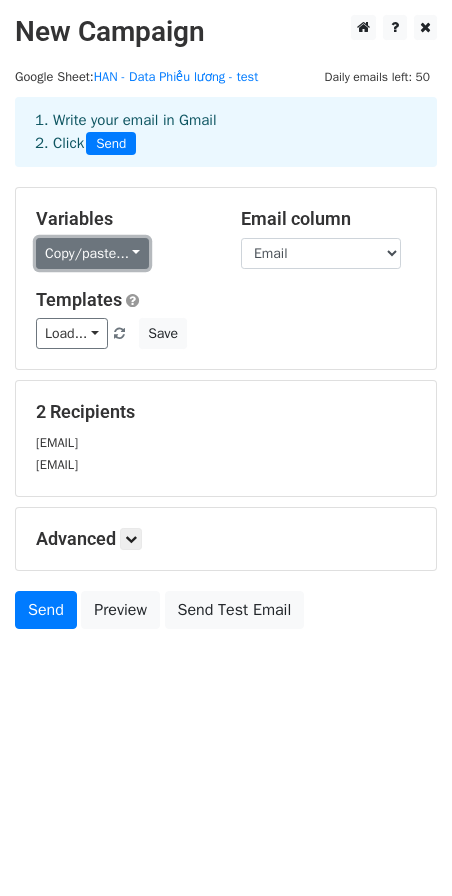 click on "Copy/paste..." at bounding box center (92, 253) 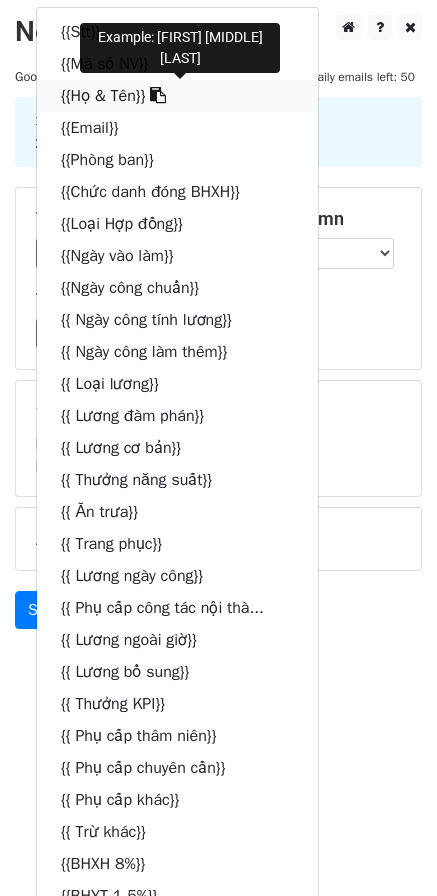 click at bounding box center [158, 95] 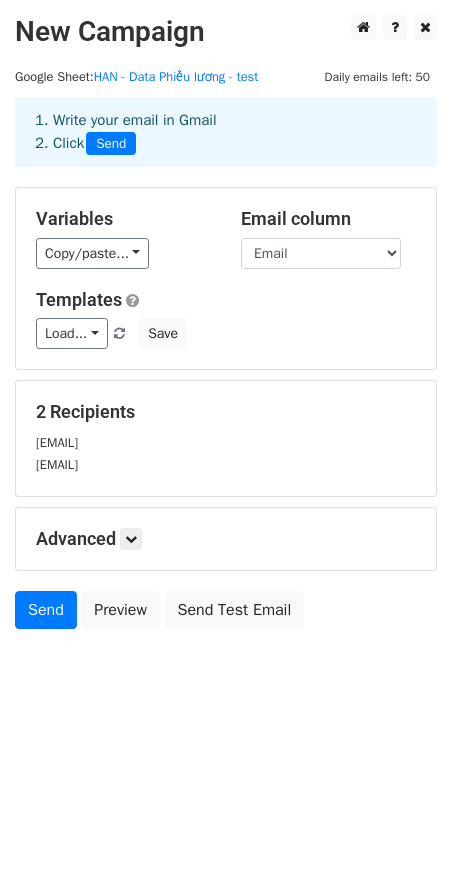 click on "Send" at bounding box center [111, 144] 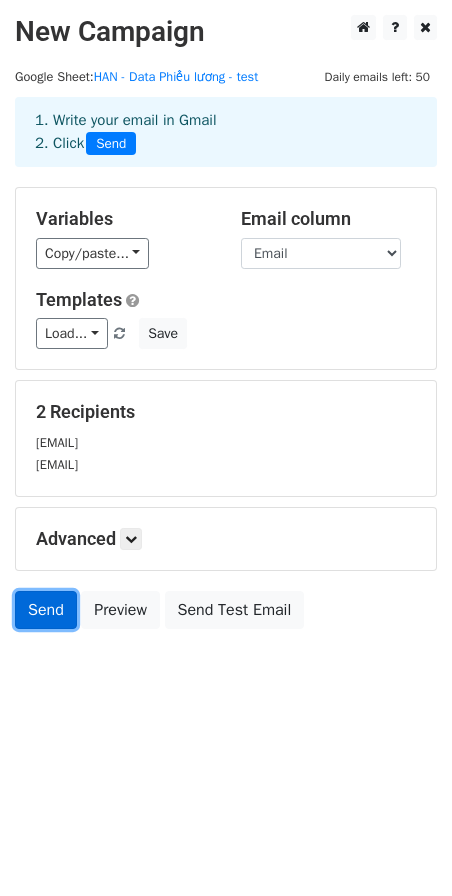 click on "Send" at bounding box center [46, 610] 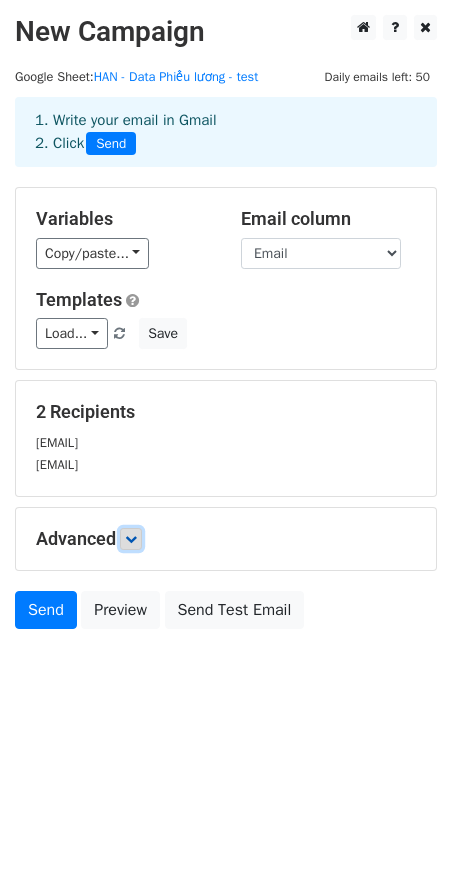 click at bounding box center (131, 539) 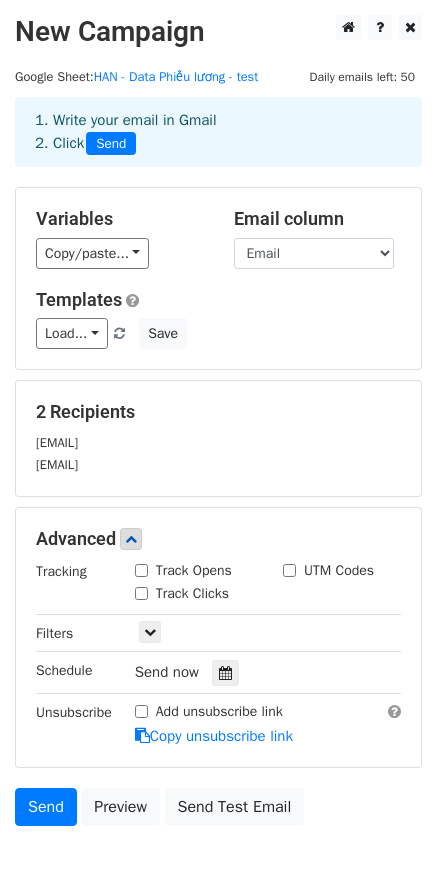 click on "Track Opens" at bounding box center [141, 570] 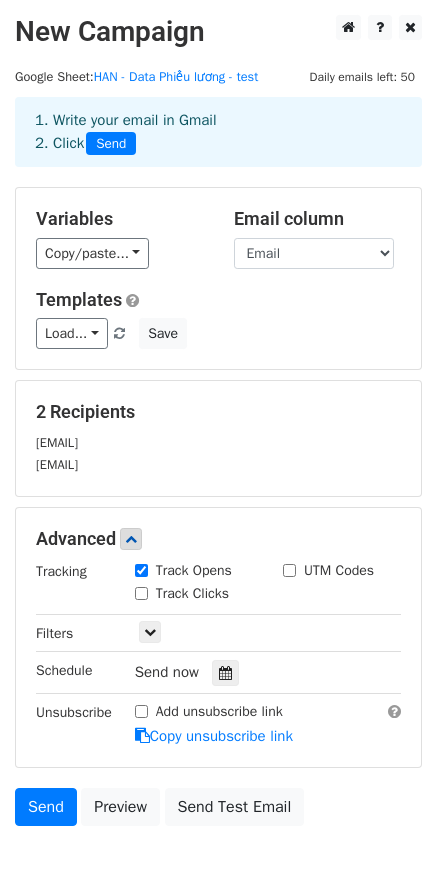 click on "Track Clicks" at bounding box center (141, 593) 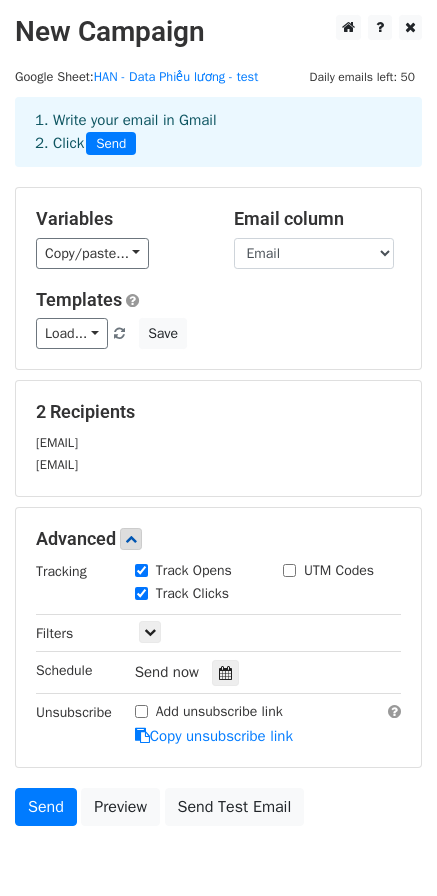 click on "UTM Codes" at bounding box center (289, 570) 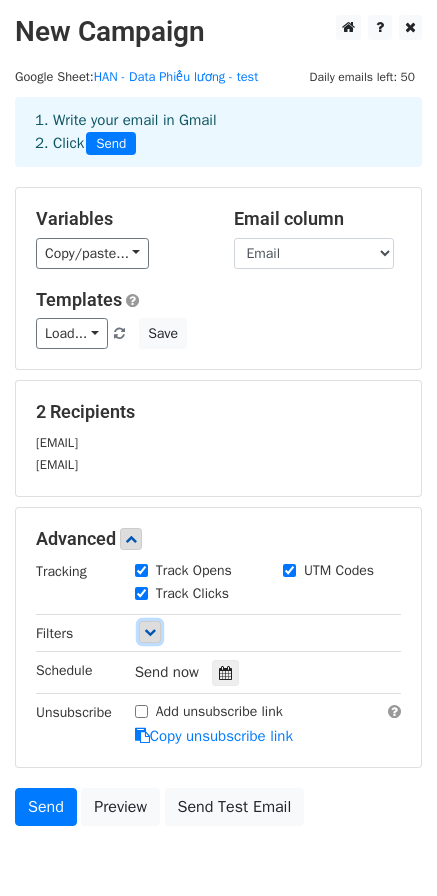 click at bounding box center [150, 632] 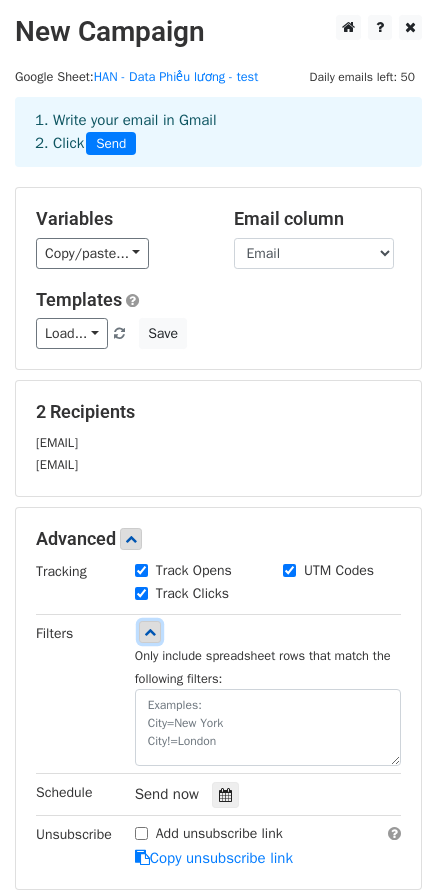 click at bounding box center (150, 632) 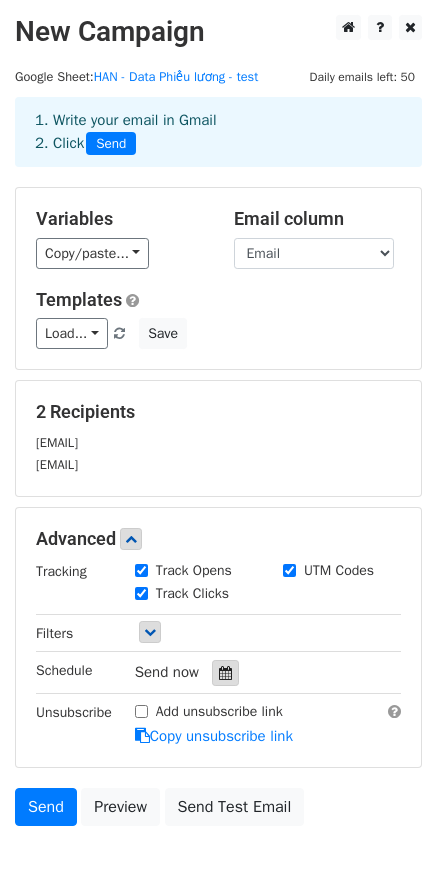 click at bounding box center [225, 673] 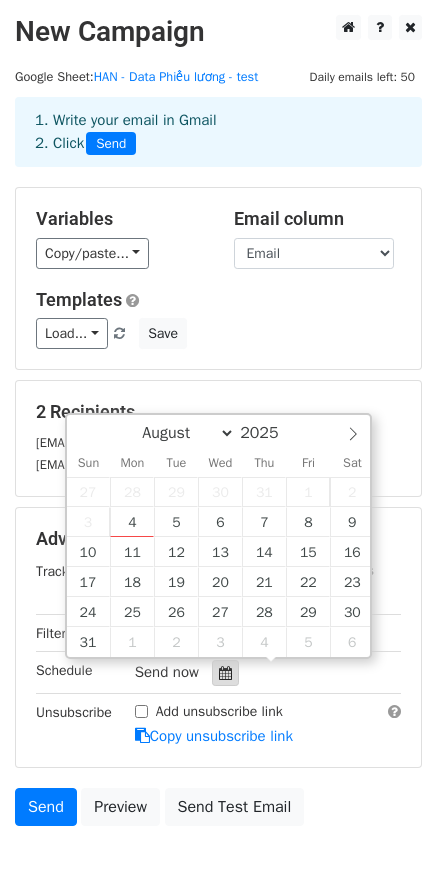click at bounding box center (225, 673) 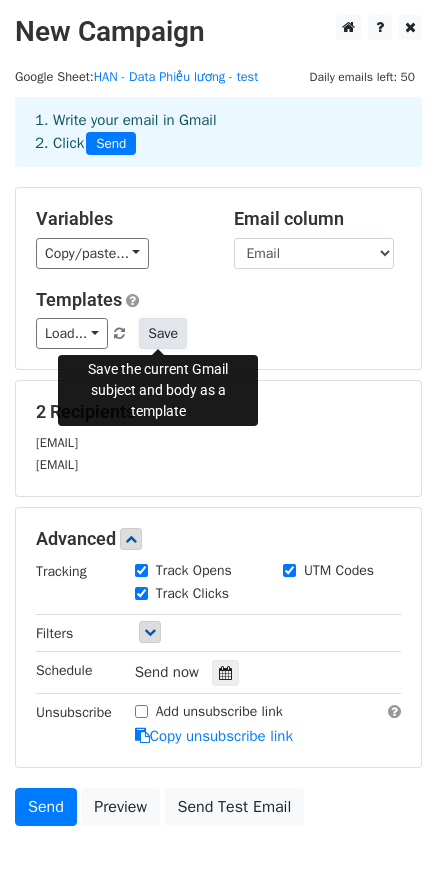 click on "Save" at bounding box center [163, 333] 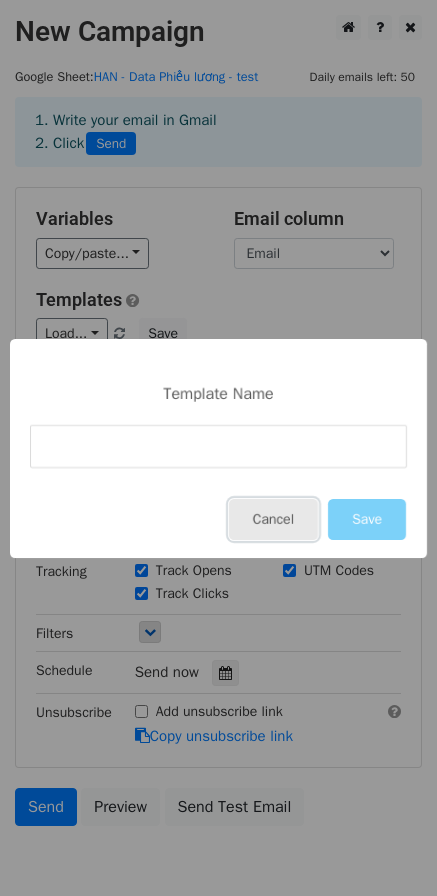 click on "Cancel" at bounding box center (273, 519) 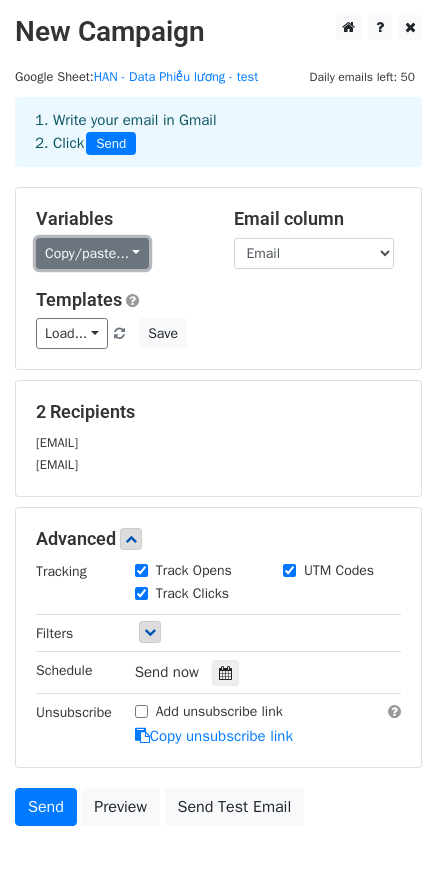 click on "Copy/paste..." at bounding box center (92, 253) 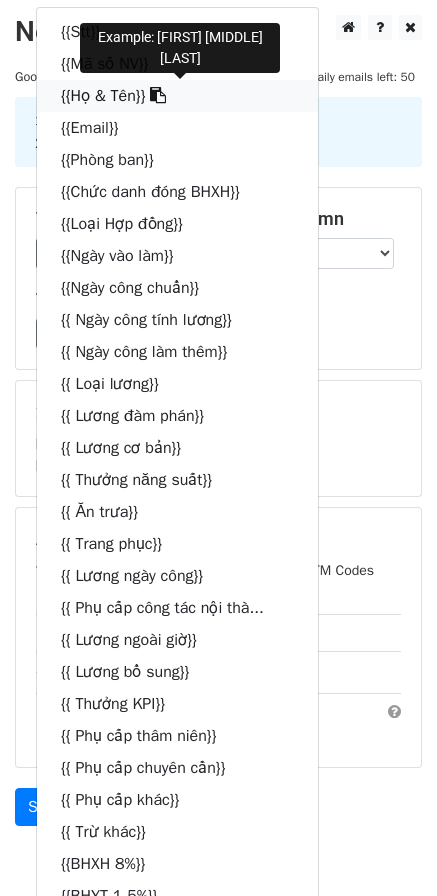 click at bounding box center [158, 95] 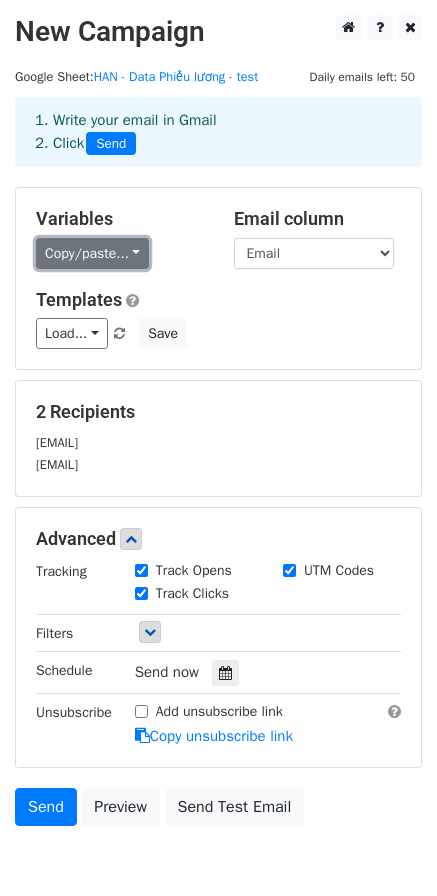 click on "Copy/paste..." at bounding box center (92, 253) 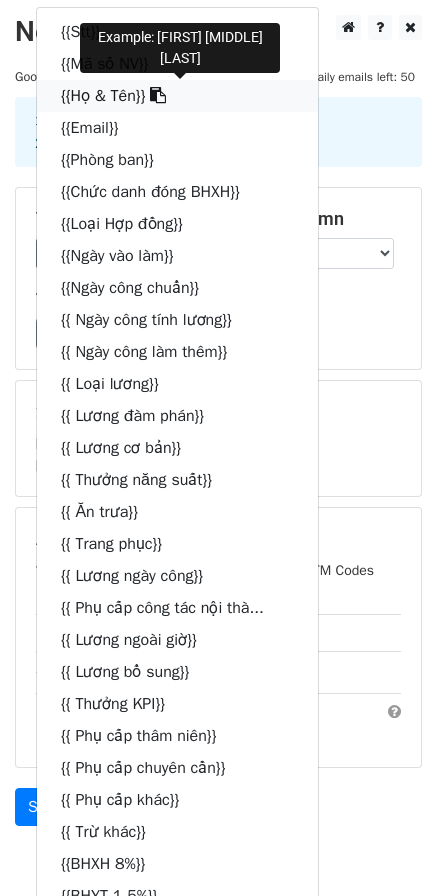 click at bounding box center [158, 95] 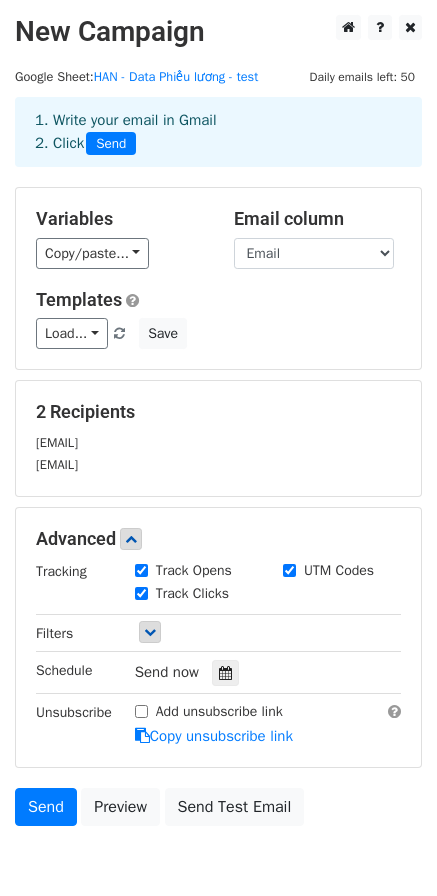 click on "Copy/paste...
{{Stt}}
{{Mã số NV}}
{{Họ & Tên}}
{{Email}}
{{Phòng ban}}
{{Chức danh đóng BHXH}}
{{Loại Hợp đồng}}
{{Ngày vào làm}}
{{Ngày công
chuẩn}}
{{ Ngày công
tính lương}}
{{ Ngày công làm thêm}}
{{ Loại lương}}
{{ Lương đàm phán}}
{{ Lương cơ bản}}
{{ Thưởng năng suất}}
{{ Ăn trưa}}
{{ Trang phục}}
{{ Lương ngày công}}
{{ Phụ cấp công tác nội thà...
{{ Lương
ngoài giờ}}
{{ Lương bổ sung}}
{{ Thưởng KPI}}
{{ Phụ cấp thâm niên}}
{{ Phụ cấp chuyên cần}}
{{ Phụ cấp khác}}
{{ Trừ khác}}
{{BHXH 8%}}
{{BHYT 1.5%}}
{{BHTN 1%}}
{{ Tổng thu nhập}}
{{ Tổng khấu trừ}}
{{ Thu Nhập chịu Thuế TNCN}}
{{ Số người phụ thuộc}}
{{ Giảm trừ gia cảnh}}" at bounding box center (120, 253) 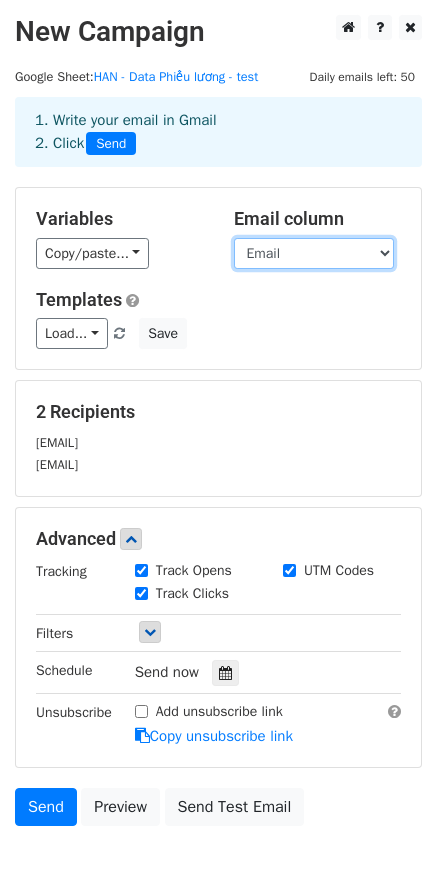 click on "Stt
Mã số NV
Họ & Tên
Email
Phòng ban
Chức danh đóng BHXH
Loại Hợp đồng
Ngày vào làm
Ngày công
chuẩn
Ngày công
tính lương
Ngày công làm thêm
Loại lương
Lương đàm phán
Lương cơ bản
Thưởng năng suất
Ăn trưa
Trang phục
Lương ngày công
Phụ cấp công tác nội thành
Lương
ngoài giờ
Lương bổ sung
Thưởng KPI
Phụ cấp thâm niên
Phụ cấp chuyên cần
Phụ cấp khác
Trừ khác
BHXH 8%
BHYT 1.5%
BHTN 1%
Tổng thu nhập
Tổng khấu trừ
Thu Nhập chịu Thuế TNCN
Số người phụ thuộc
Giảm trừ gia cảnh
Thu nhập tính thuế TNCN
Thuế TNCN
phải nộp
(VNĐ)
Đoàn phí (tối đa 10% lương cơ sở)
Tạm ứng
Hoàn thuế TNCN 2024
Thực lãnh" at bounding box center (314, 253) 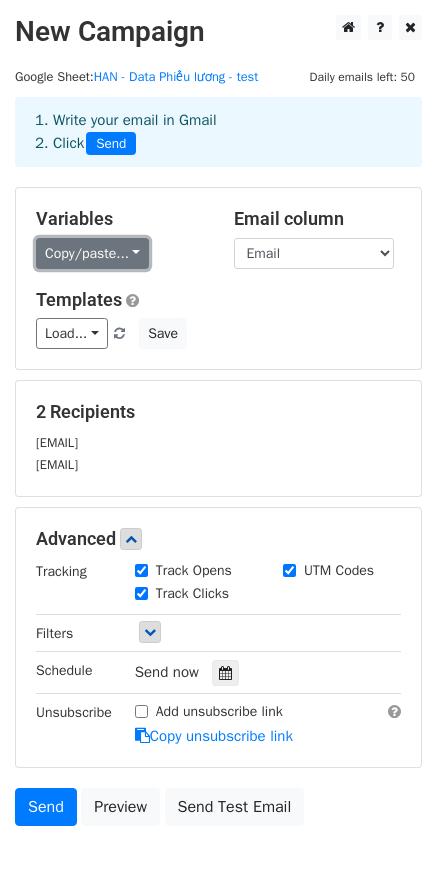 click on "Copy/paste..." at bounding box center (92, 253) 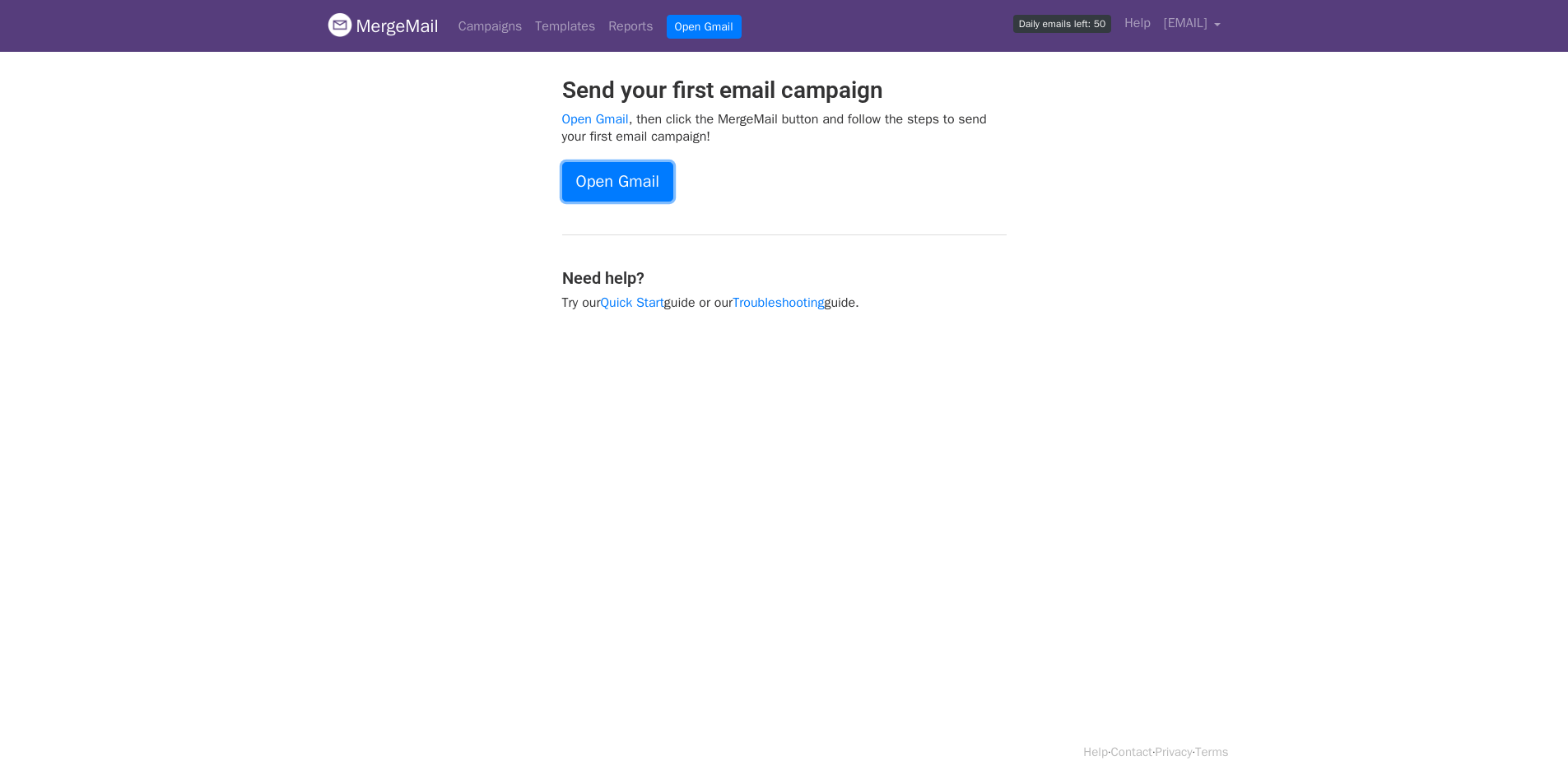scroll, scrollTop: 0, scrollLeft: 0, axis: both 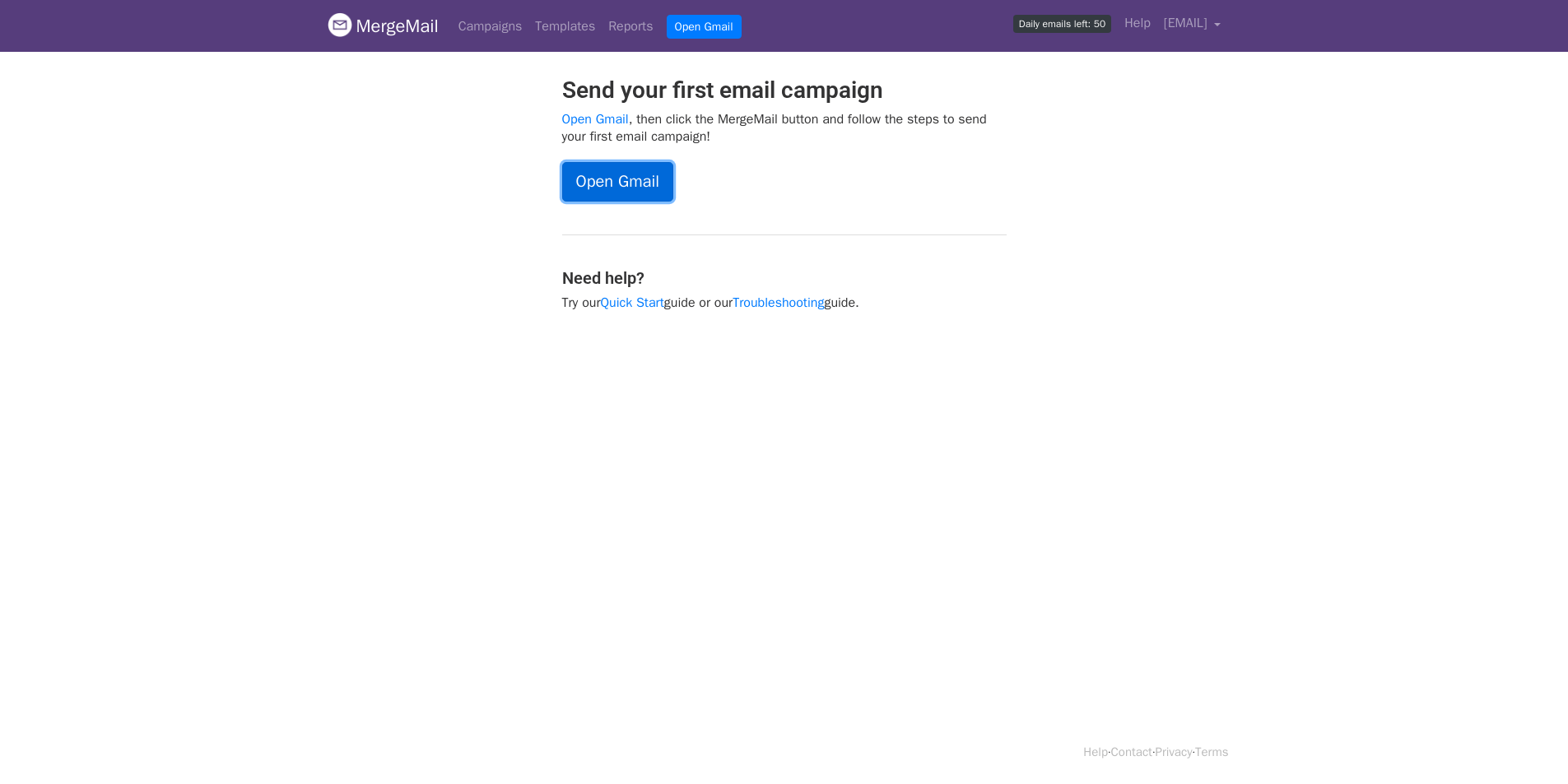 click on "Open Gmail" at bounding box center [617, 182] 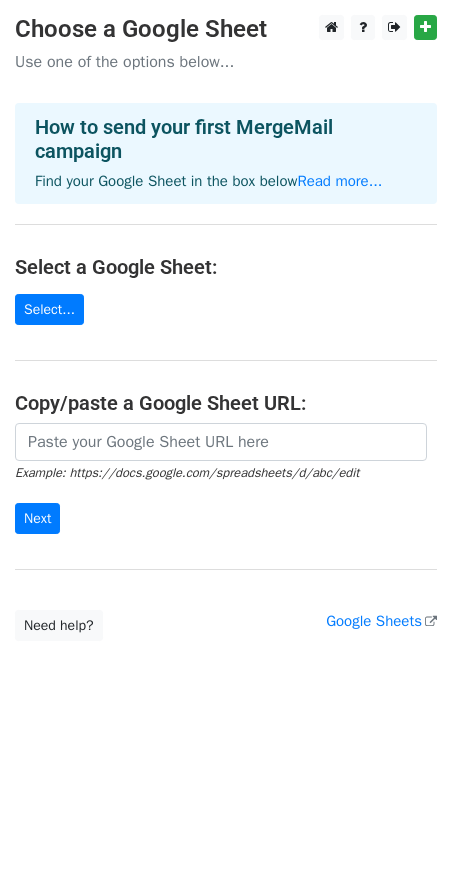scroll, scrollTop: 0, scrollLeft: 0, axis: both 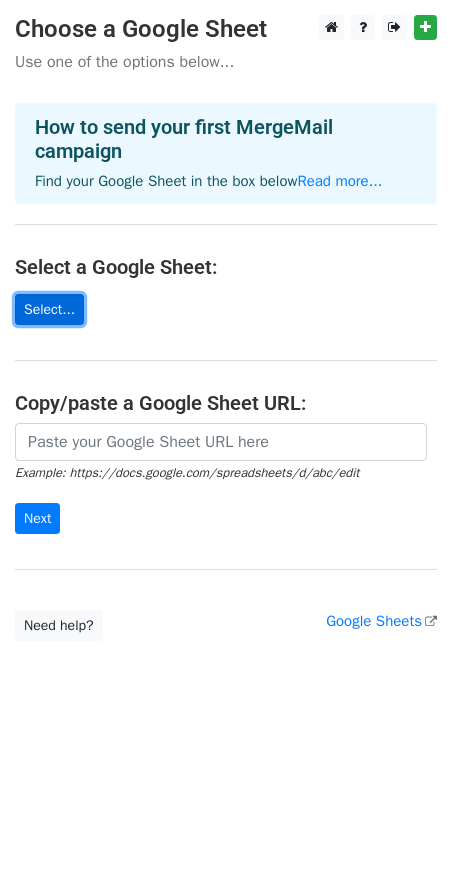 click on "Select..." at bounding box center [49, 309] 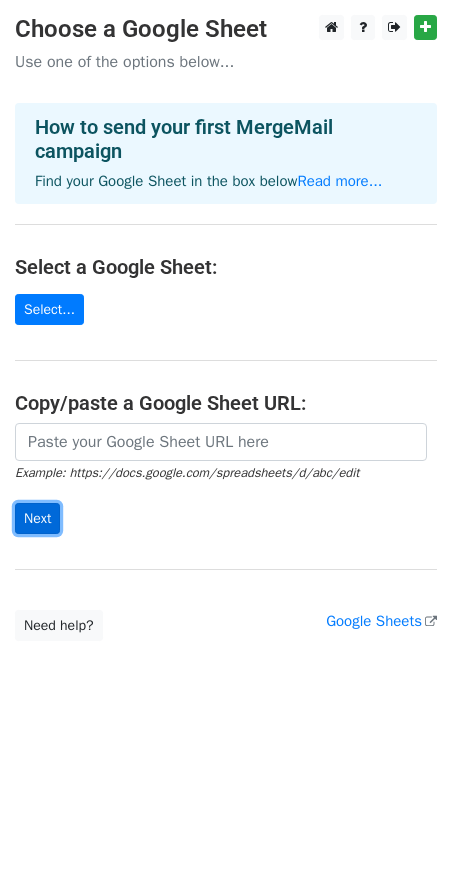 click on "Next" at bounding box center [37, 518] 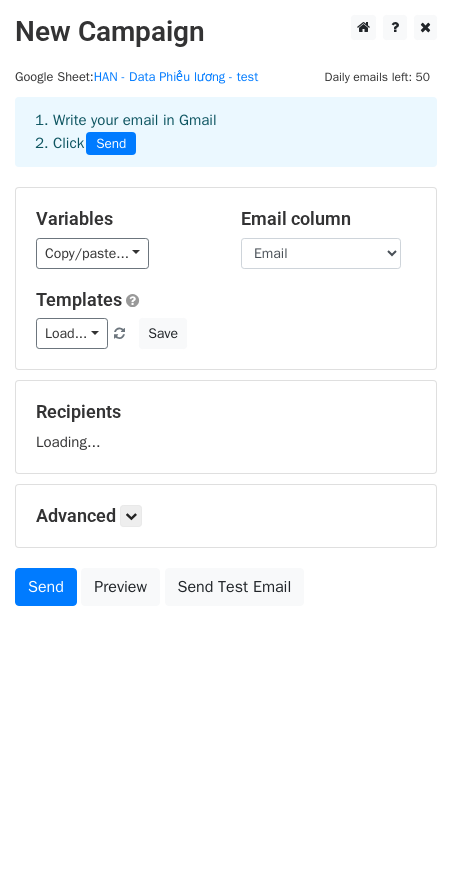 scroll, scrollTop: 0, scrollLeft: 0, axis: both 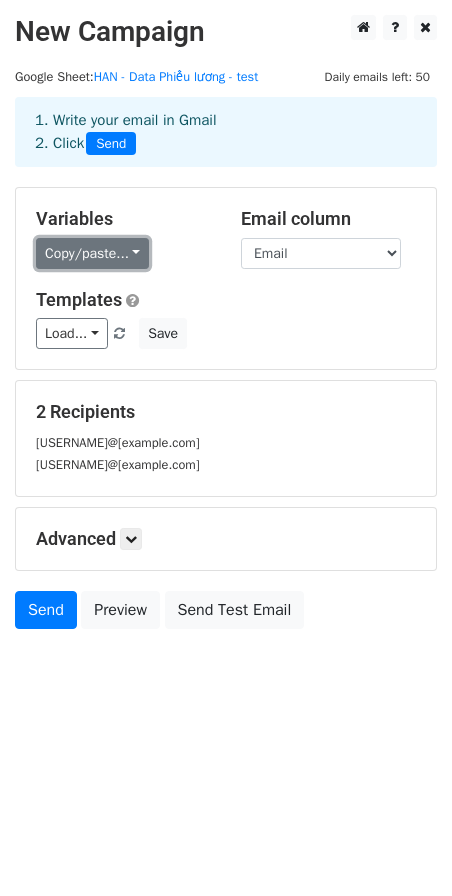 click on "Copy/paste..." at bounding box center [92, 253] 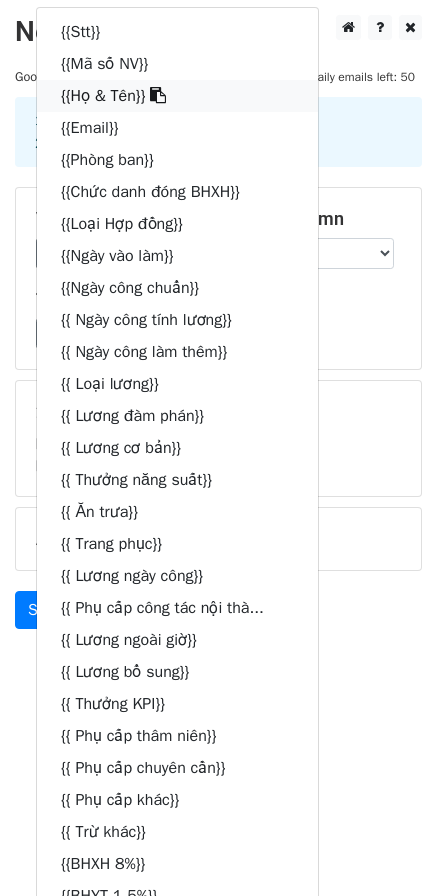 click on "{{Họ & Tên}}" at bounding box center [177, 96] 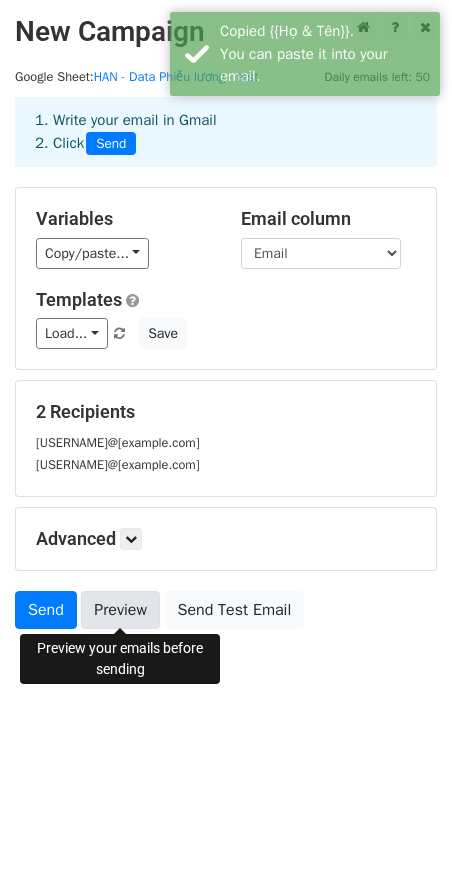 click on "Preview" at bounding box center [120, 610] 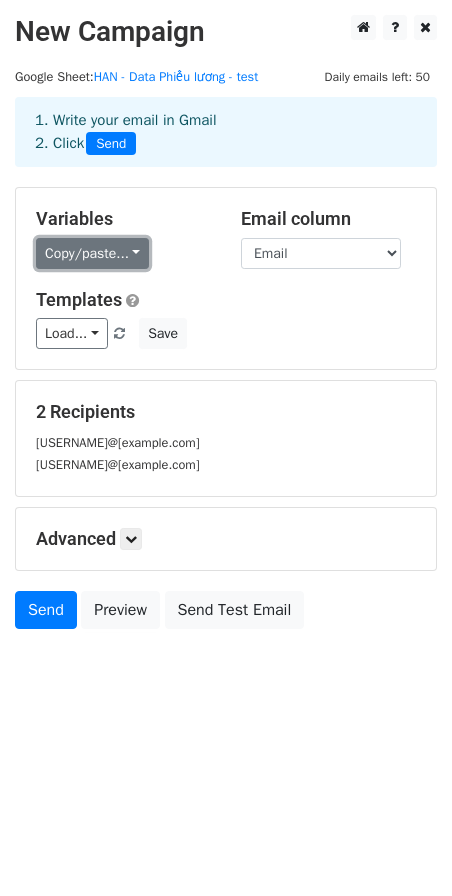 click on "Copy/paste..." at bounding box center (92, 253) 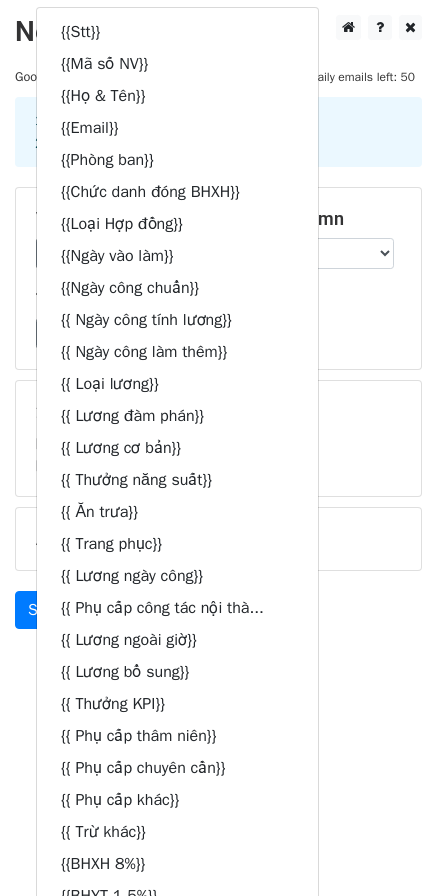 click on "Templates" at bounding box center [218, 300] 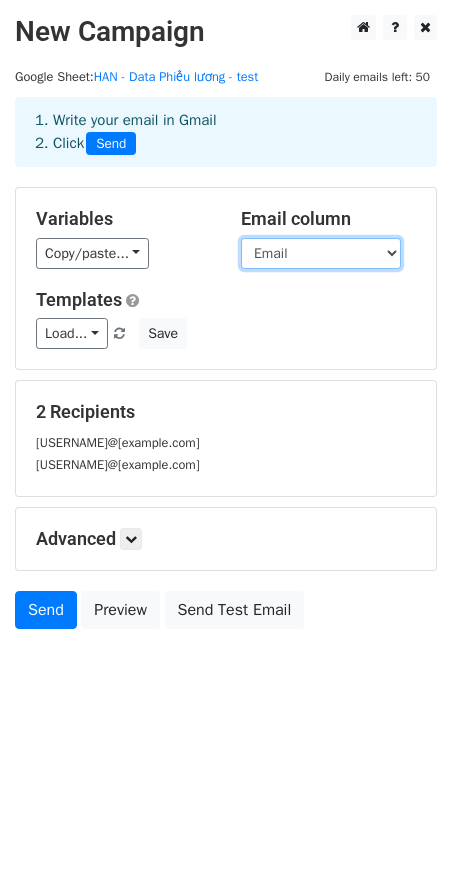 click on "Stt
Mã số NV
Họ & Tên
Email
Phòng ban
Chức danh đóng BHXH
Loại Hợp đồng
Ngày vào làm
Ngày công
chuẩn
Ngày công
tính lương
Ngày công làm thêm
Loại lương
Lương đàm phán
Lương cơ bản
Thưởng năng suất
Ăn trưa
Trang phục
Lương ngày công
Phụ cấp công tác nội thành
Lương
ngoài giờ
Lương bổ sung
Thưởng KPI
Phụ cấp thâm niên
Phụ cấp chuyên cần
Phụ cấp khác
Trừ khác
BHXH 8%
BHYT 1.5%
BHTN 1%
Tổng thu nhập
Tổng khấu trừ
Thu Nhập chịu Thuế TNCN
Số người phụ thuộc
Giảm trừ gia cảnh
Thu nhập tính thuế TNCN
Thuế TNCN
phải nộp
(VNĐ)
Đoàn phí (tối đa 10% lương cơ sở)
Tạm ứng
Hoàn thuế TNCN 2024
Thực lãnh" at bounding box center [321, 253] 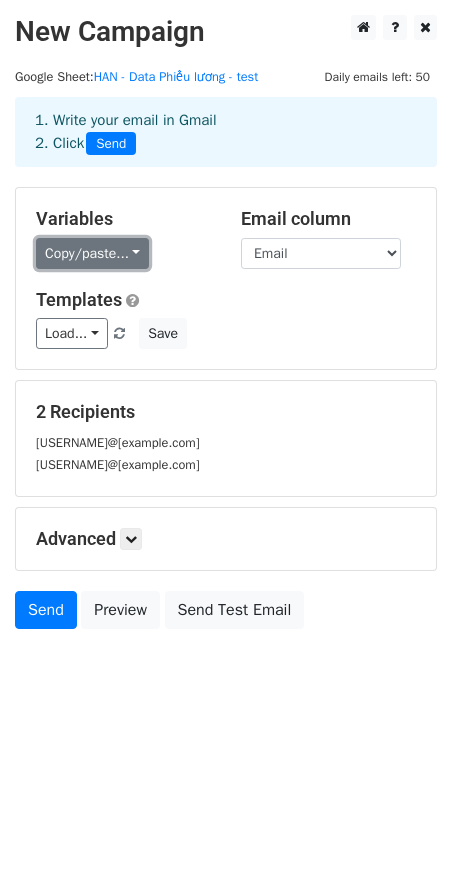 click on "Copy/paste..." at bounding box center (92, 253) 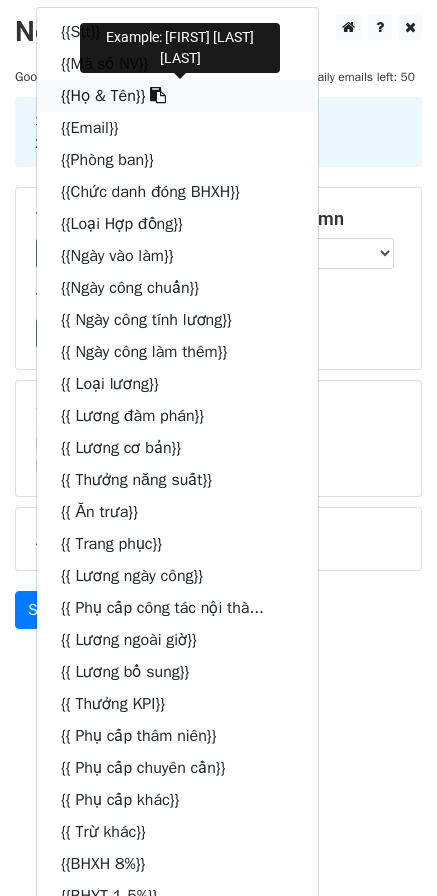 click at bounding box center (158, 95) 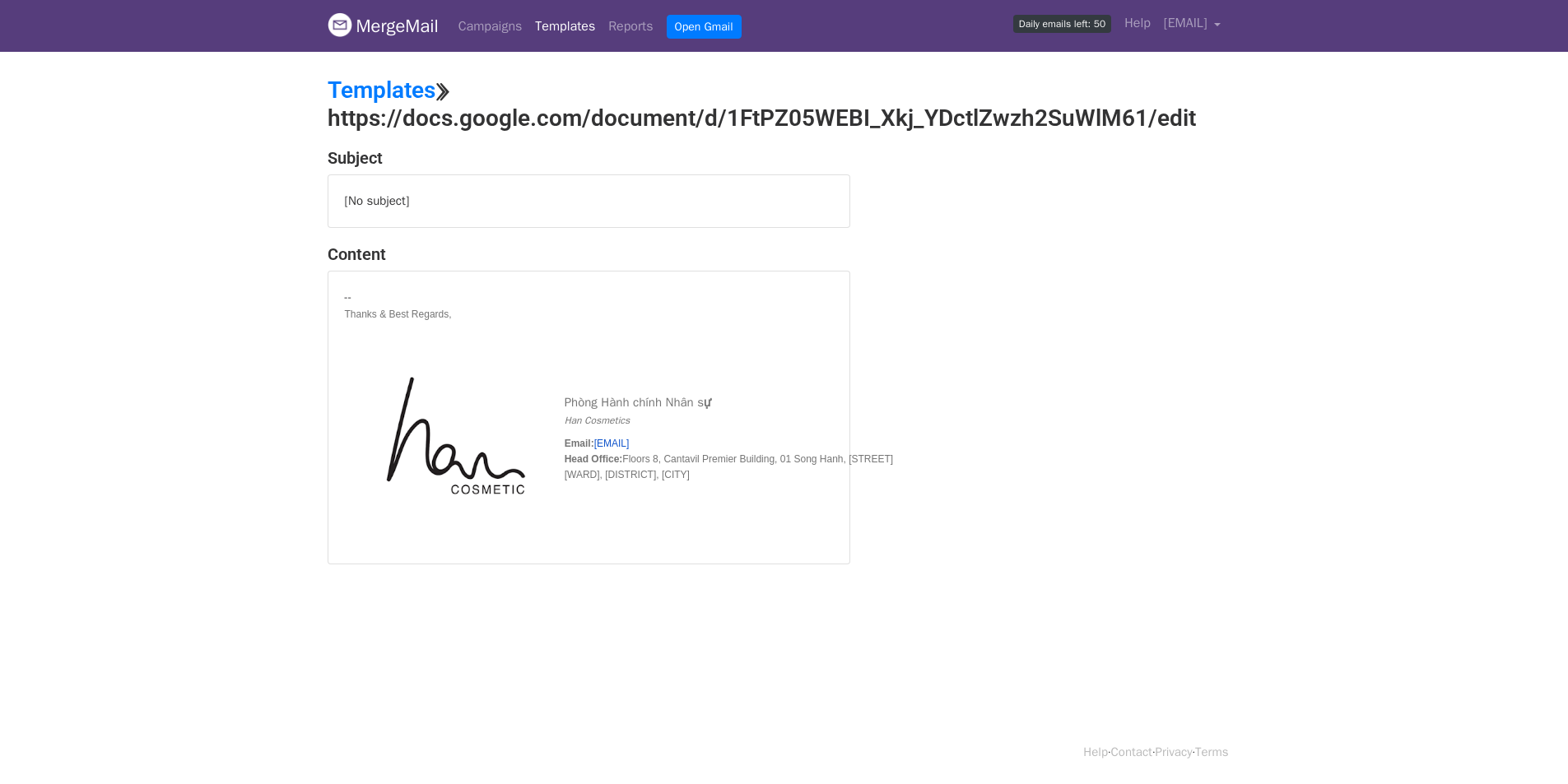 scroll, scrollTop: 0, scrollLeft: 0, axis: both 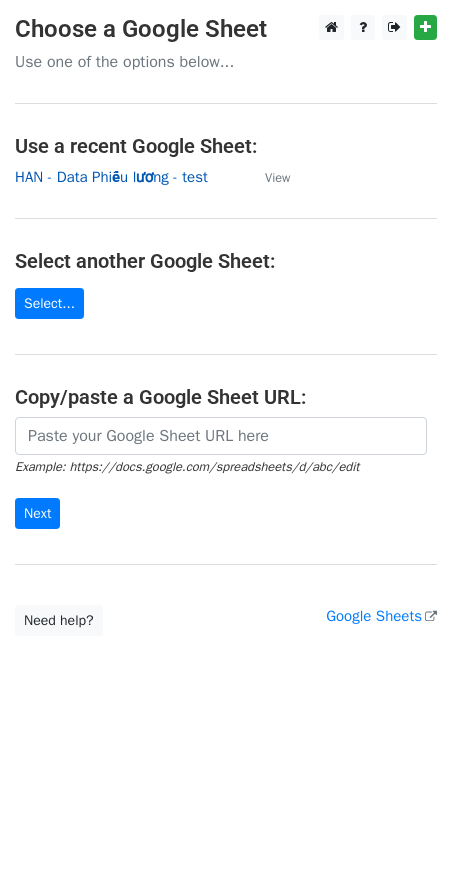 click on "HAN - Data Phiếu lương - test" at bounding box center (111, 177) 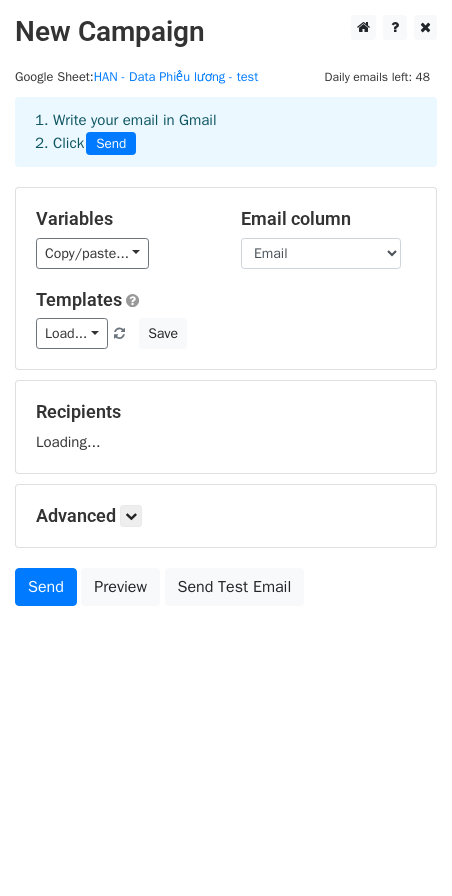 scroll, scrollTop: 0, scrollLeft: 0, axis: both 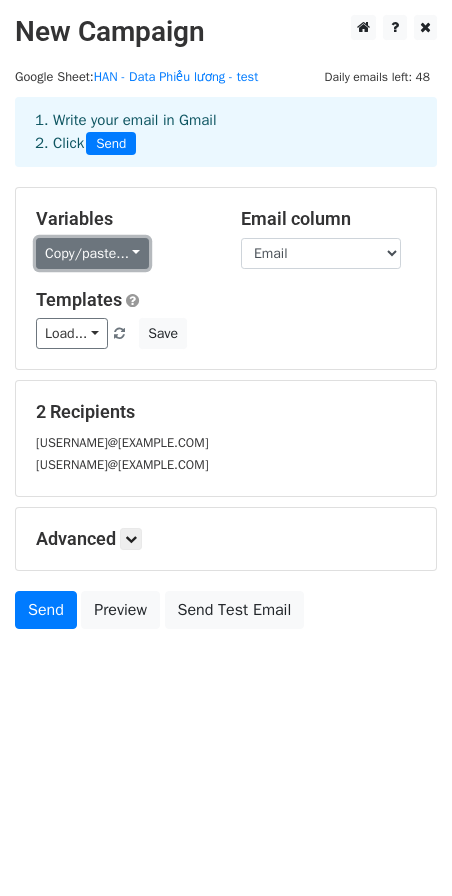 click on "Copy/paste..." at bounding box center (92, 253) 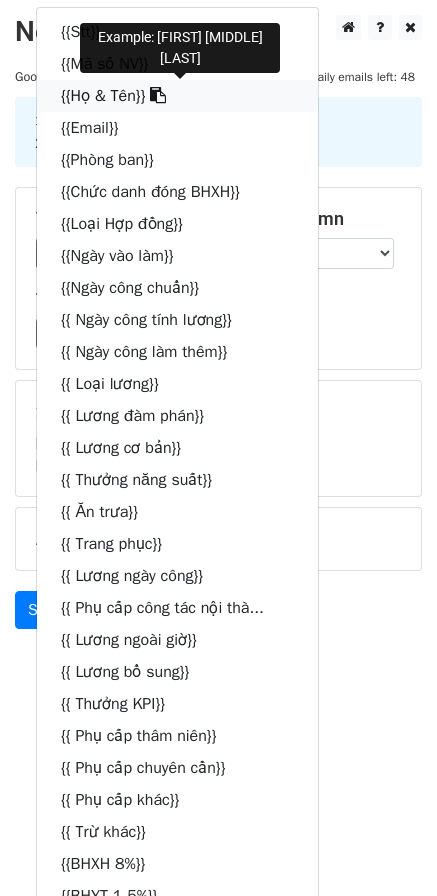 click on "{{Họ & Tên}}" at bounding box center [177, 96] 